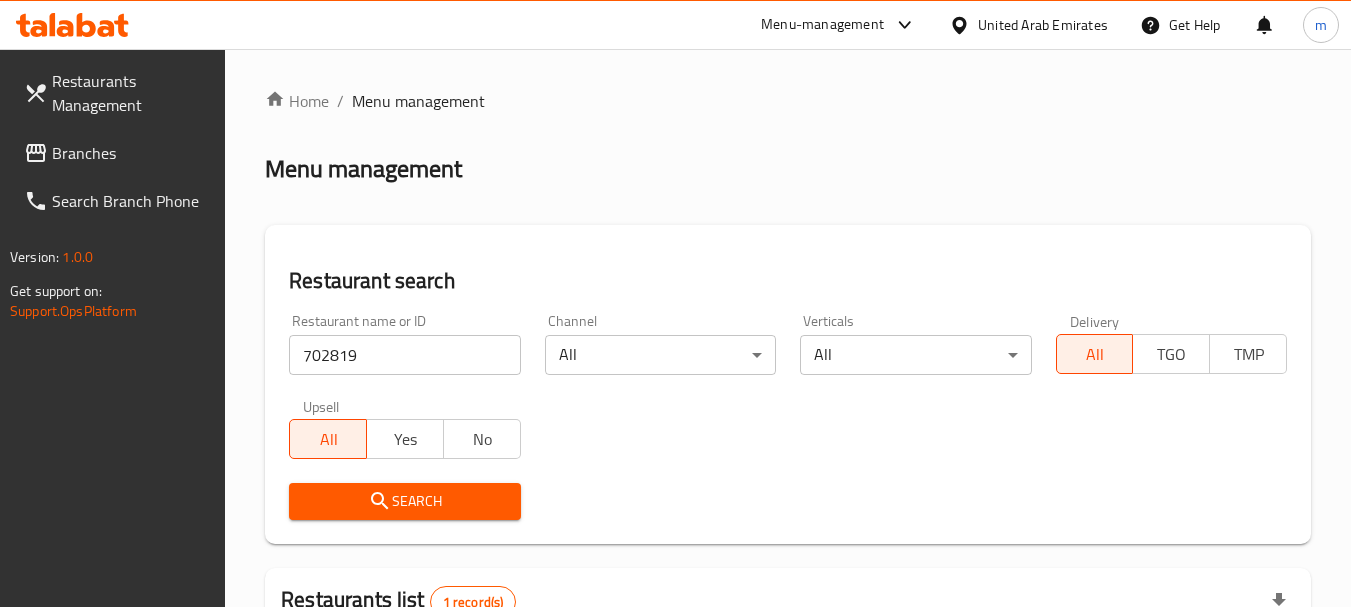 scroll, scrollTop: 285, scrollLeft: 0, axis: vertical 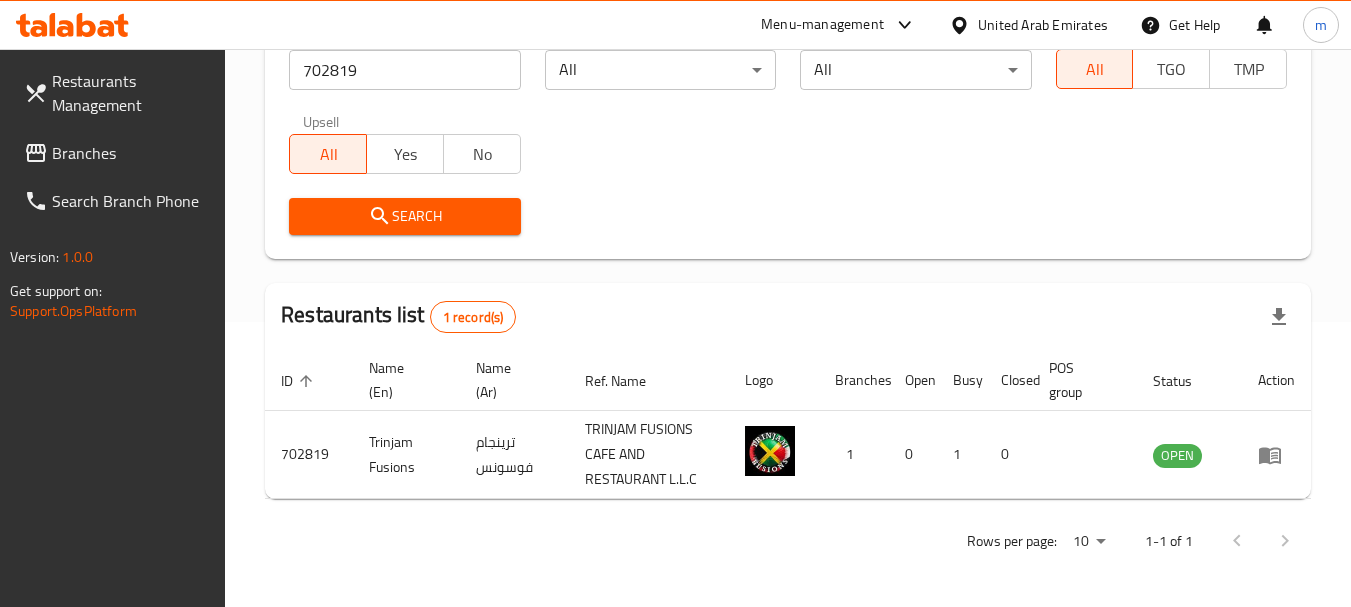 click on "United Arab Emirates" at bounding box center [1043, 25] 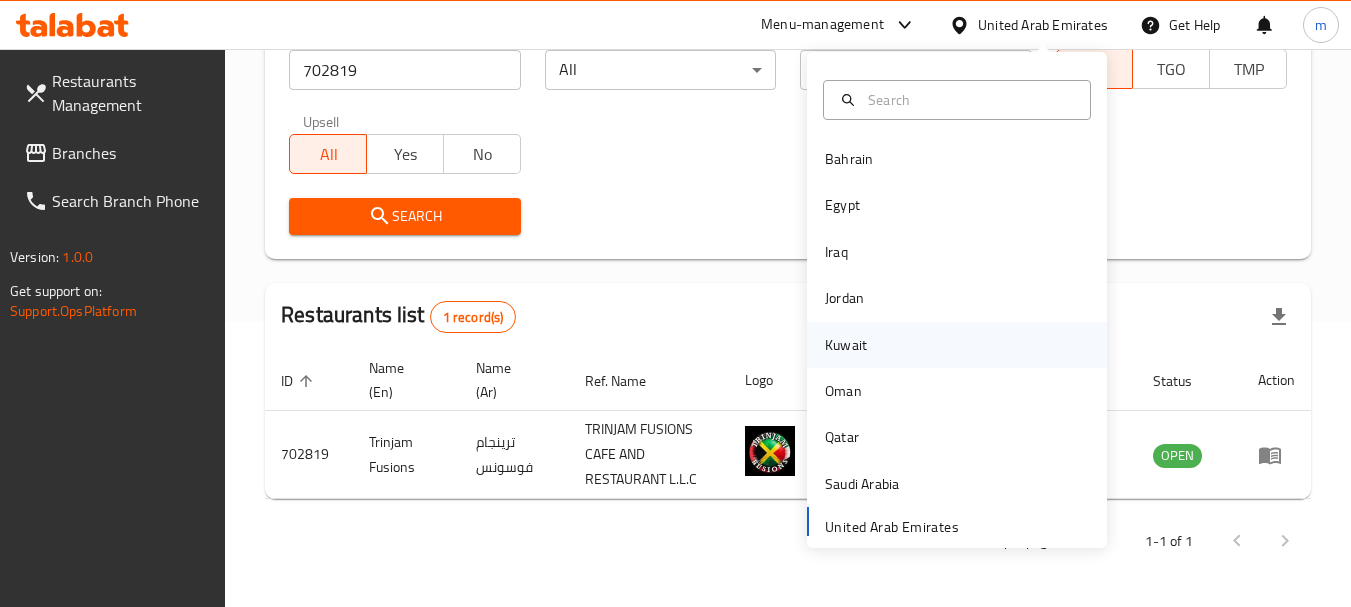 click on "Kuwait" at bounding box center [846, 345] 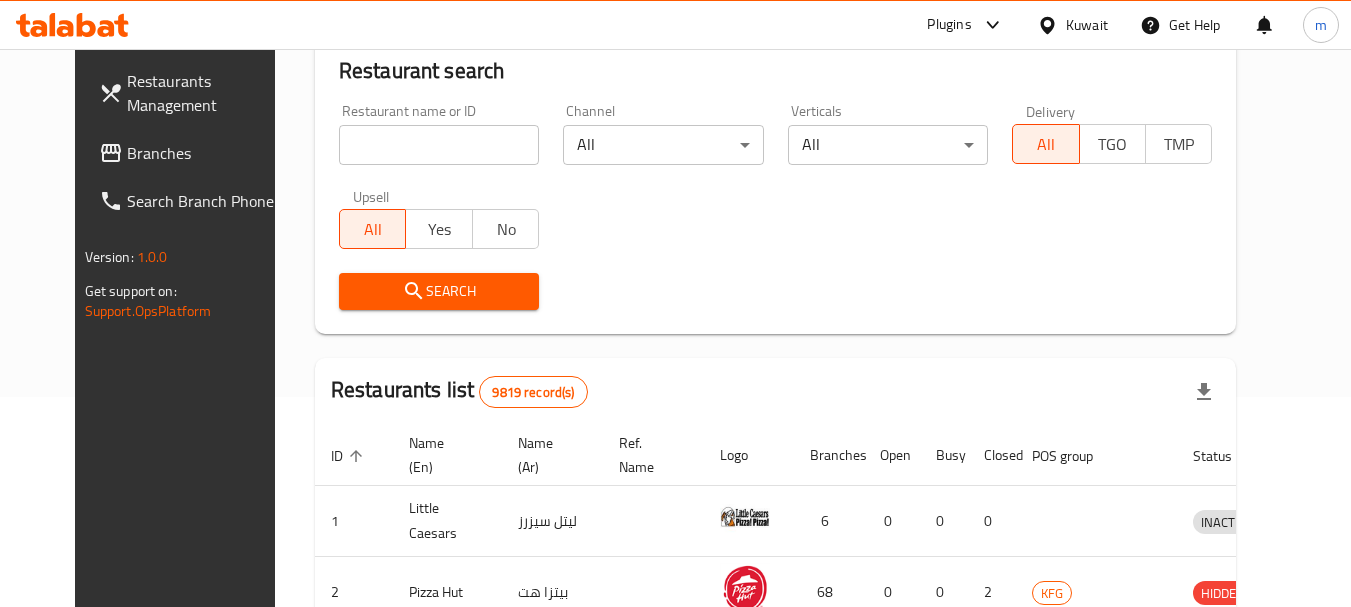 scroll, scrollTop: 285, scrollLeft: 0, axis: vertical 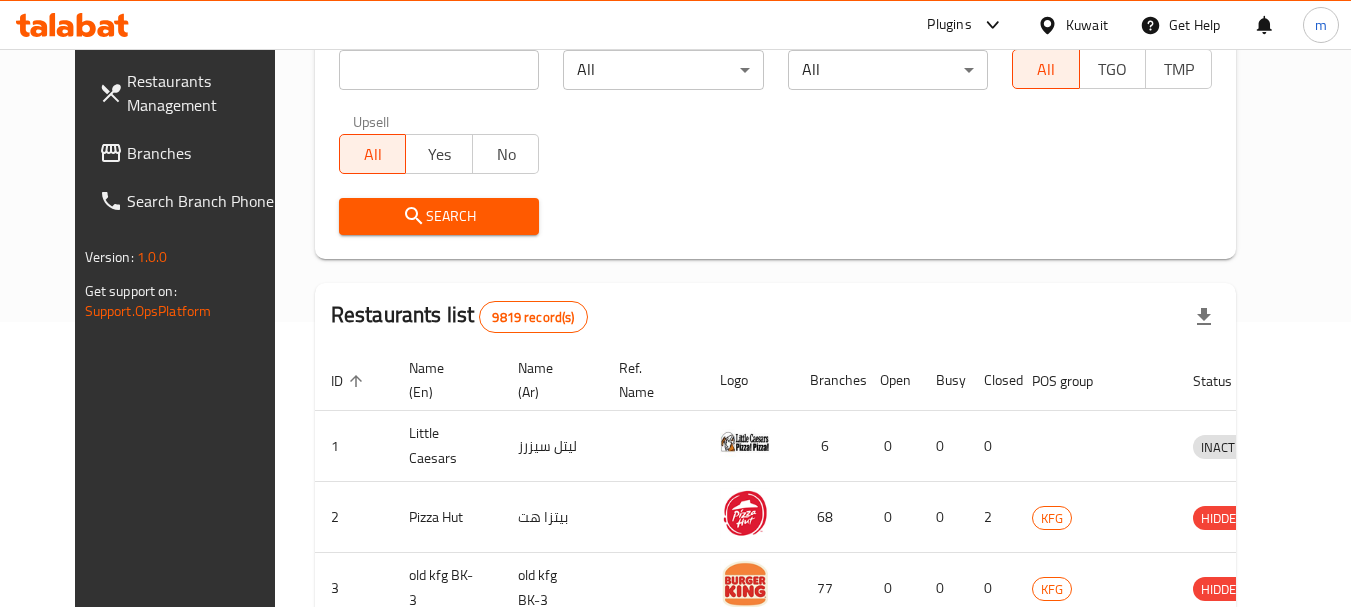 click on "Branches" at bounding box center (206, 153) 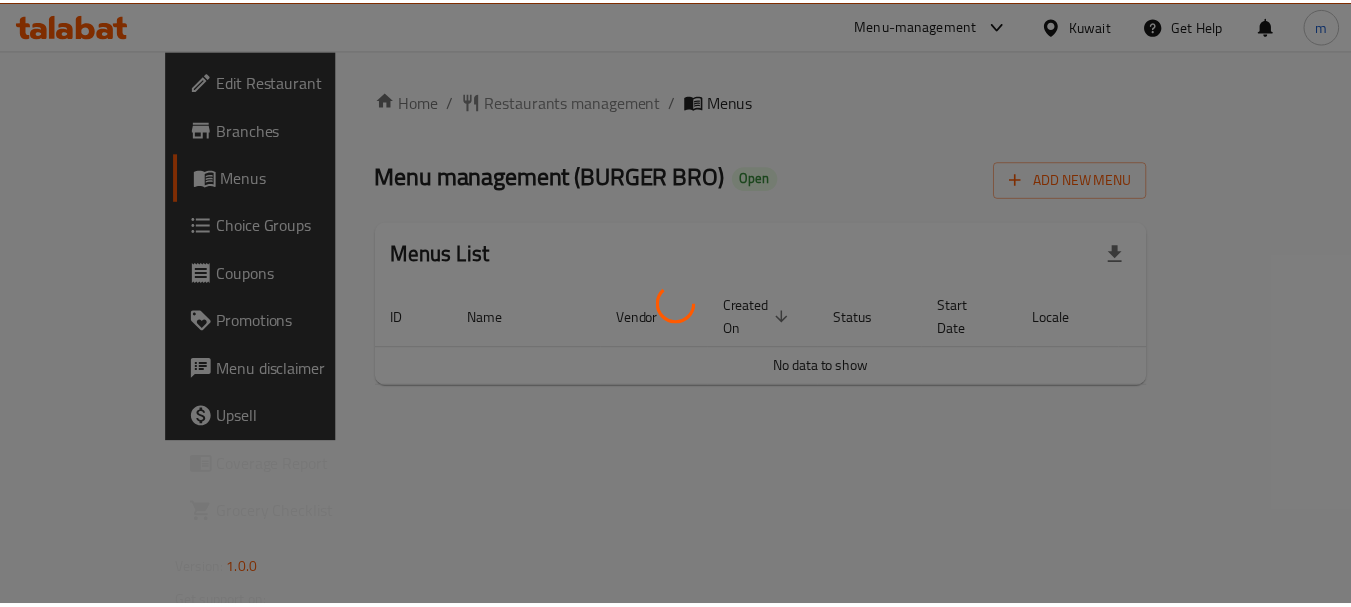 scroll, scrollTop: 0, scrollLeft: 0, axis: both 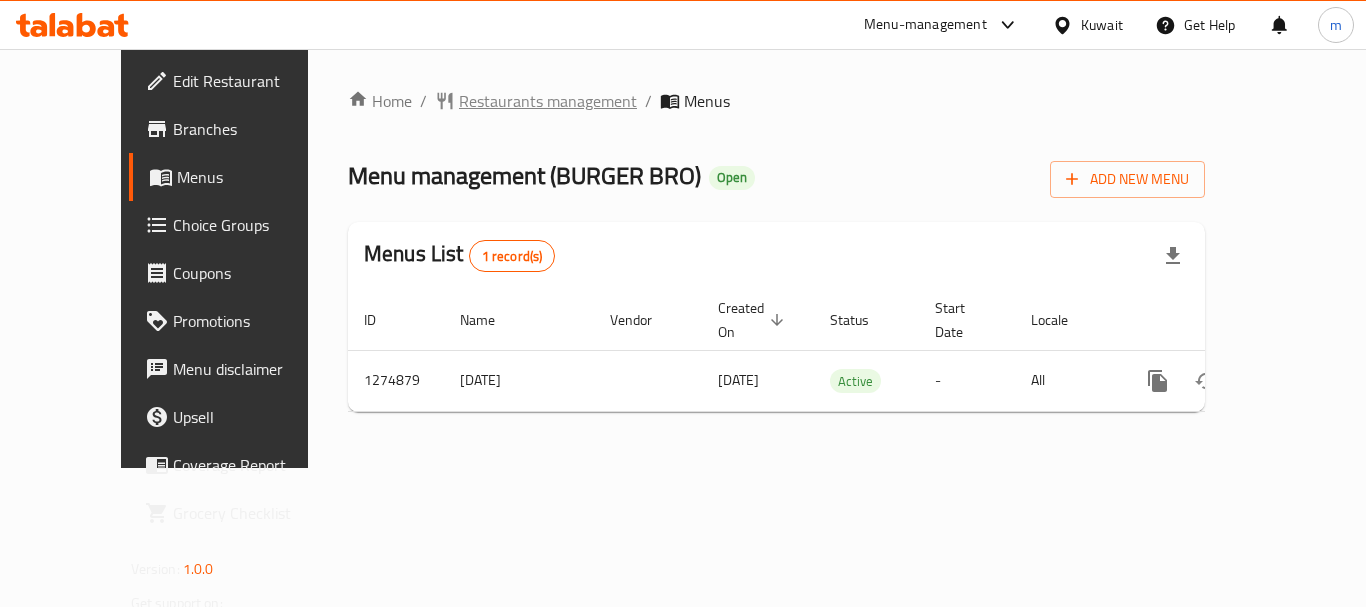 click on "Restaurants management" at bounding box center (548, 101) 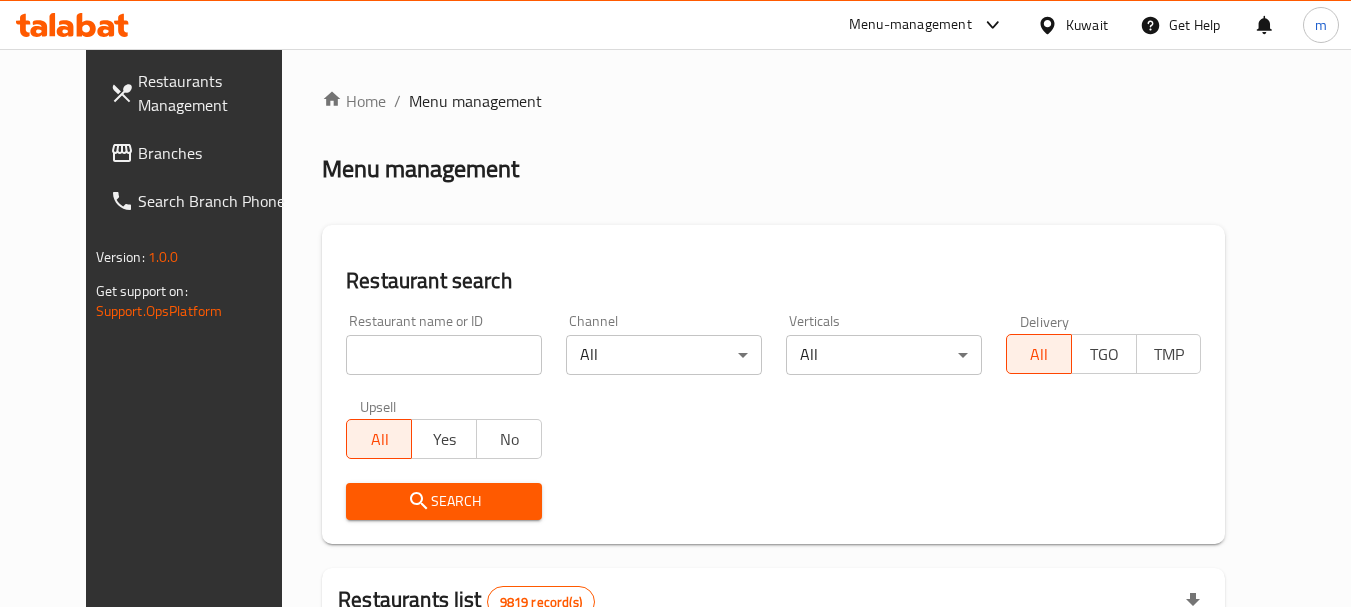 click on "Home / Menu management Menu management Restaurant search Restaurant name or ID Restaurant name or ID Channel All ​ Verticals All ​ Delivery All TGO TMP Upsell All Yes No   Search Restaurants list   9819 record(s) ID sorted ascending Name (En) Name (Ar) Ref. Name Logo Branches Open Busy Closed POS group Status Action 1 Little Caesars  ليتل سيزرز 6 0 0 0 INACTIVE 2 Pizza Hut بيتزا هت 68 0 0 2 KFG HIDDEN 3 old kfg BK-3 old kfg BK-3 77 0 0 0 KFG HIDDEN 4 Hardee's هارديز 58 51 0 0 Americana-Digital OPEN 5 Chicken Tikka دجاج تكا 15 12 0 0 OPEN 6 KFC كنتاكى 69 61 0 0 Americana-Digital OPEN 7 Dairy Queen ديري كوين 0 0 0 0 OPEN 8 Mais Alghanim ميس الغانم 11 11 0 0 OCIMS OPEN 9 Maki ماكي 2 2 0 0 OPEN 10 Rose PATISSERIE روز للمعجنات 1 1 0 0 OPEN Rows per page: 10 1-10 of 9819" at bounding box center [773, 692] 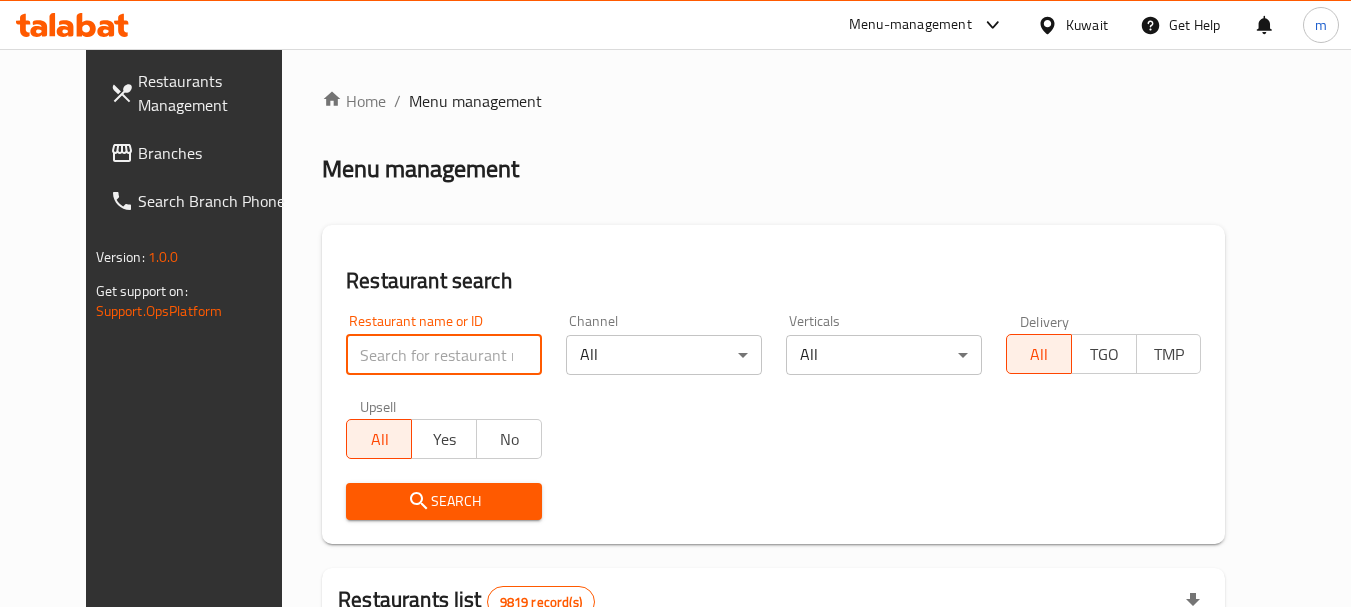 click at bounding box center [444, 355] 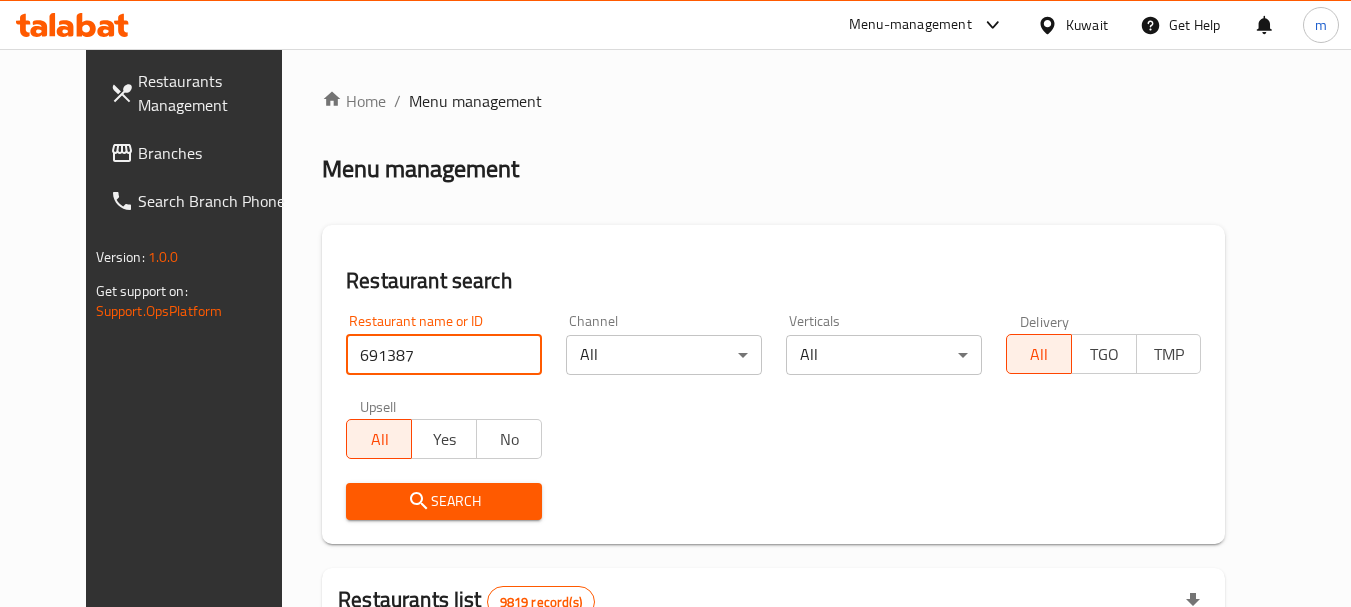 type on "691387" 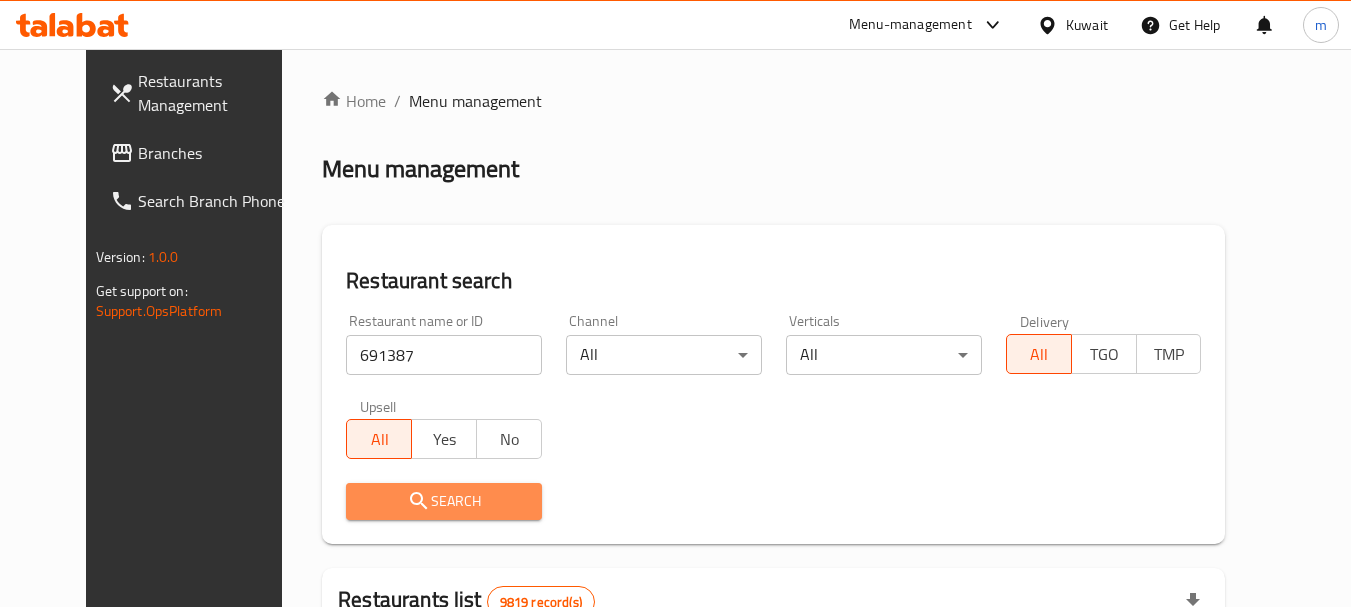 click on "Search" at bounding box center (444, 501) 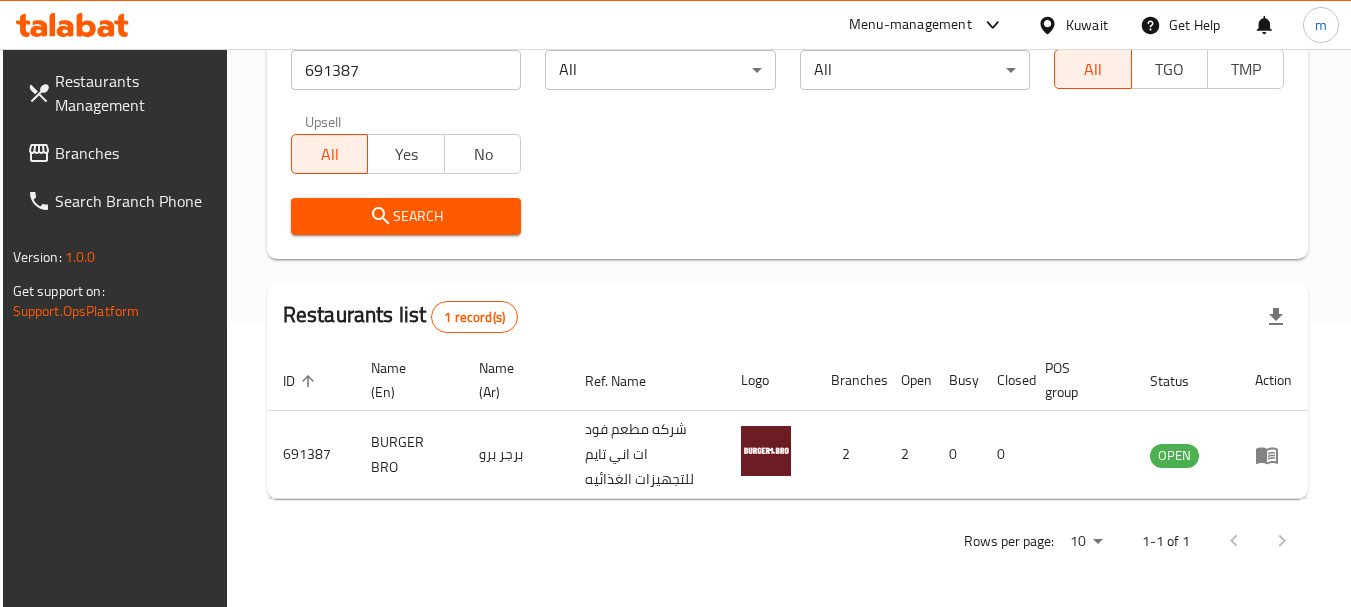 scroll, scrollTop: 285, scrollLeft: 0, axis: vertical 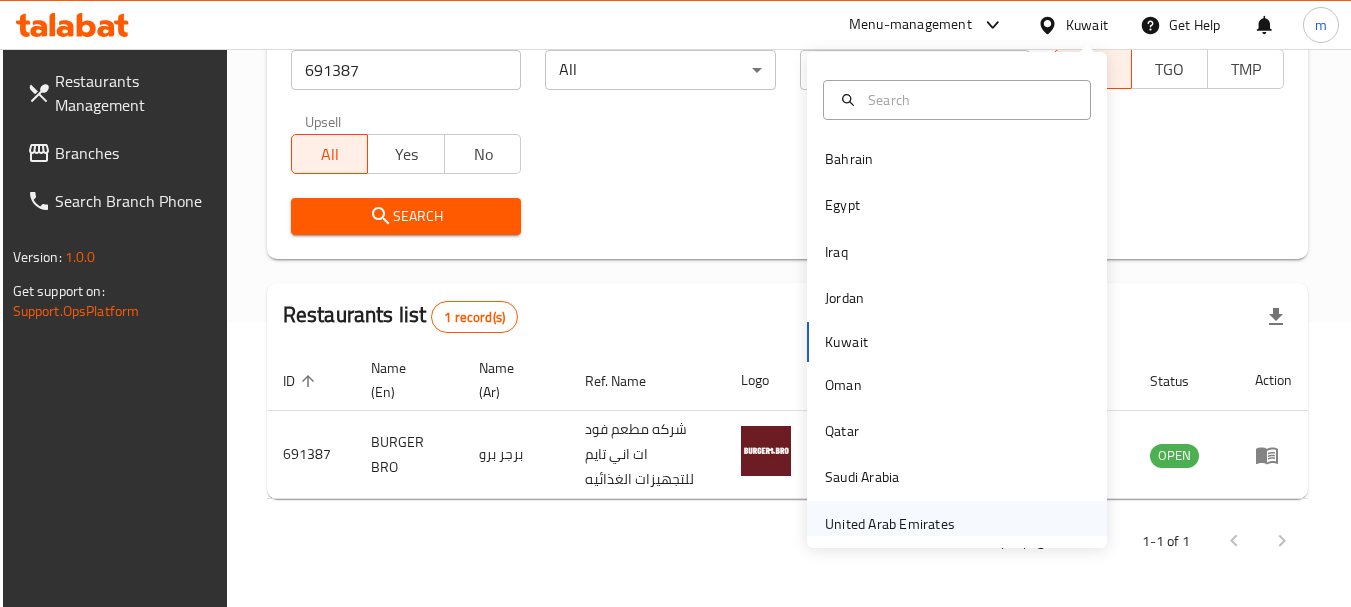 click on "United Arab Emirates" at bounding box center (890, 524) 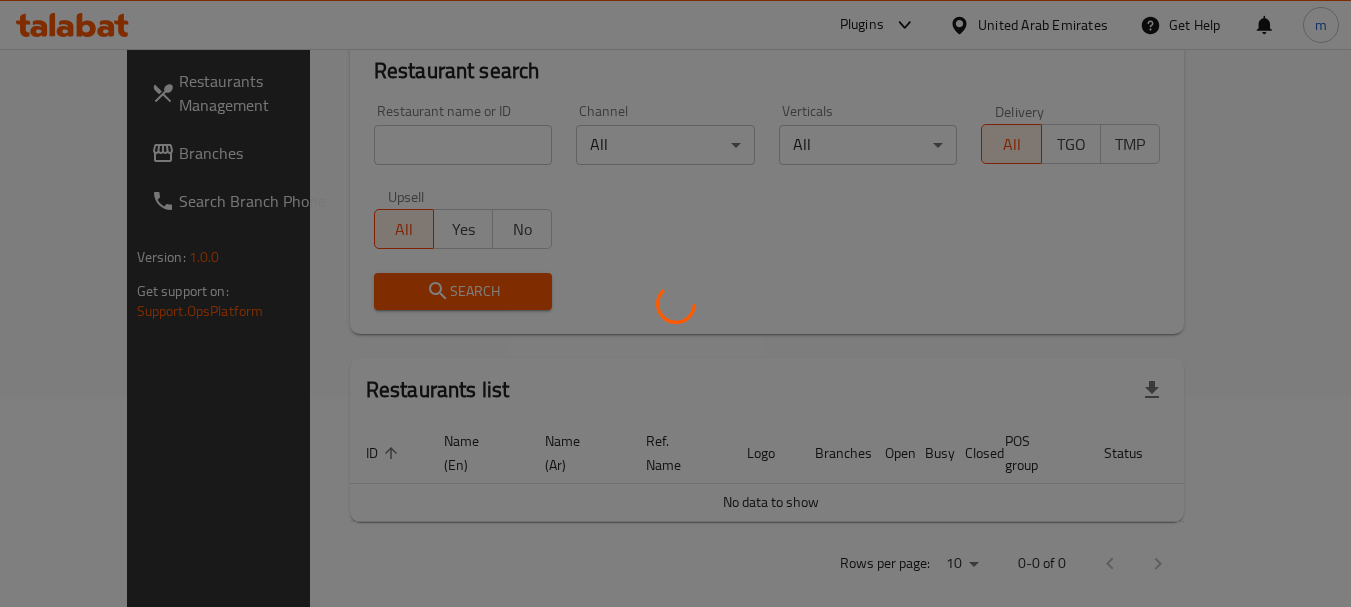 scroll, scrollTop: 285, scrollLeft: 0, axis: vertical 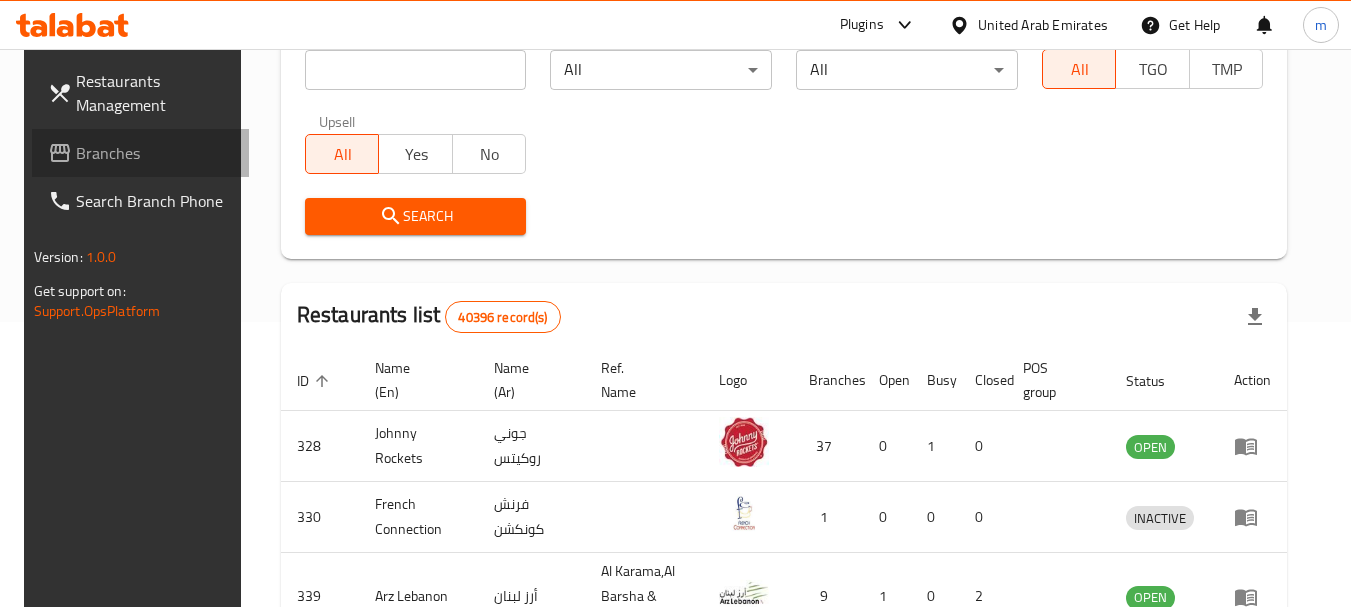 click on "Branches" at bounding box center (155, 153) 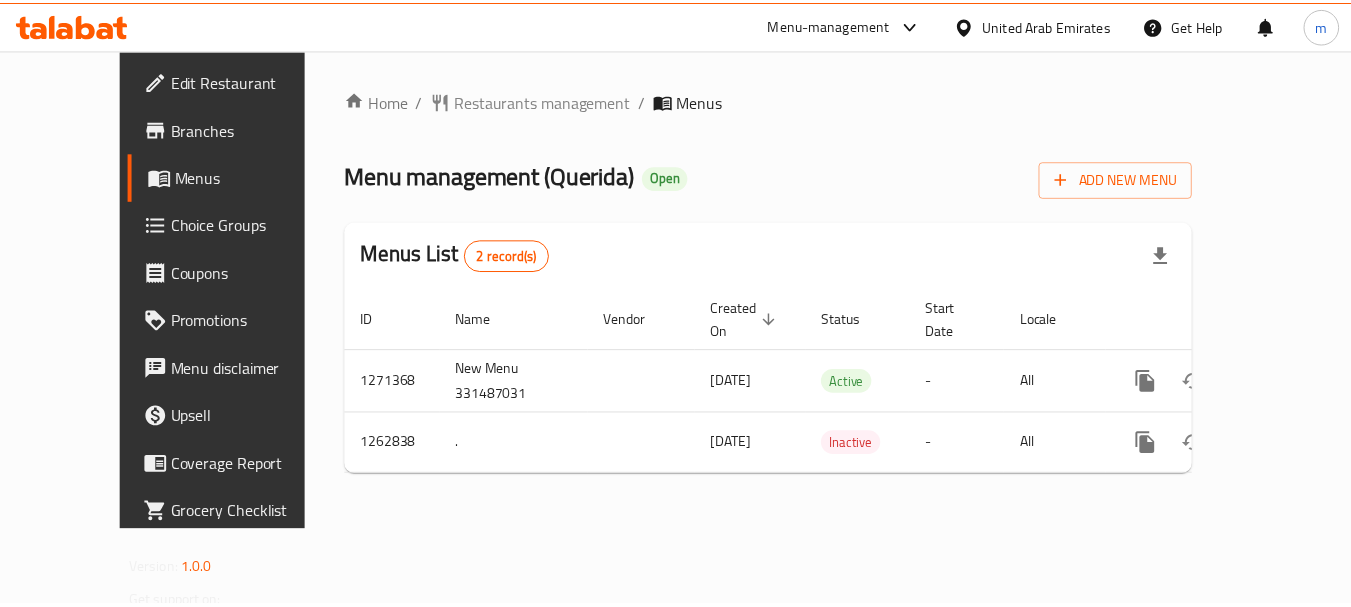 scroll, scrollTop: 0, scrollLeft: 0, axis: both 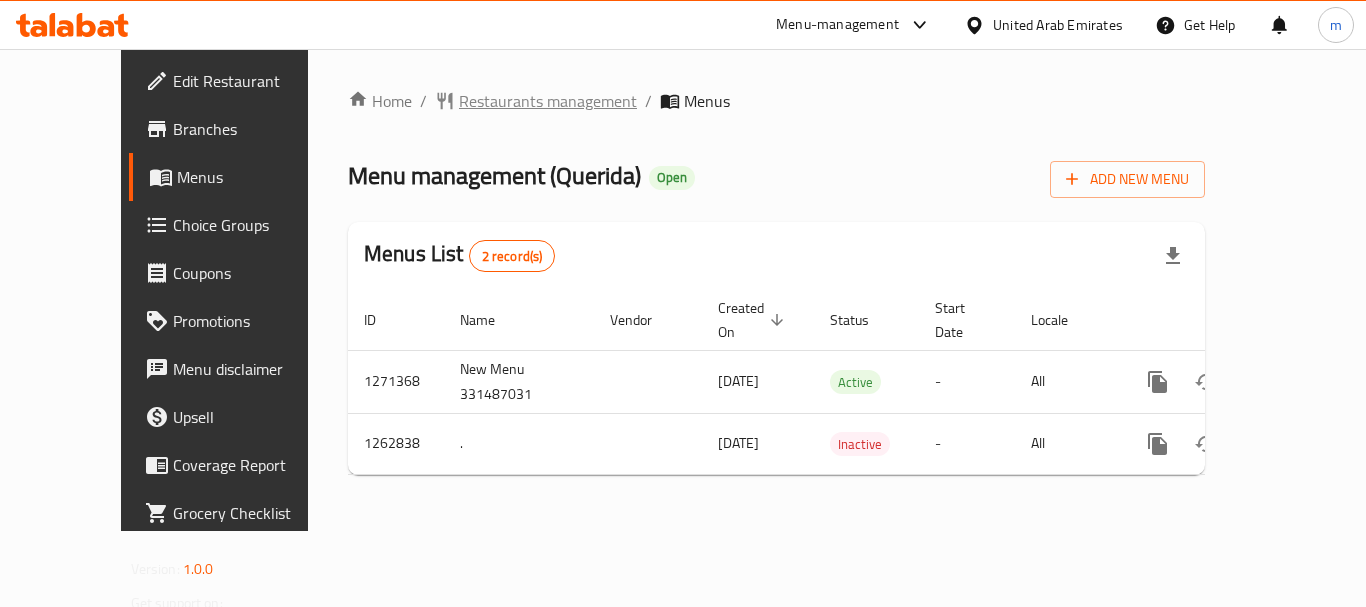 click on "Restaurants management" at bounding box center [548, 101] 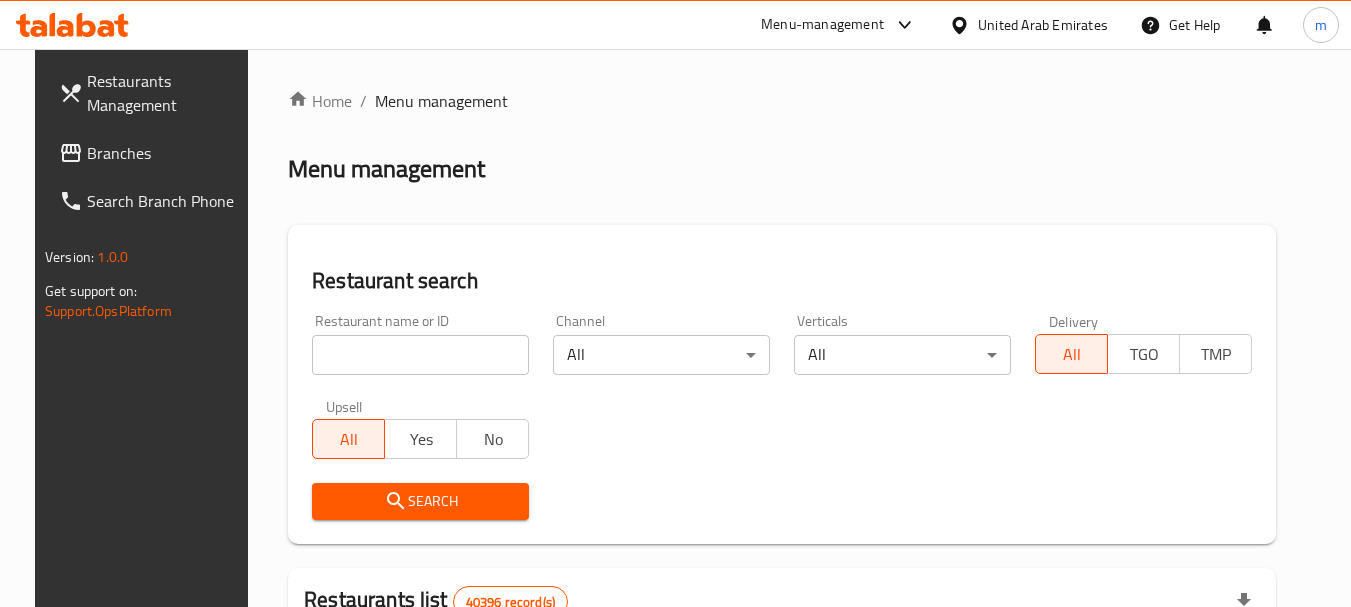 click at bounding box center [675, 303] 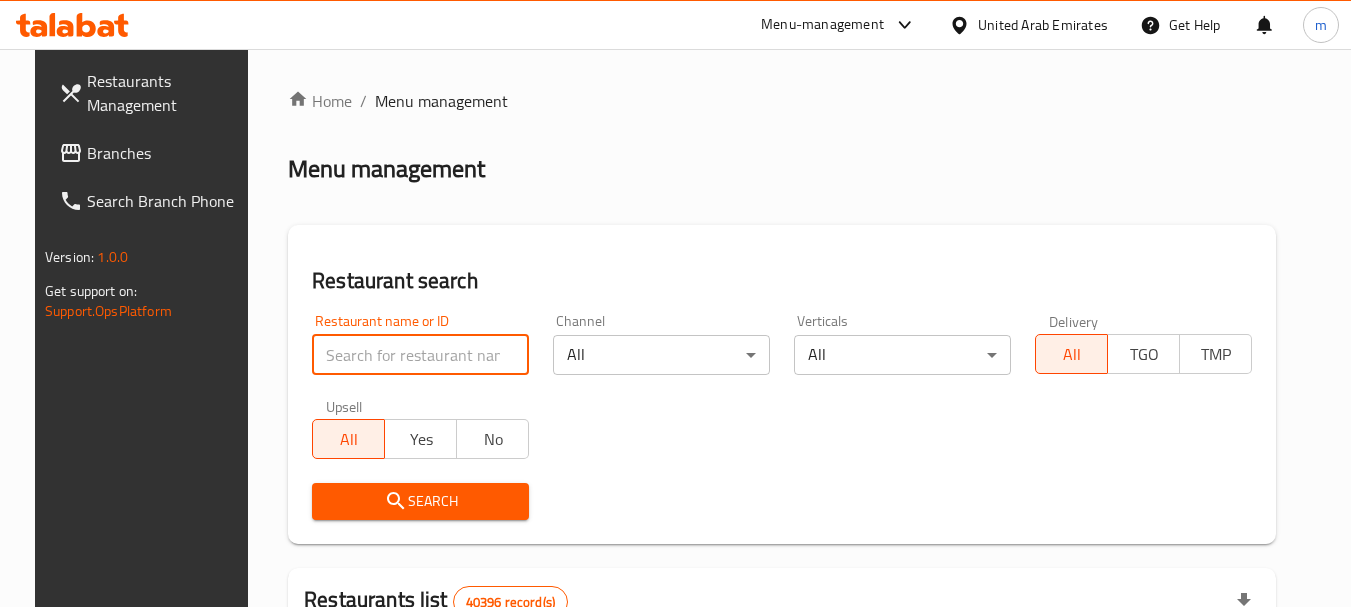 click at bounding box center [420, 355] 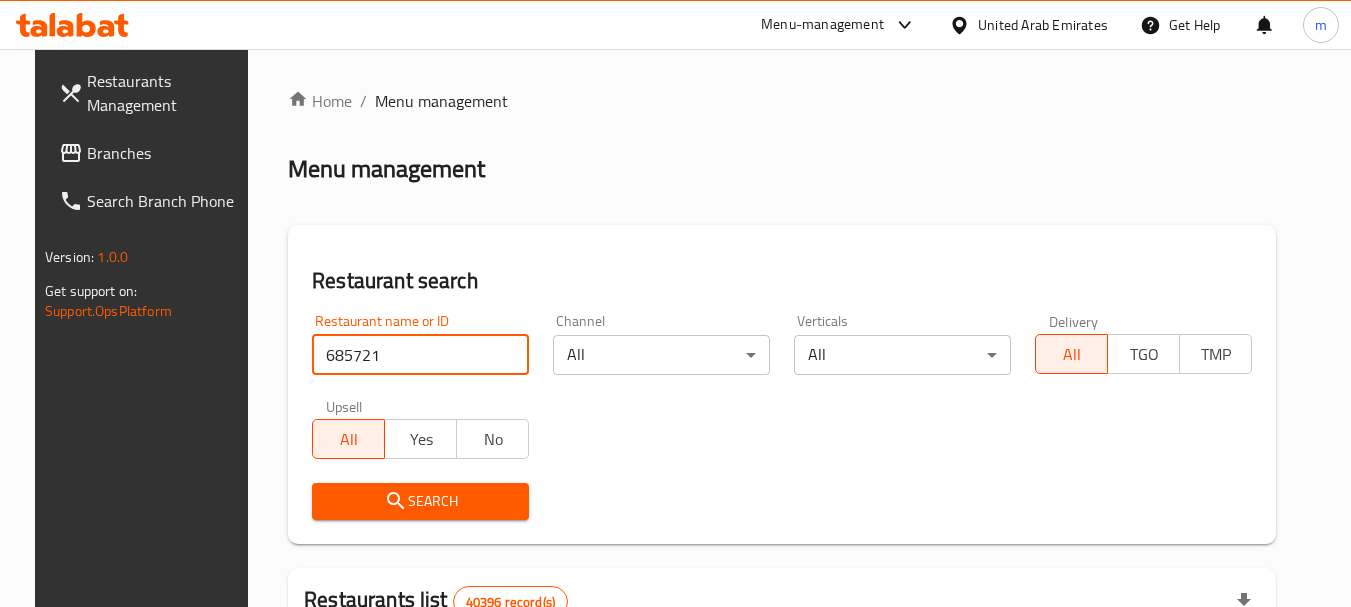 type on "685721" 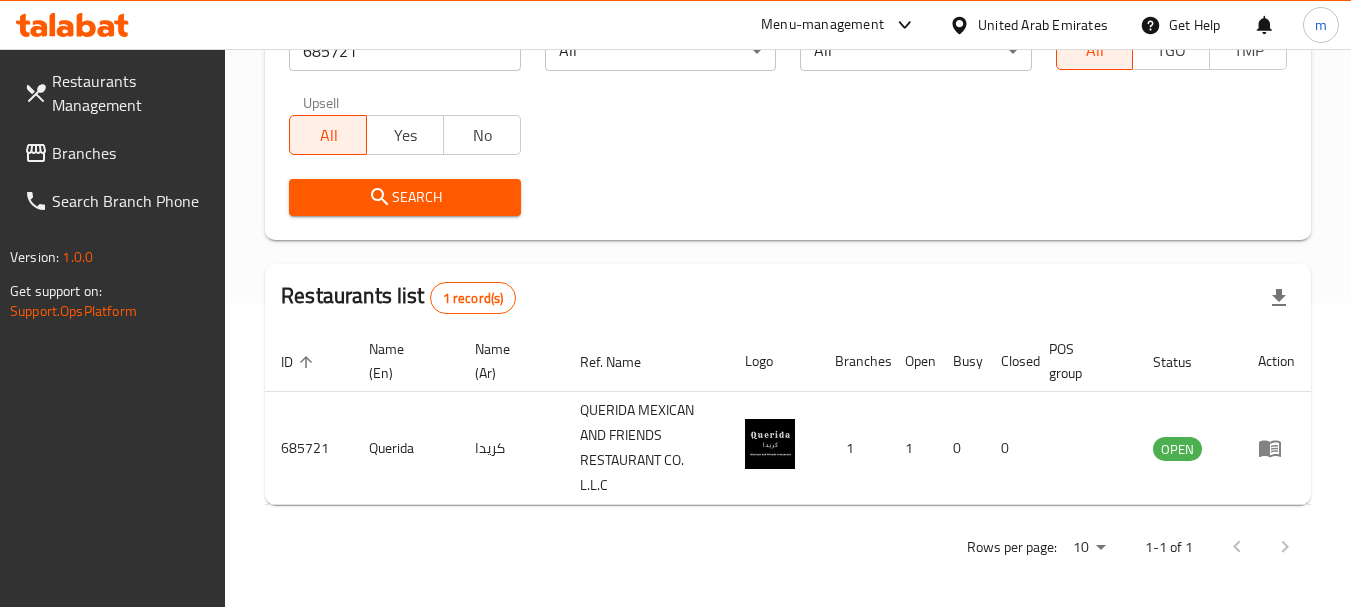 scroll, scrollTop: 310, scrollLeft: 0, axis: vertical 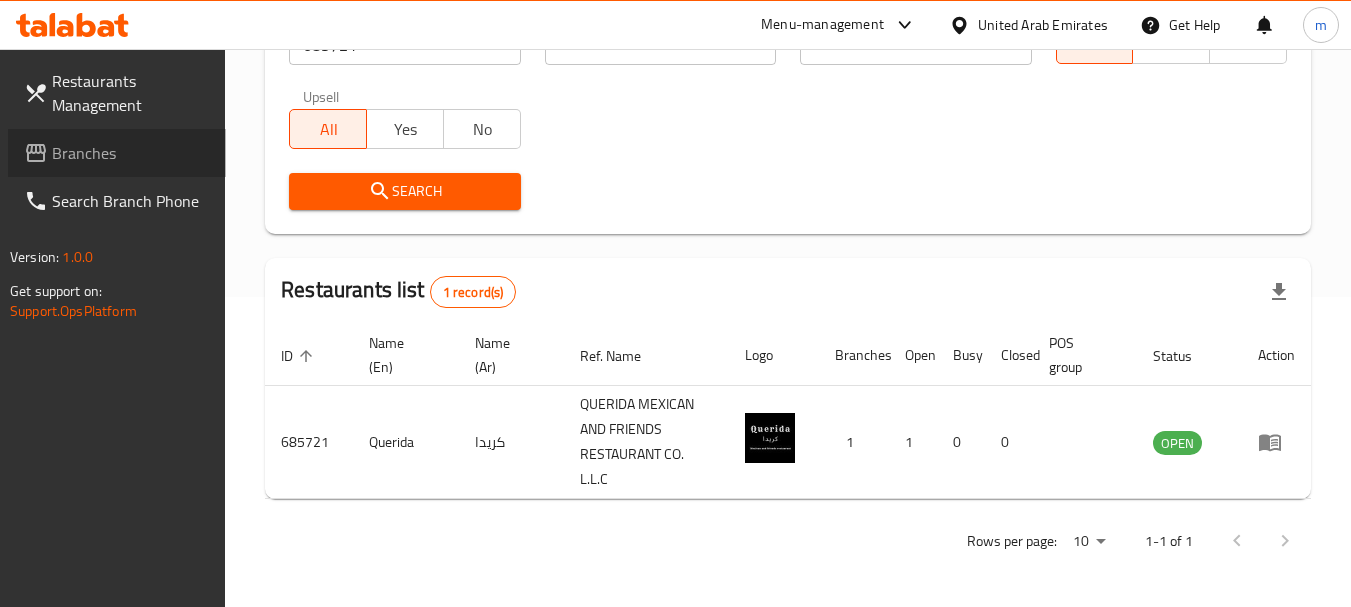 click on "Branches" at bounding box center (131, 153) 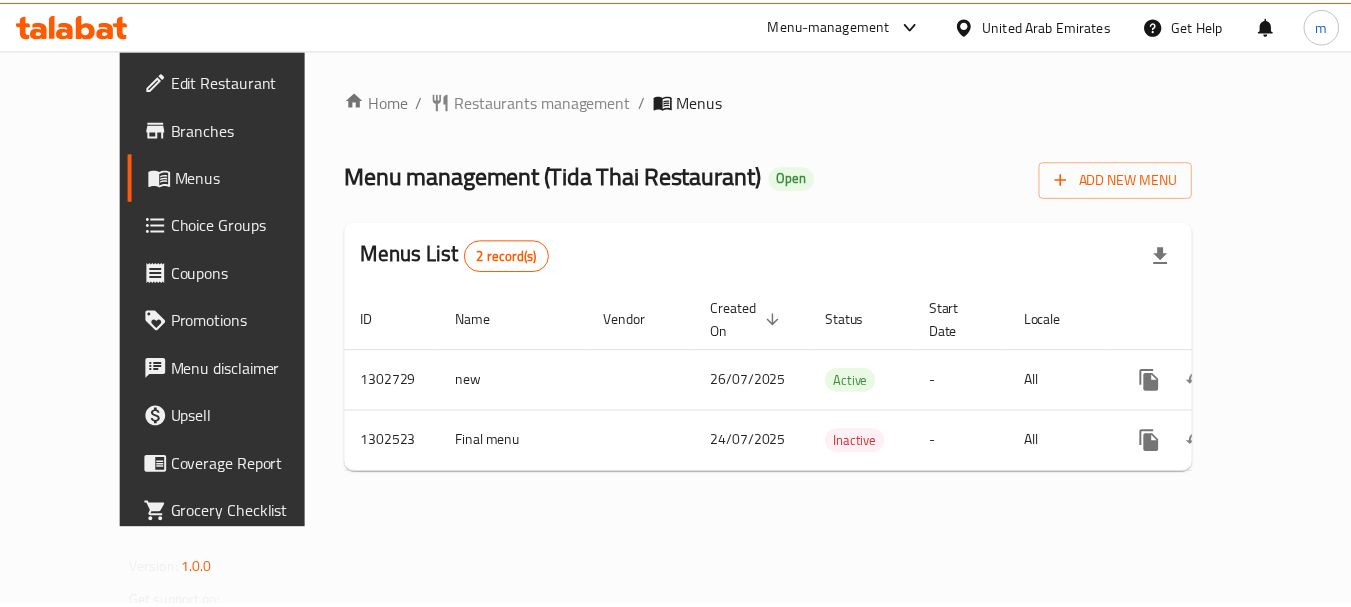scroll, scrollTop: 0, scrollLeft: 0, axis: both 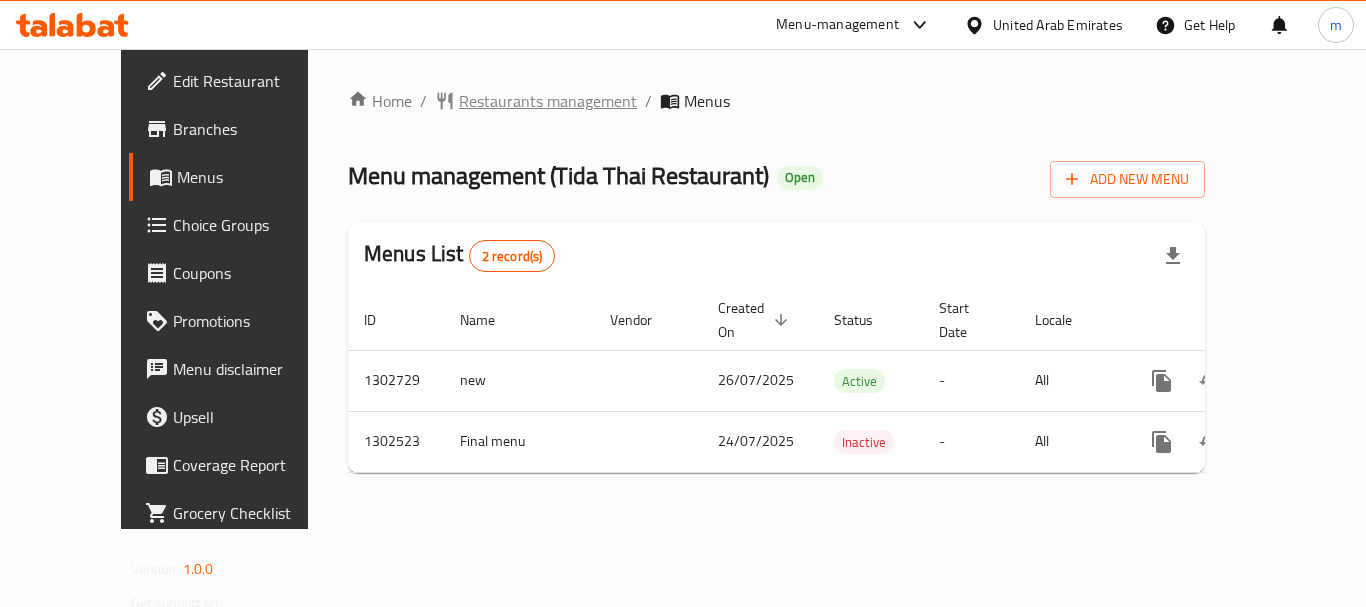 click on "Restaurants management" at bounding box center (548, 101) 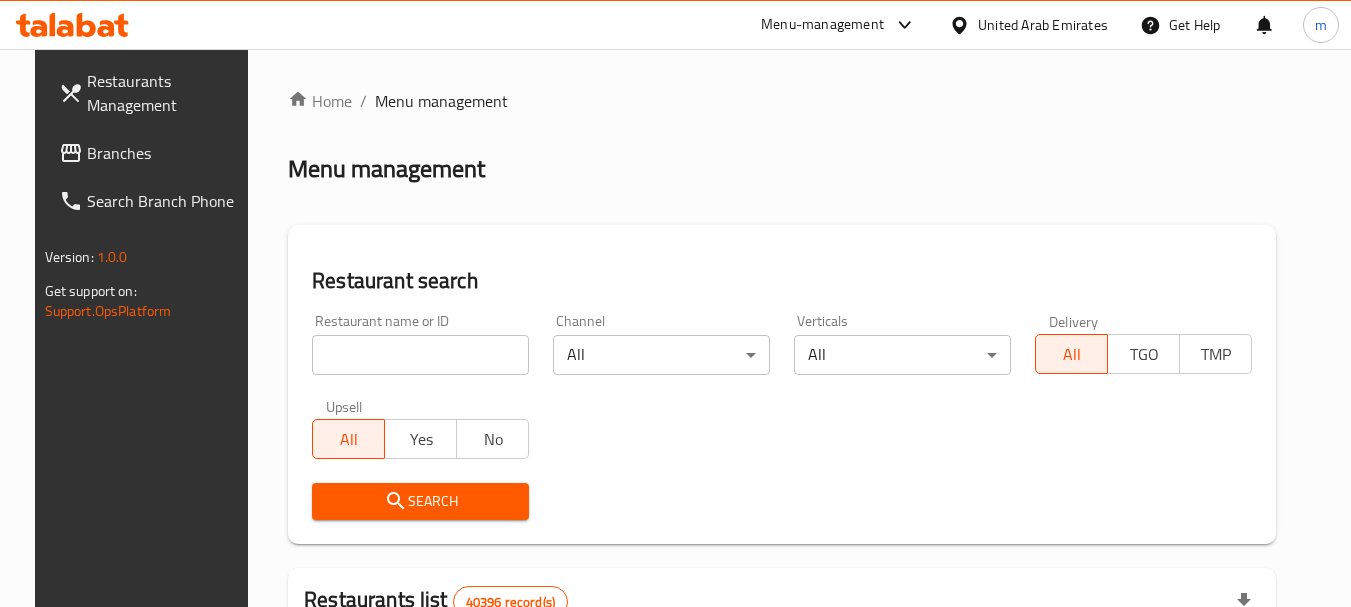 click at bounding box center (675, 303) 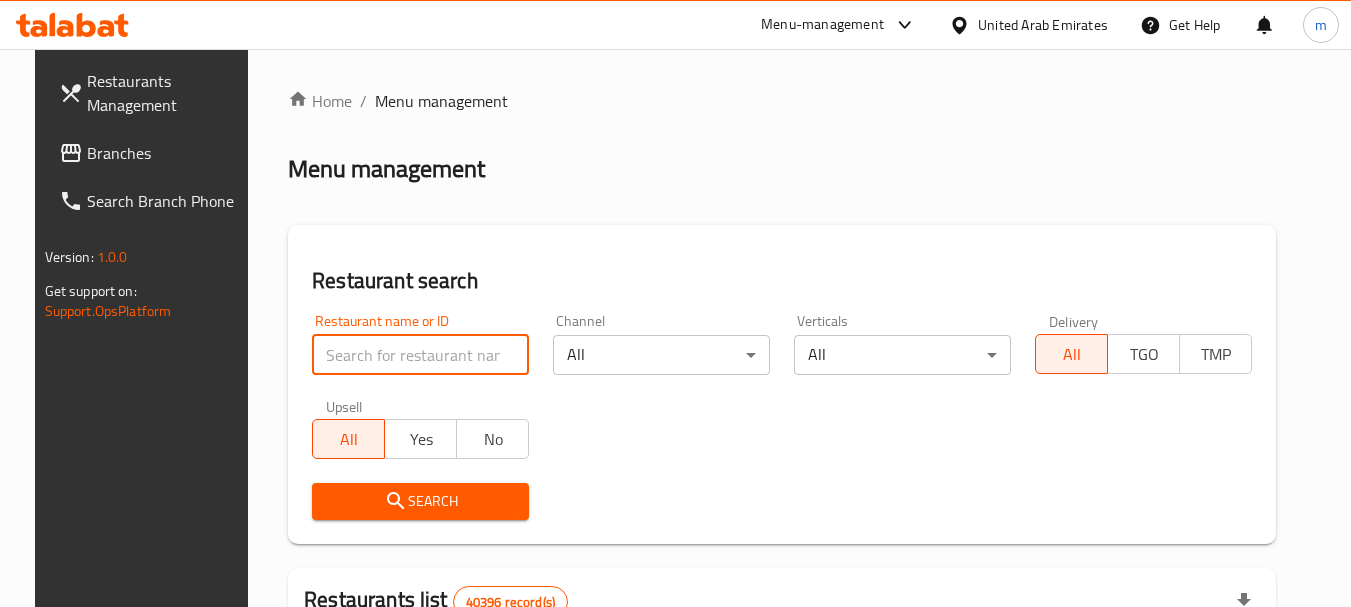 click at bounding box center [420, 355] 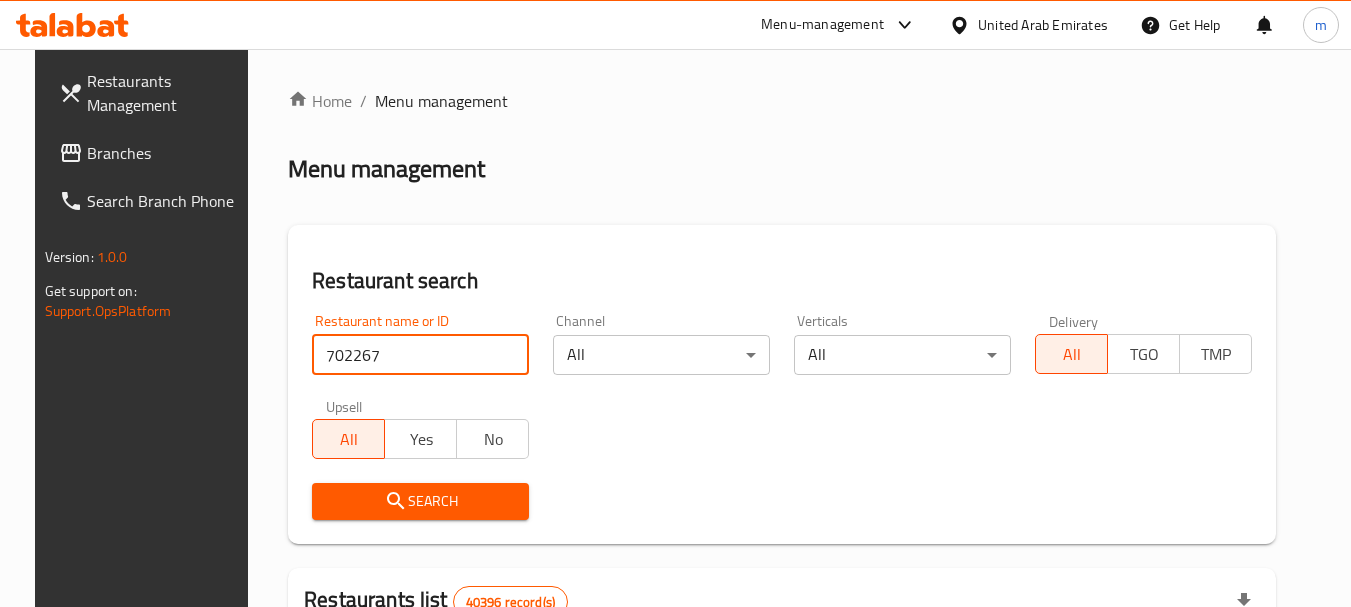 type on "702267" 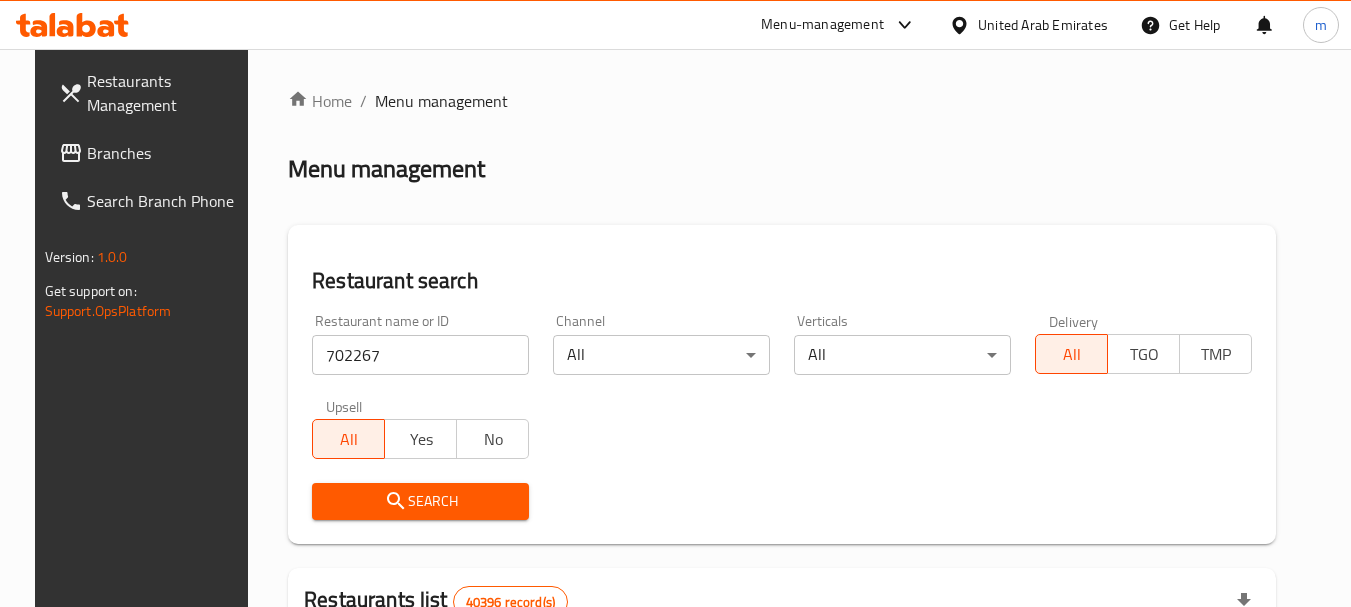 click on "Search" at bounding box center (420, 501) 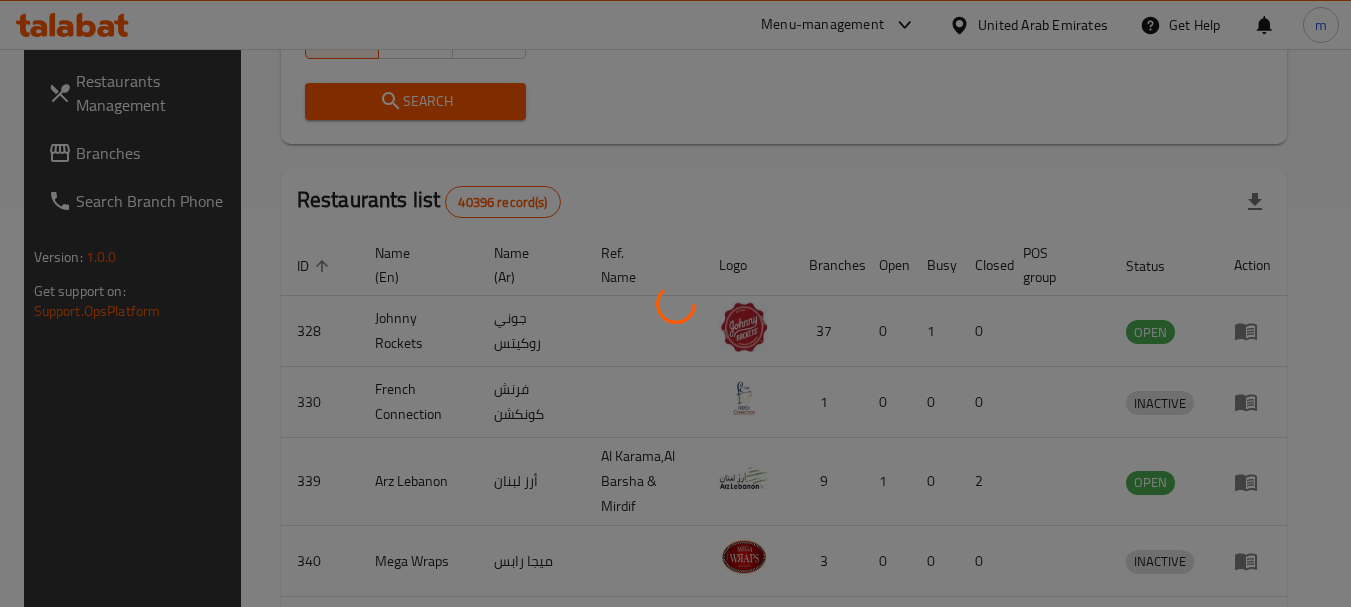 scroll, scrollTop: 268, scrollLeft: 0, axis: vertical 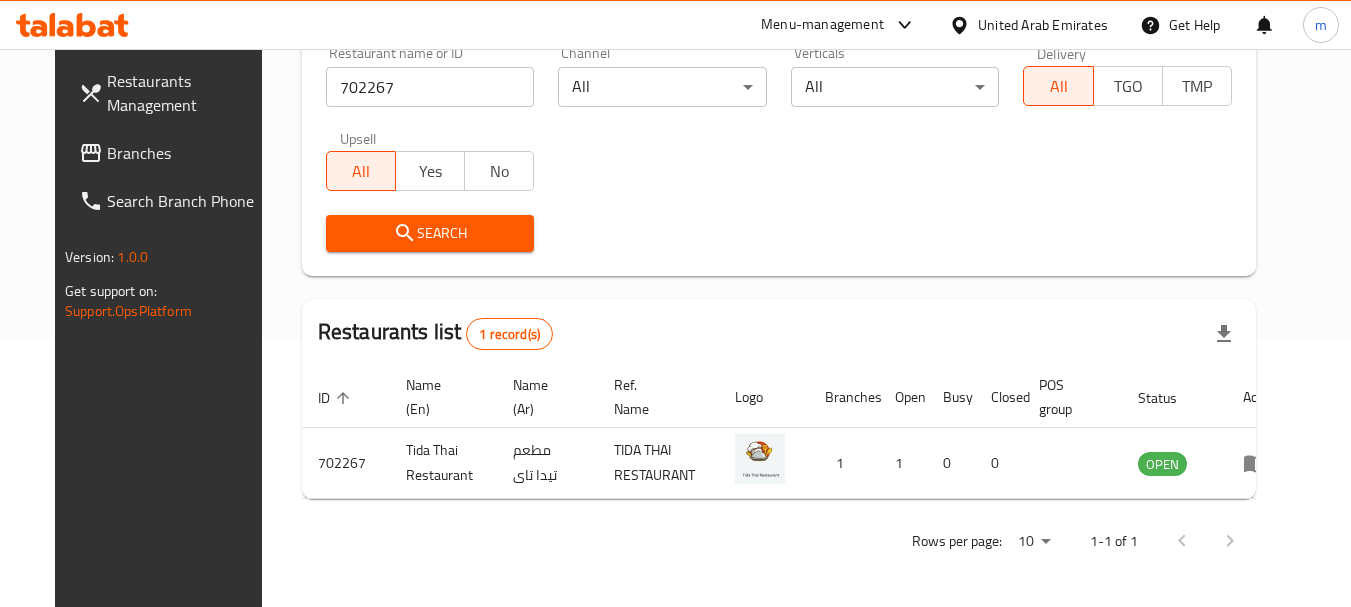 click on "United Arab Emirates" at bounding box center [1043, 25] 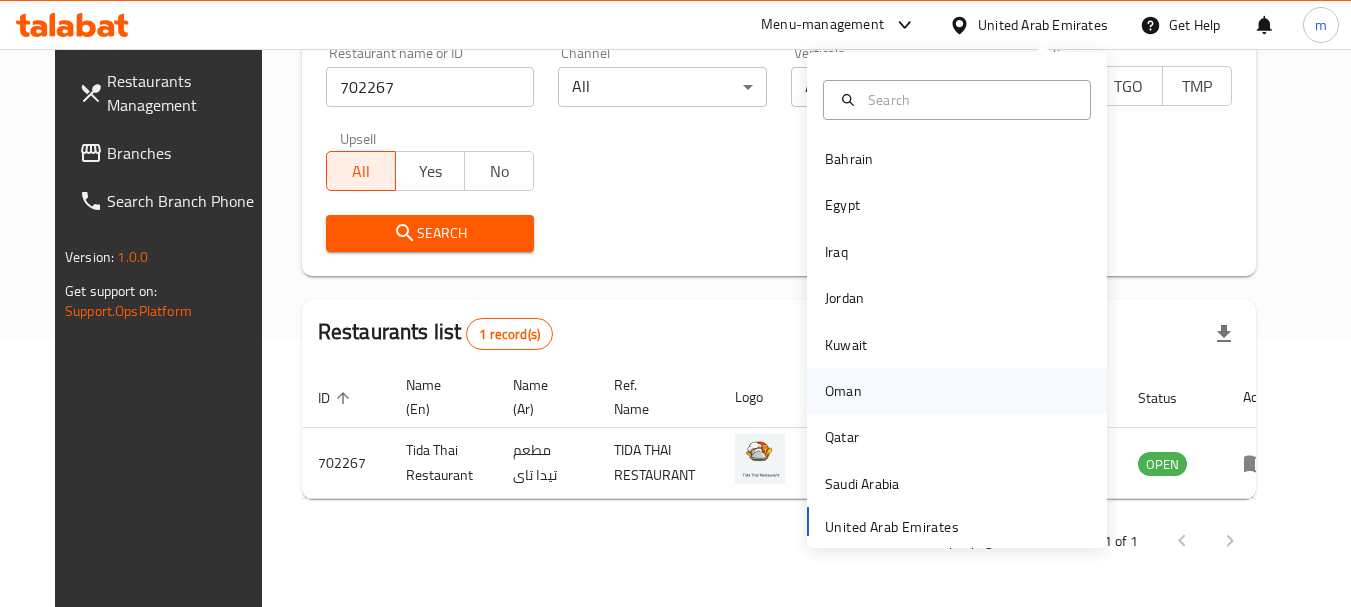 click on "Oman" at bounding box center (843, 391) 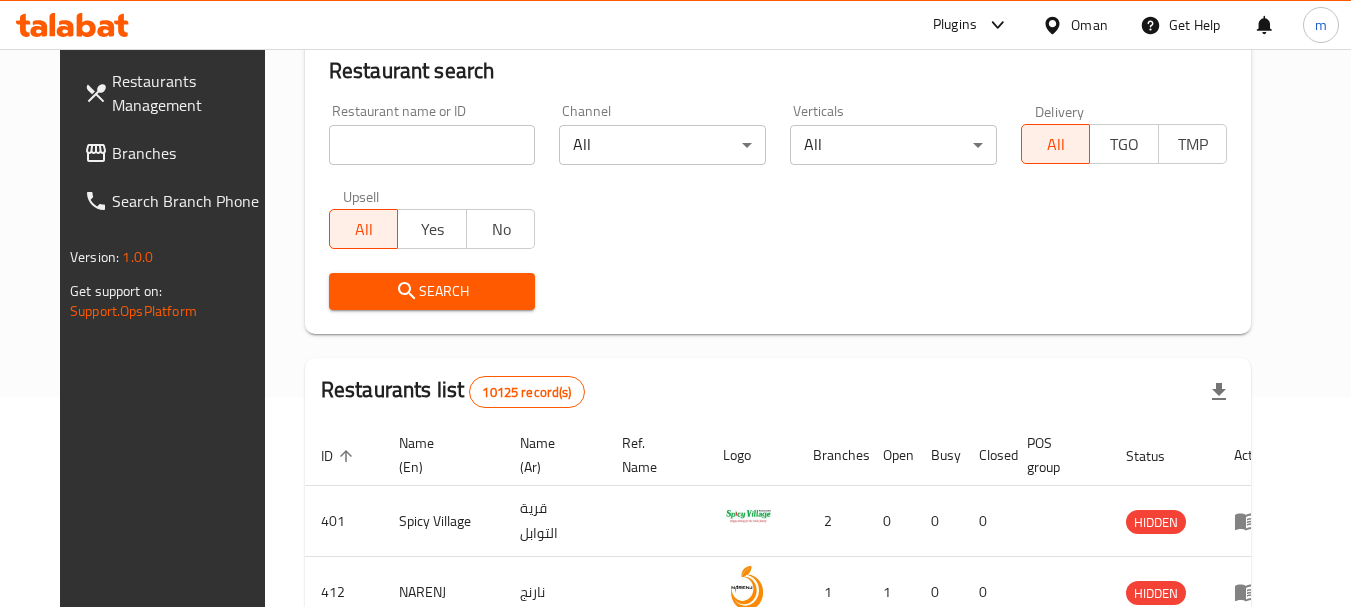 scroll, scrollTop: 268, scrollLeft: 0, axis: vertical 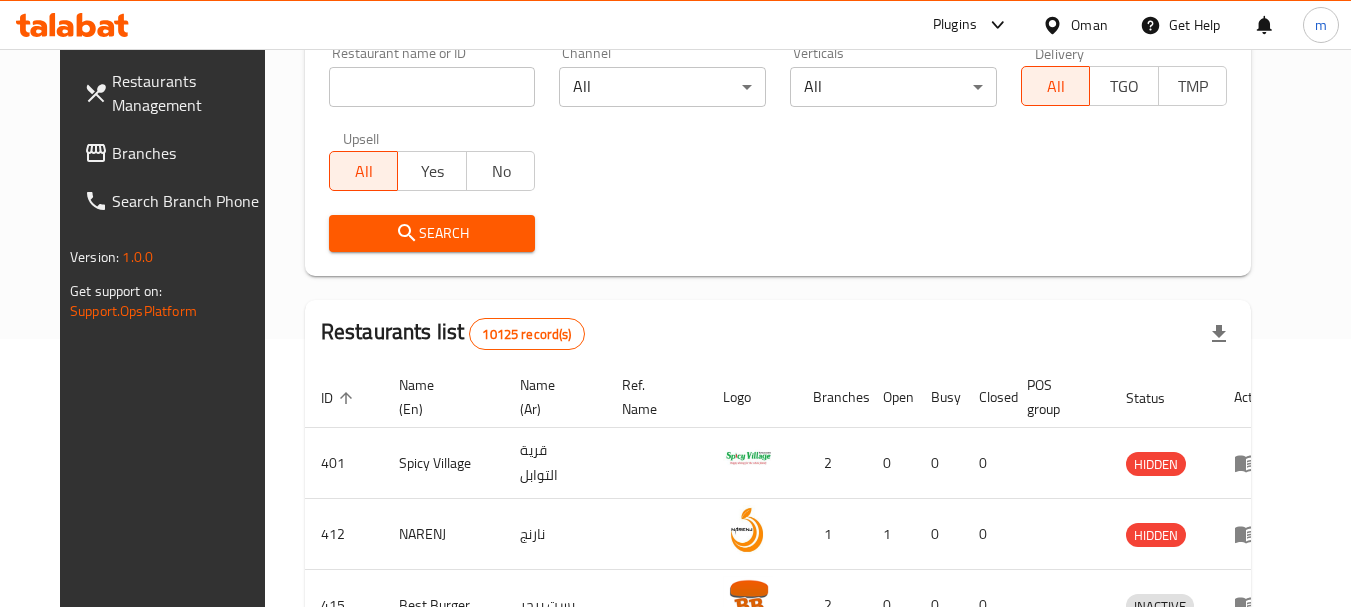 click on "Branches" at bounding box center (191, 153) 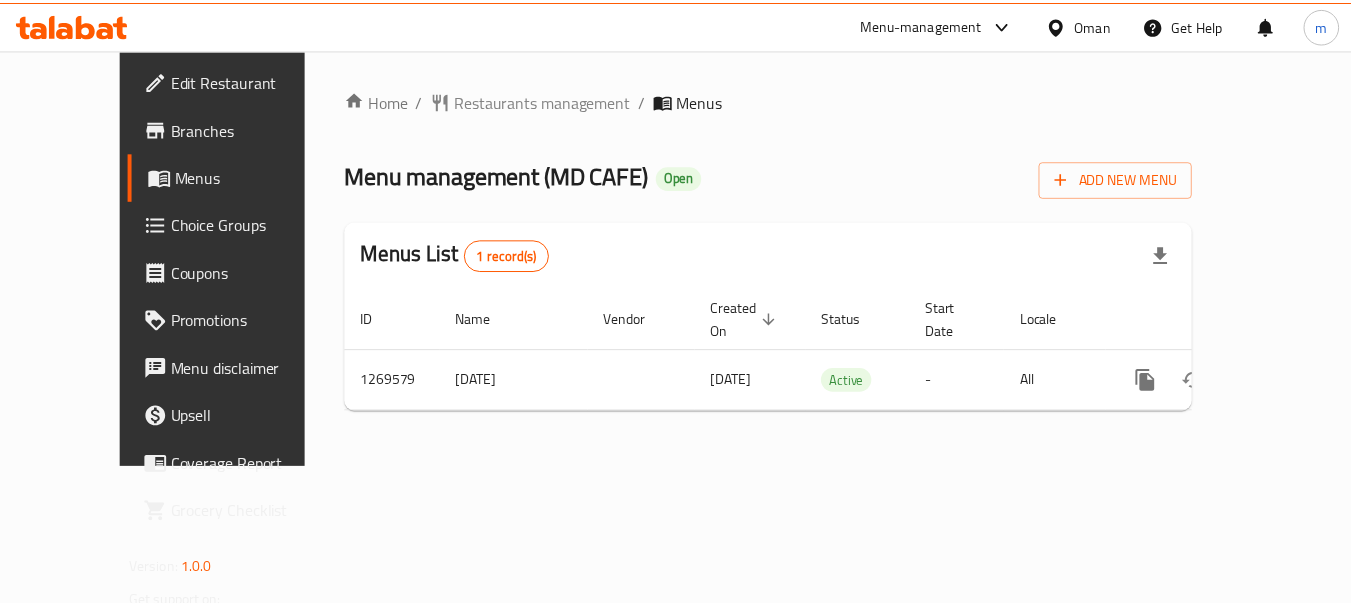 scroll, scrollTop: 0, scrollLeft: 0, axis: both 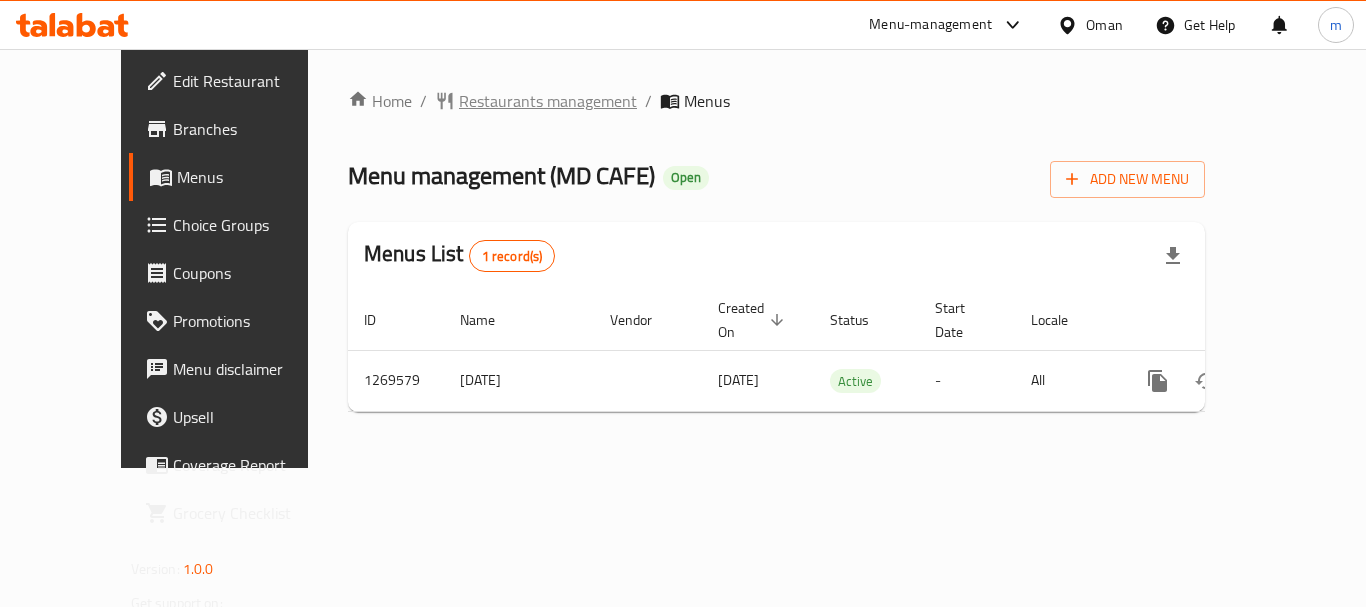 click on "Restaurants management" at bounding box center [548, 101] 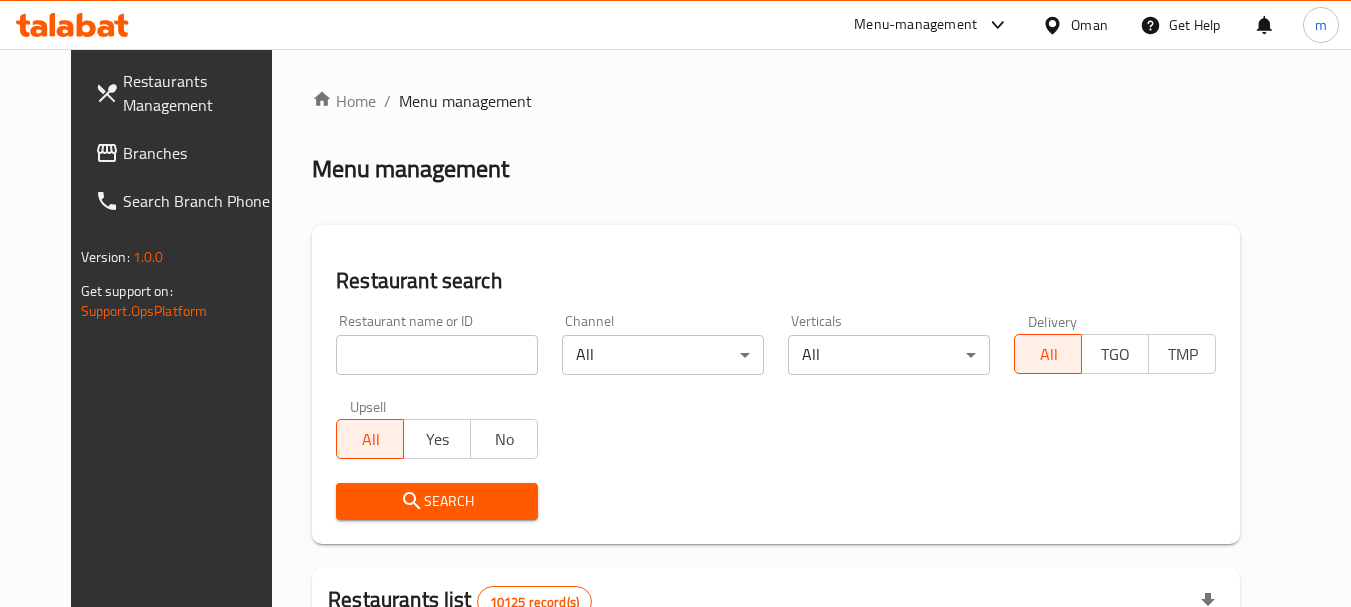 click at bounding box center [437, 355] 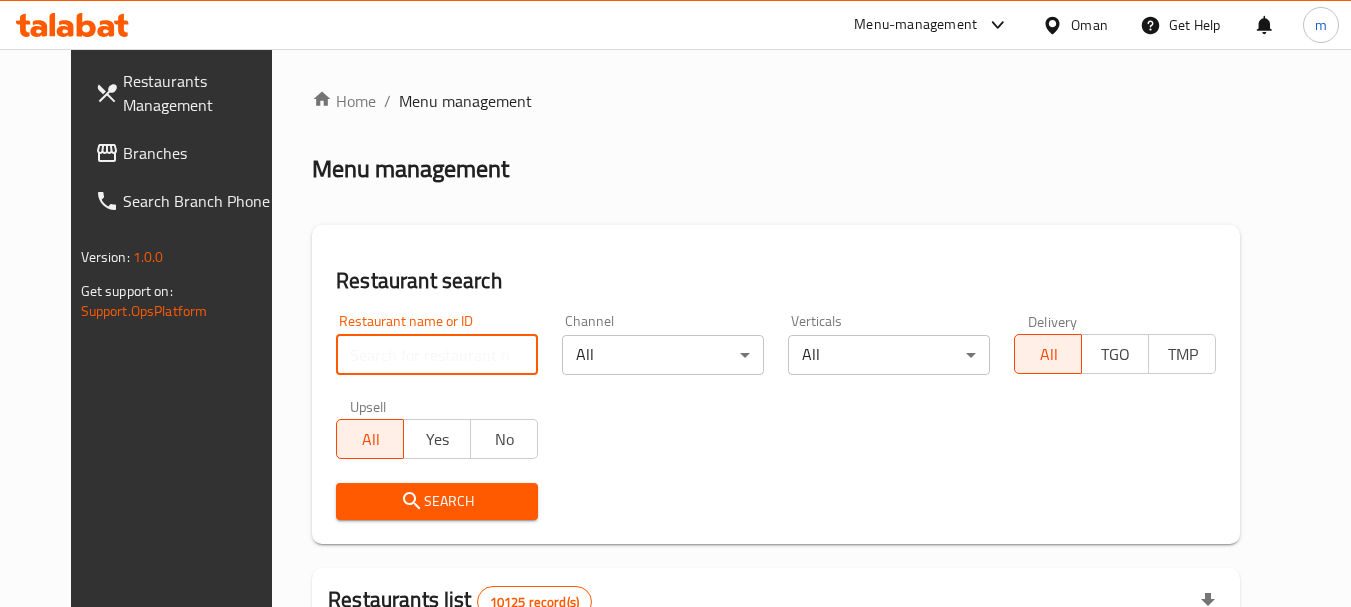 paste on "688683" 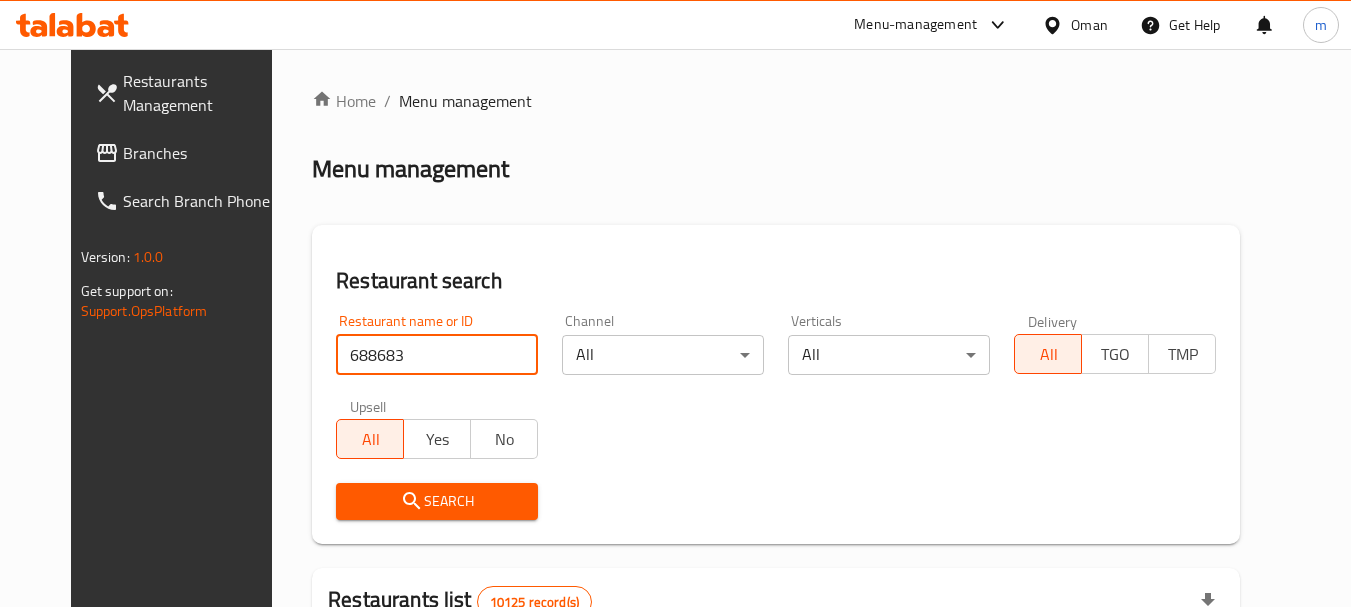 type on "688683" 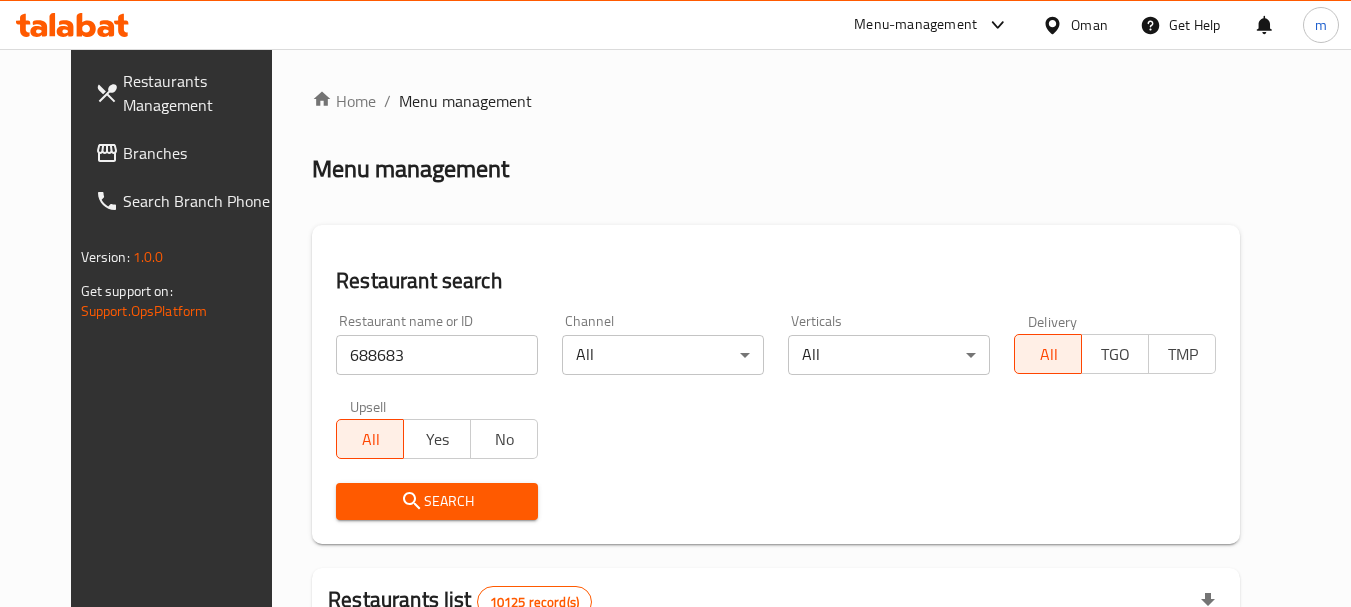 click on "Search" at bounding box center (437, 501) 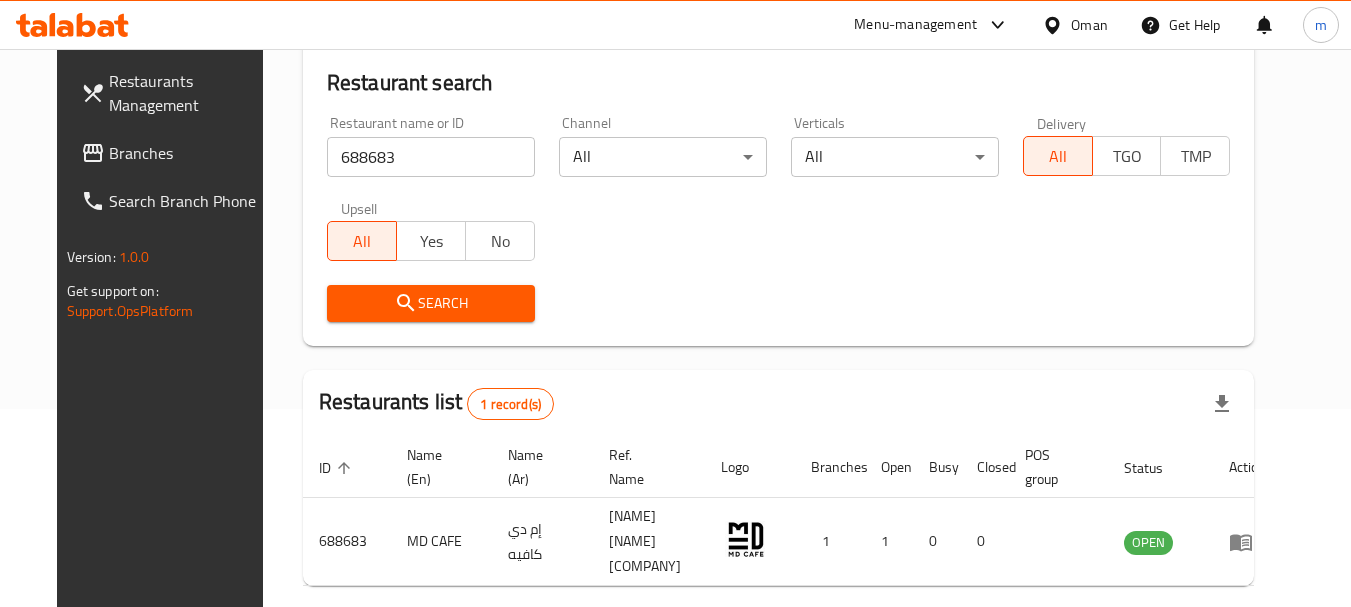 scroll, scrollTop: 268, scrollLeft: 0, axis: vertical 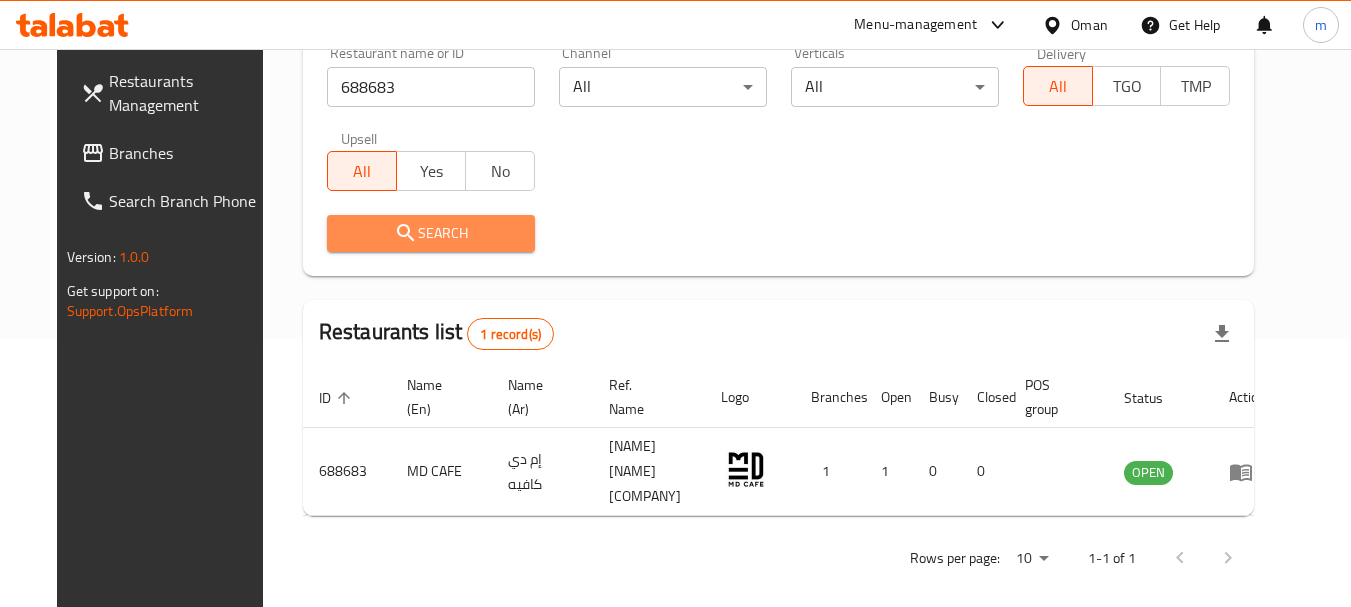 click on "Search" at bounding box center (431, 233) 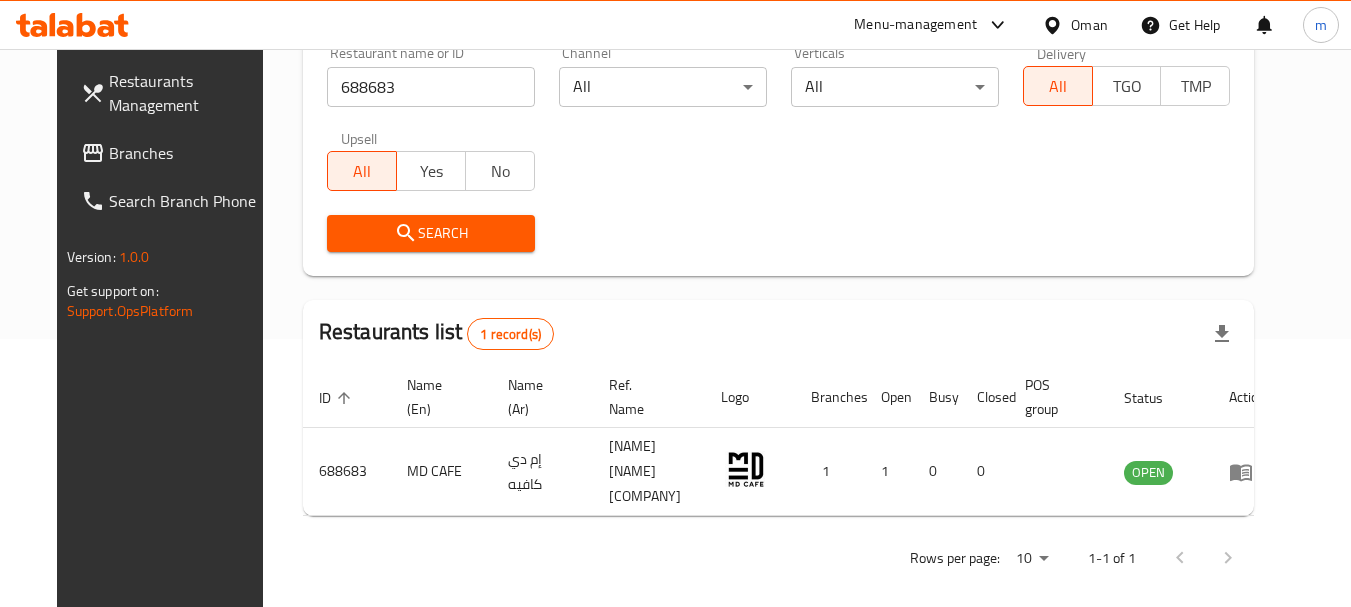click on "Branches" at bounding box center [188, 153] 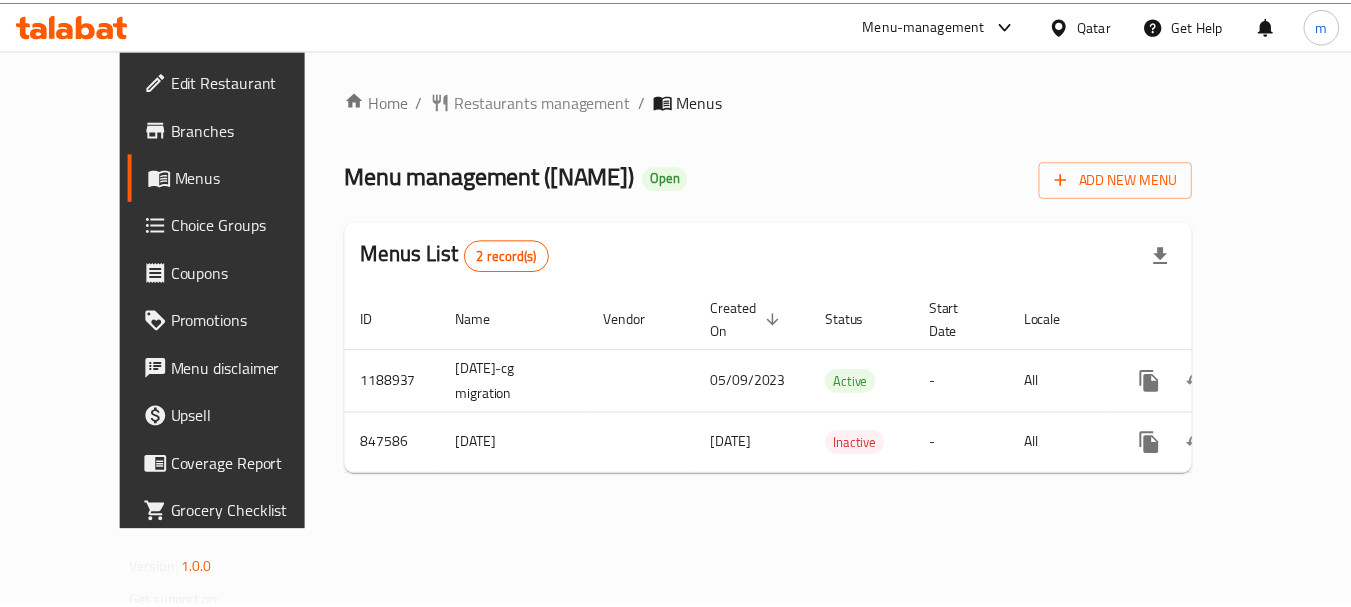 scroll, scrollTop: 0, scrollLeft: 0, axis: both 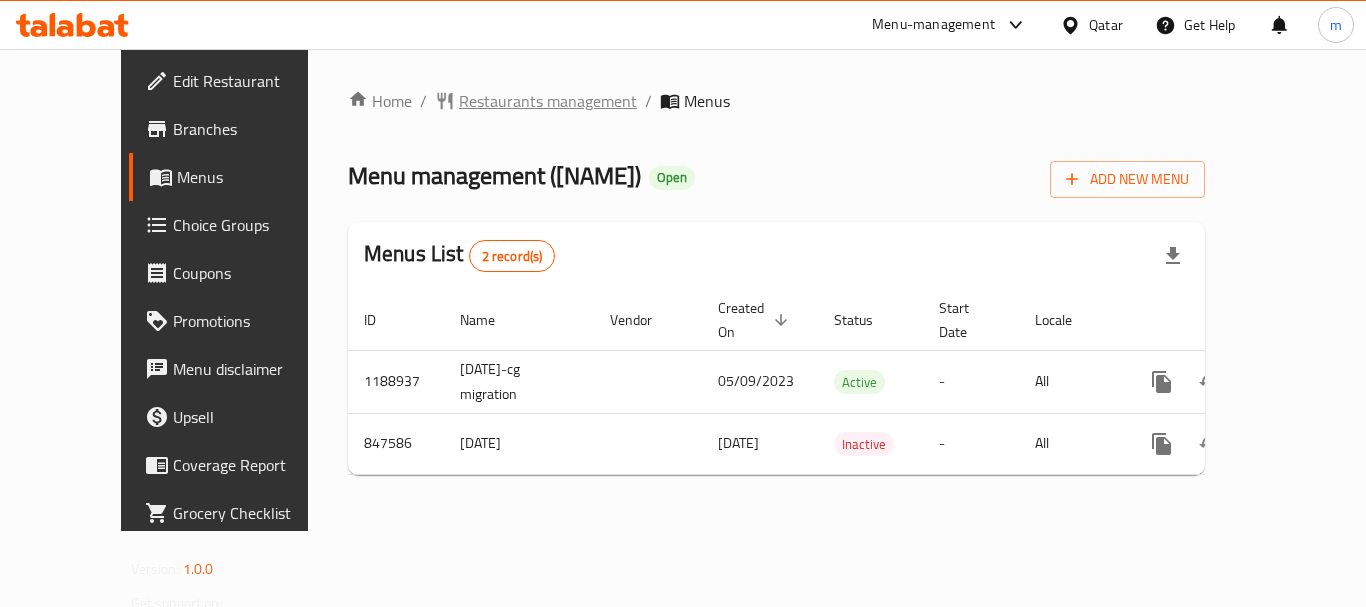 click on "Restaurants management" at bounding box center [548, 101] 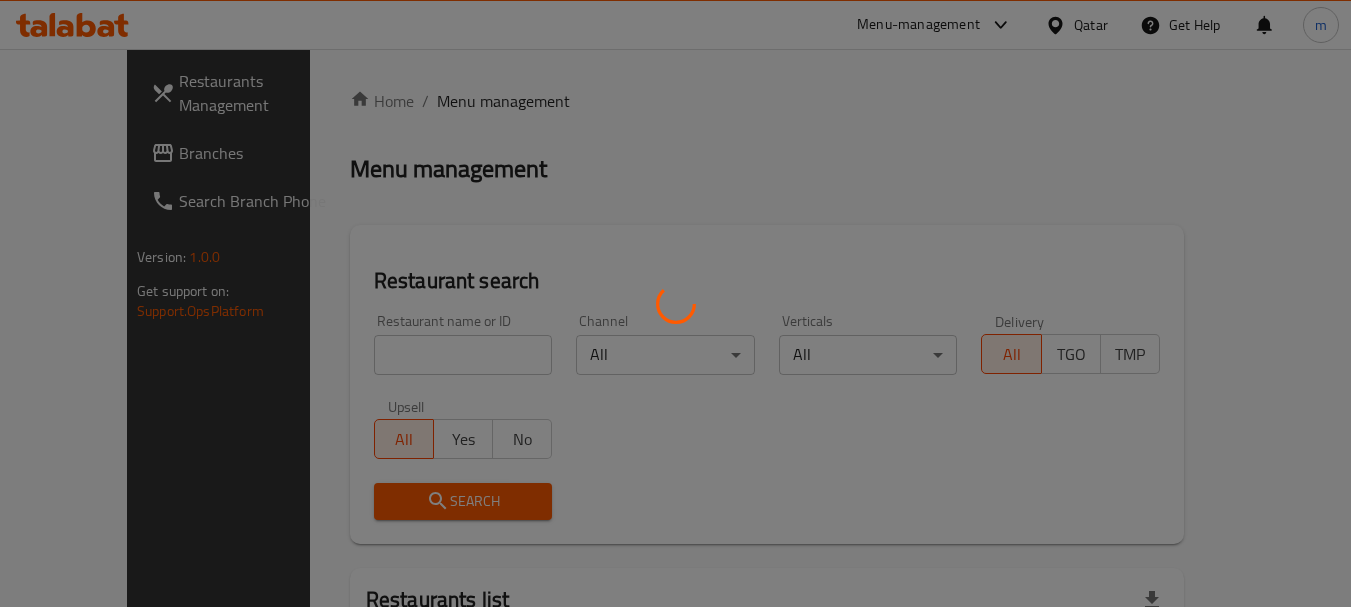 click at bounding box center (675, 303) 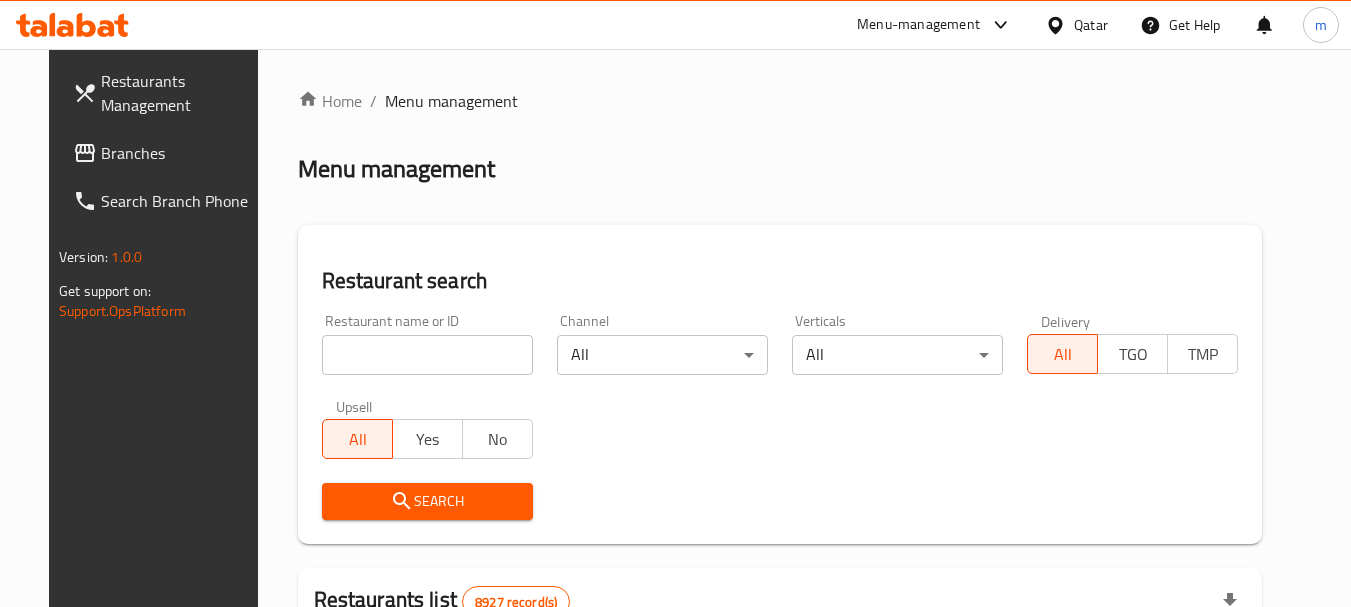 click at bounding box center (427, 355) 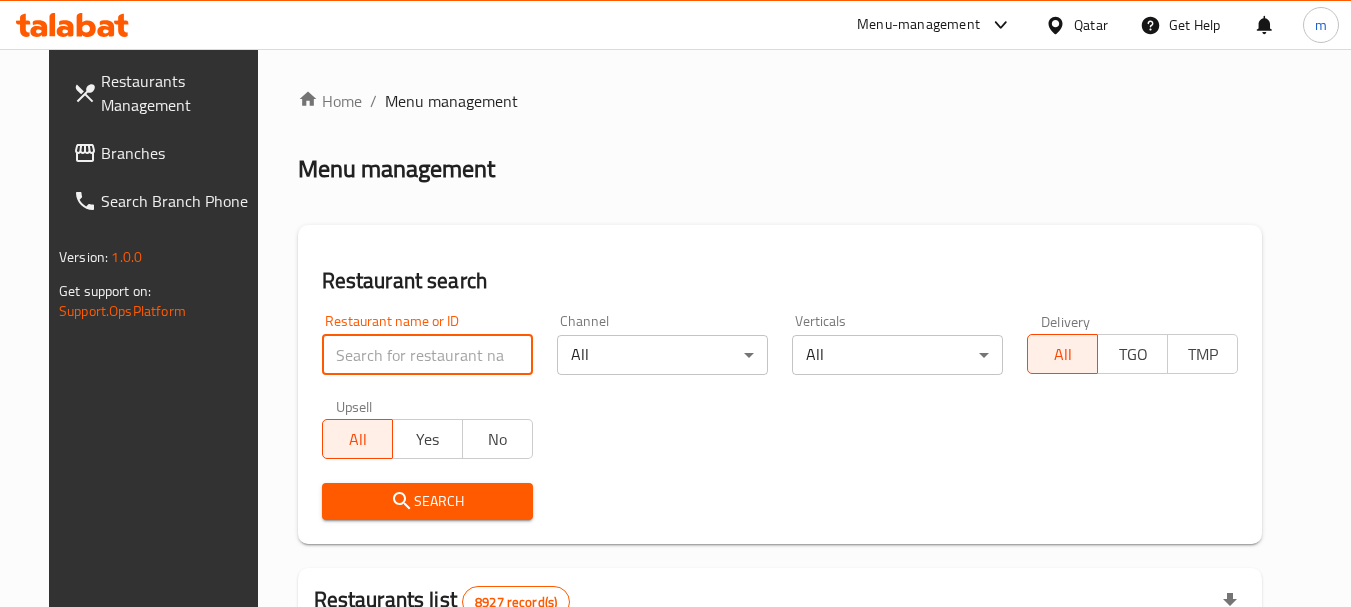 click at bounding box center (427, 355) 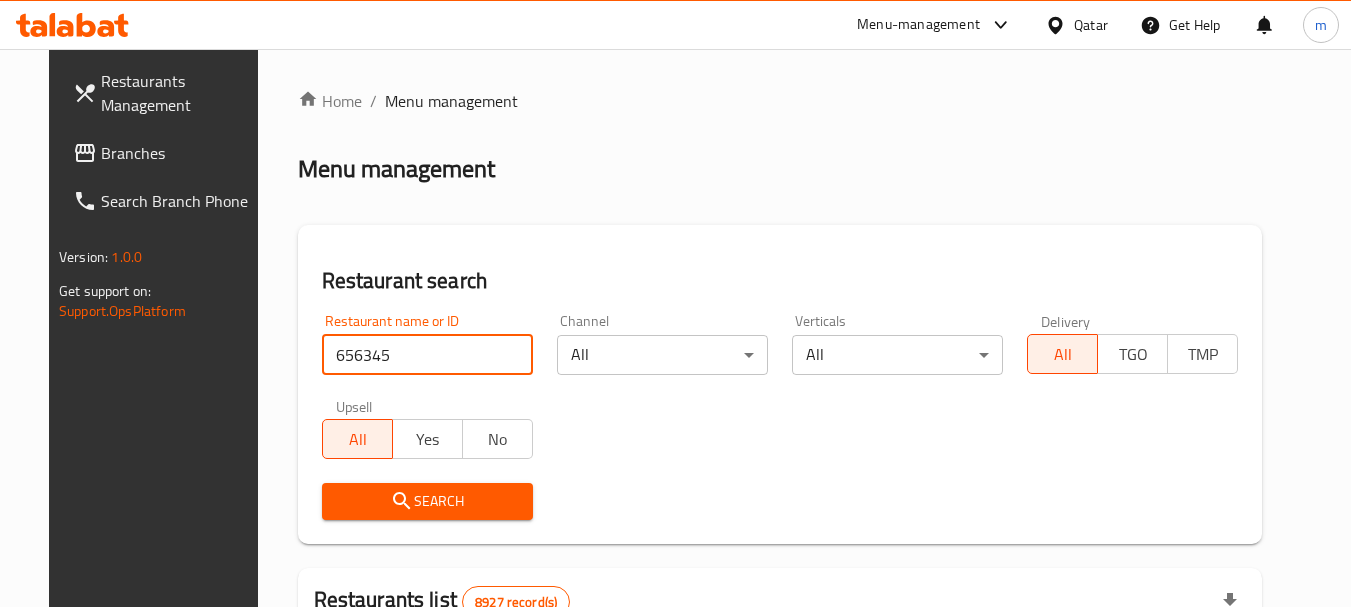 type on "656345" 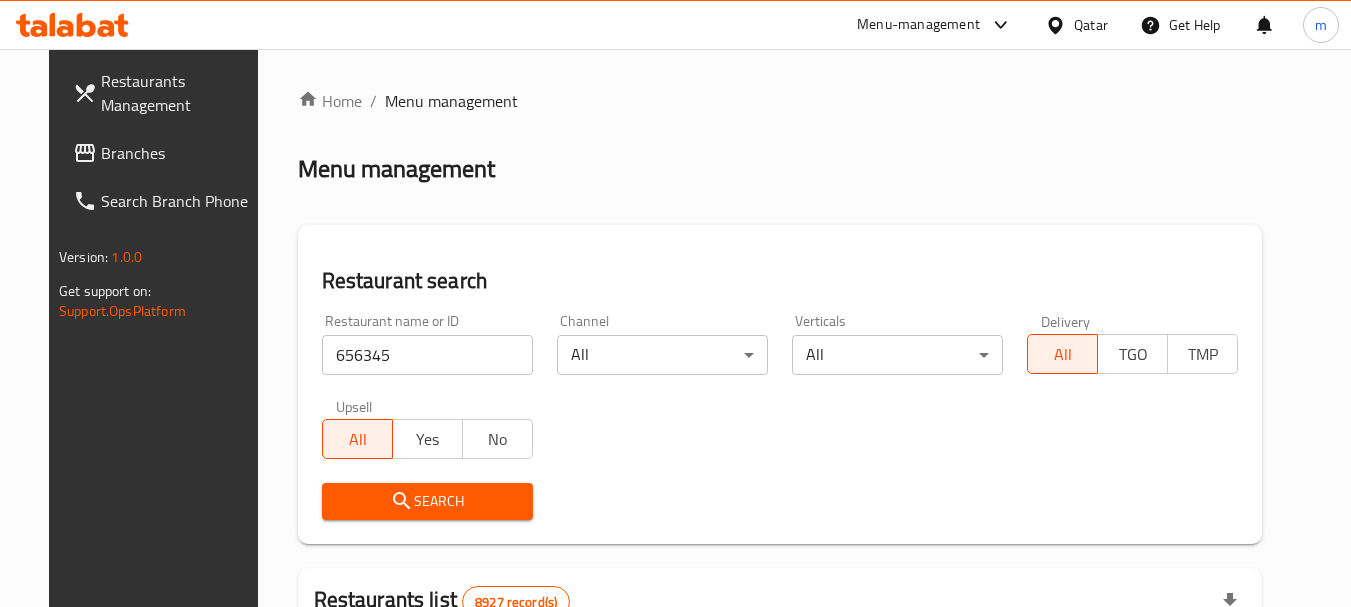 click 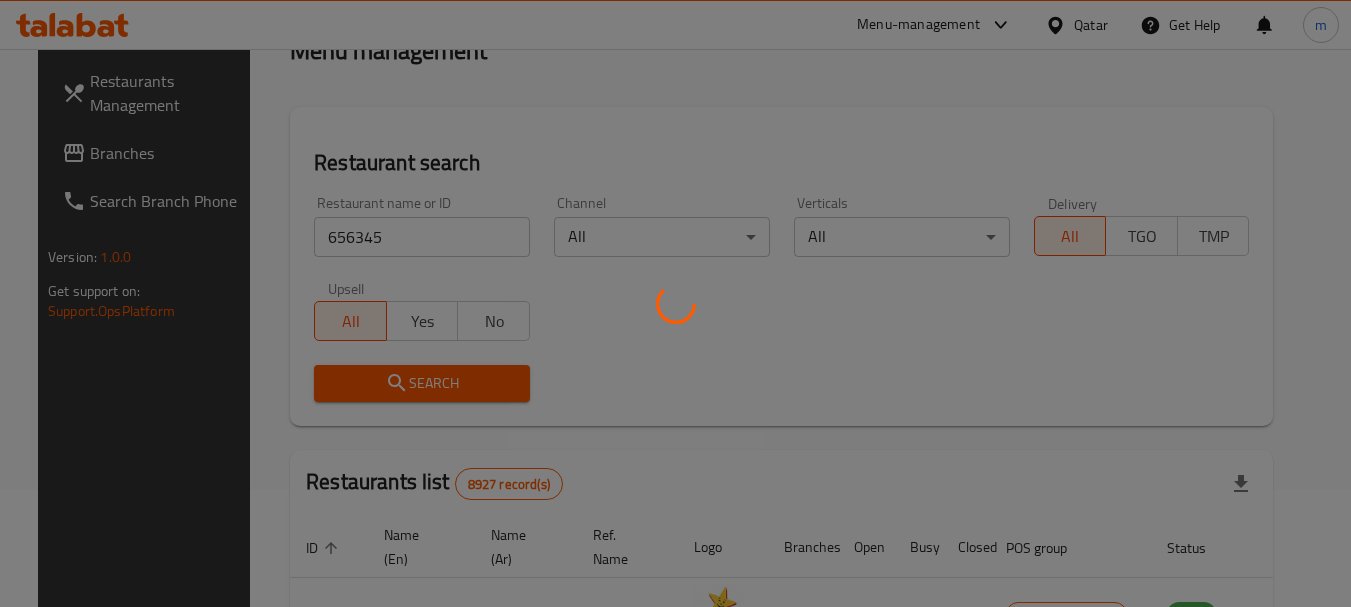 scroll, scrollTop: 285, scrollLeft: 0, axis: vertical 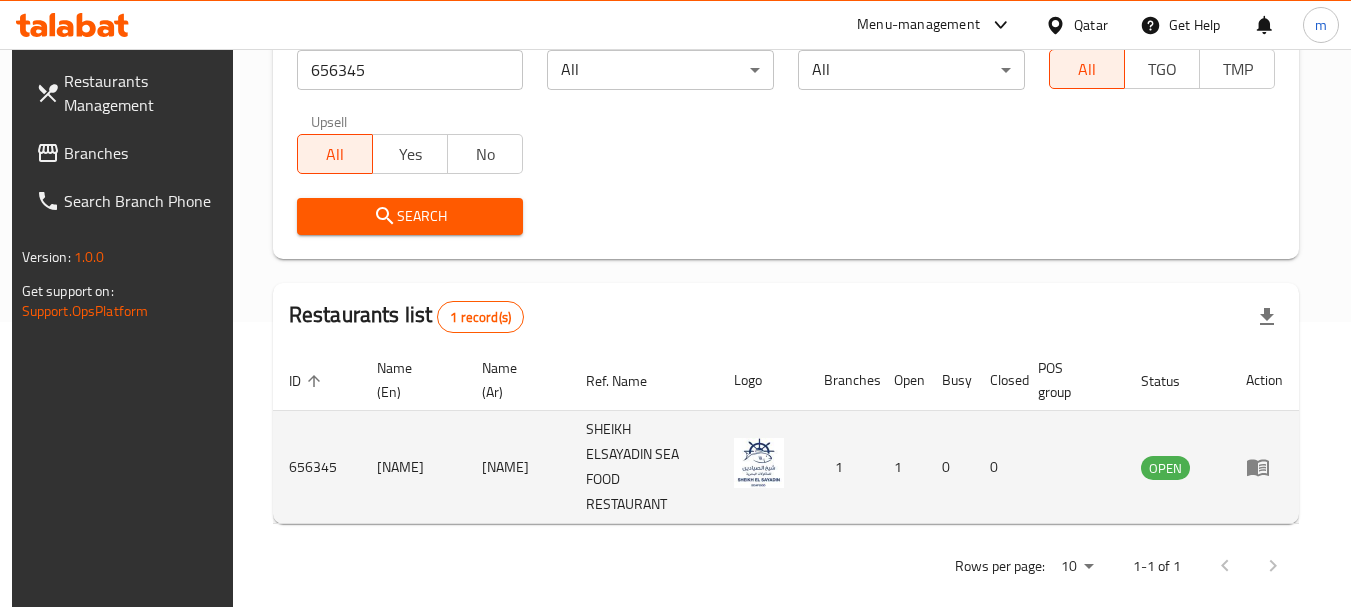 click at bounding box center [759, 463] 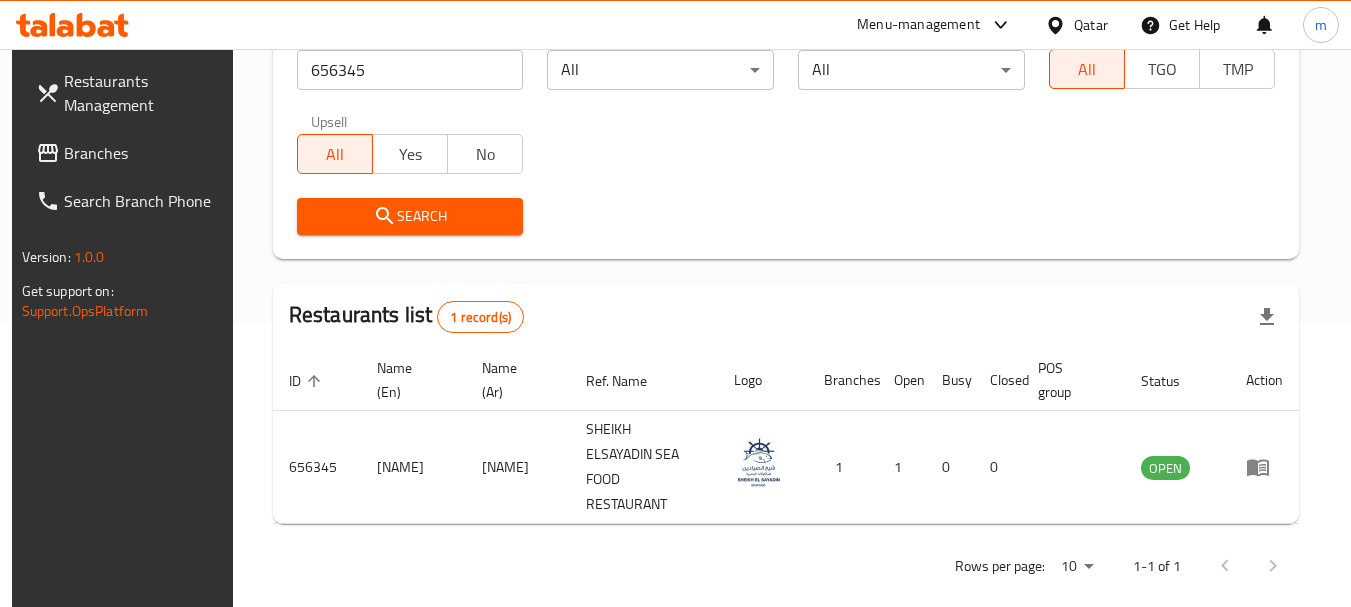 click on "Branches" at bounding box center (143, 153) 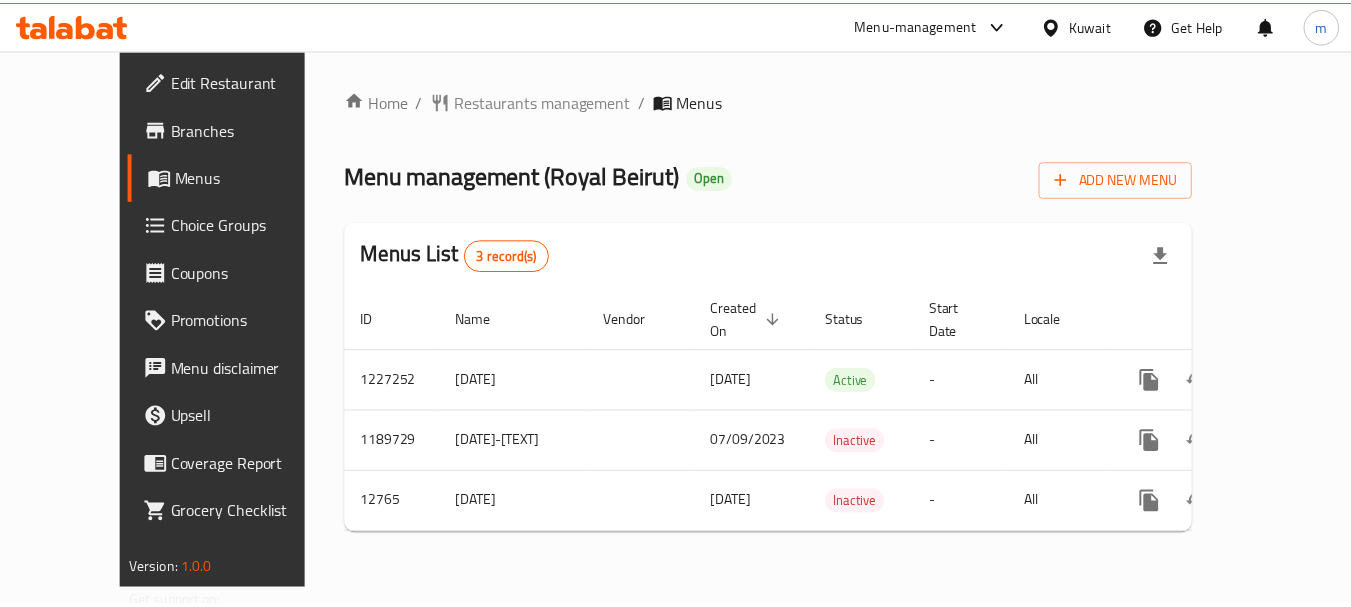 scroll, scrollTop: 0, scrollLeft: 0, axis: both 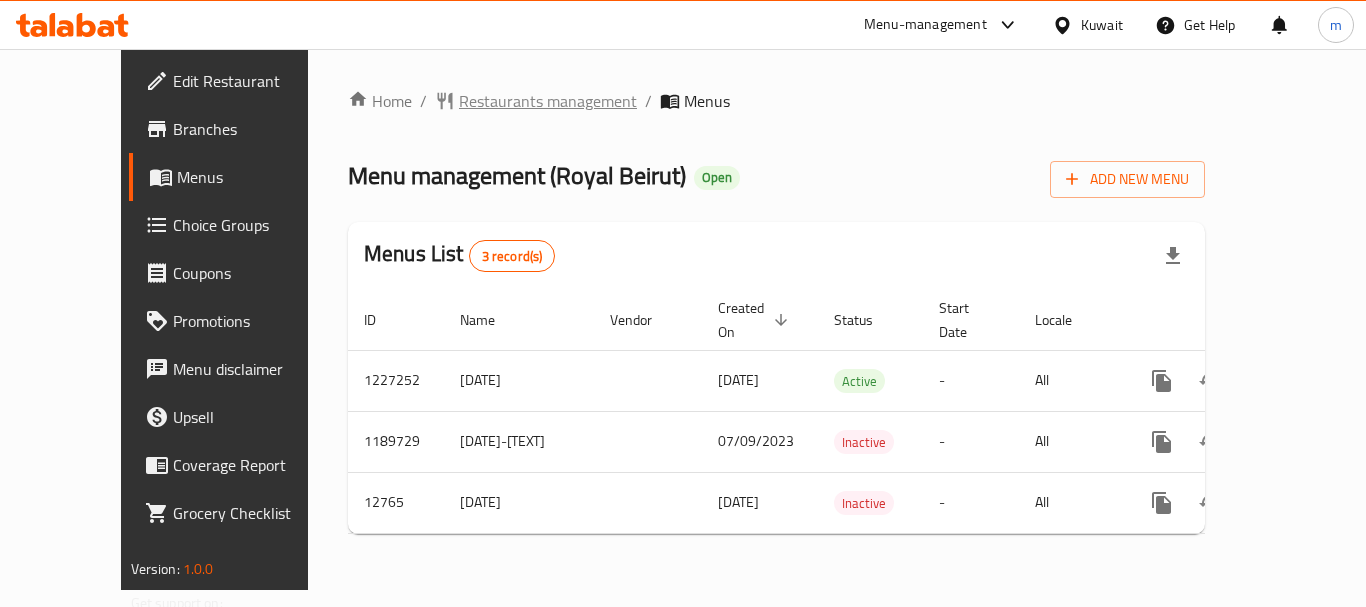 click on "Restaurants management" at bounding box center [548, 101] 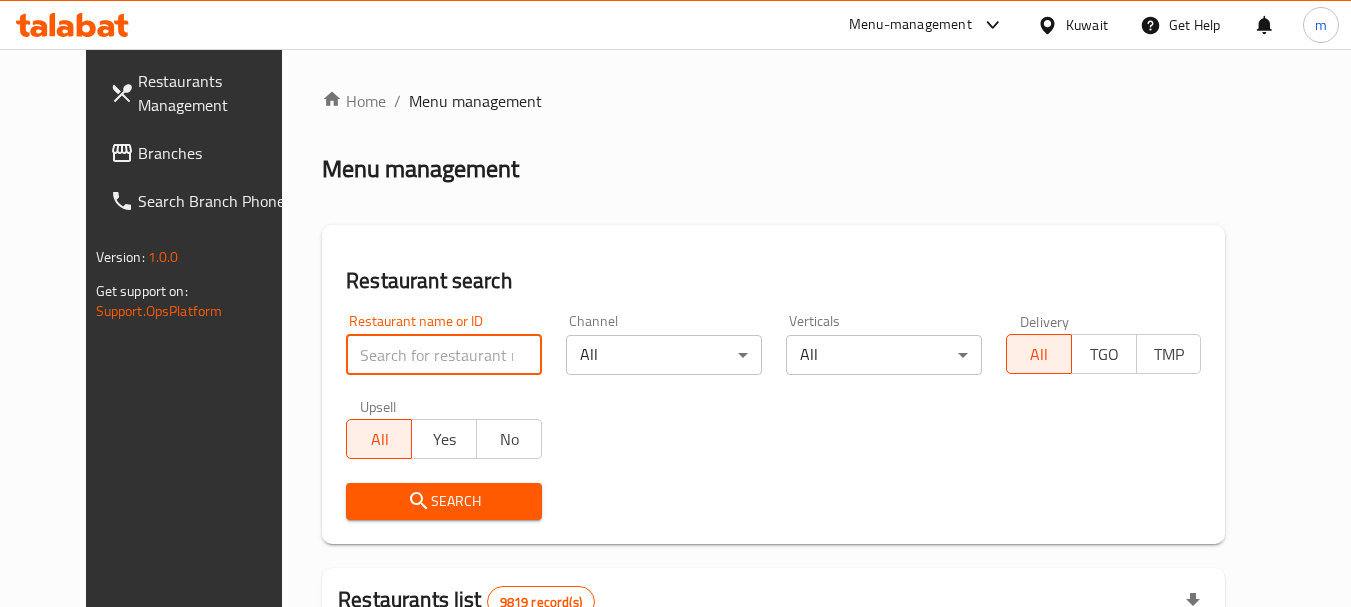 click at bounding box center [444, 355] 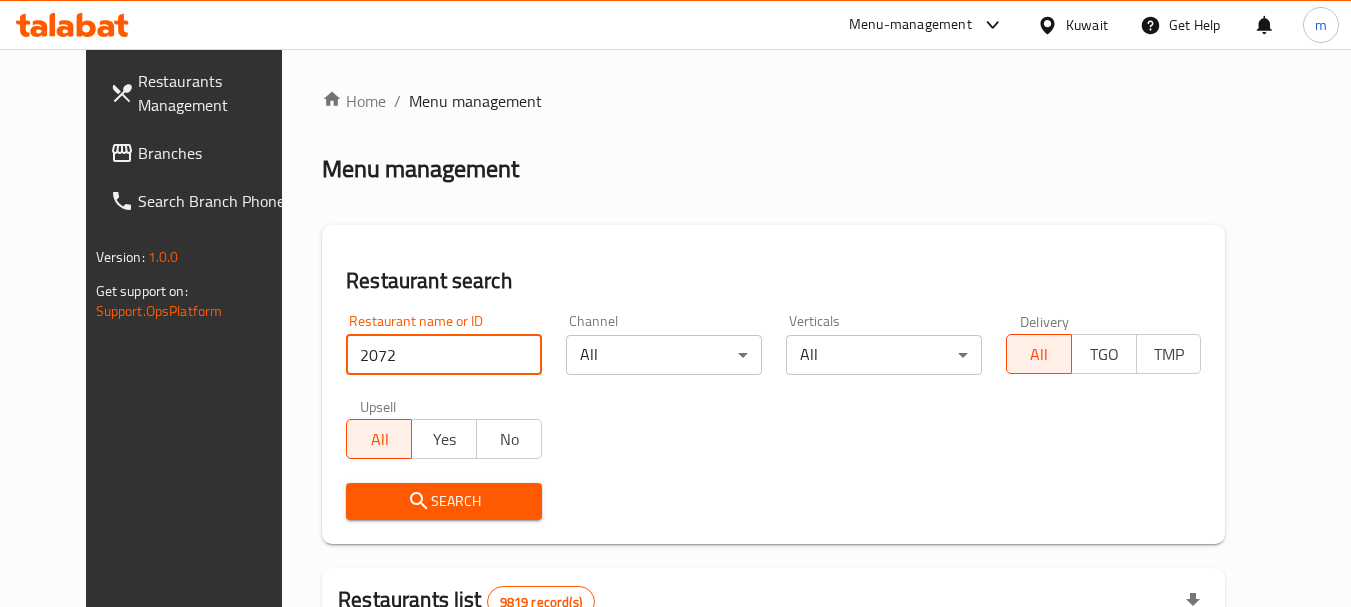 type on "2072" 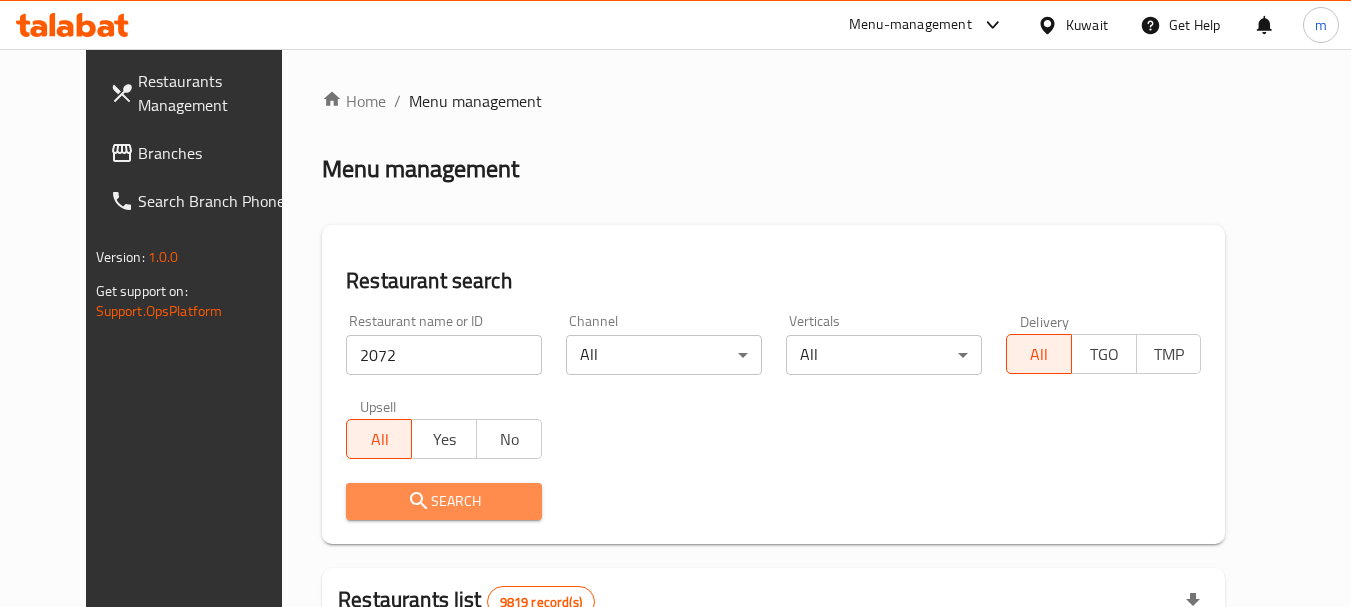 click on "Search" at bounding box center [444, 501] 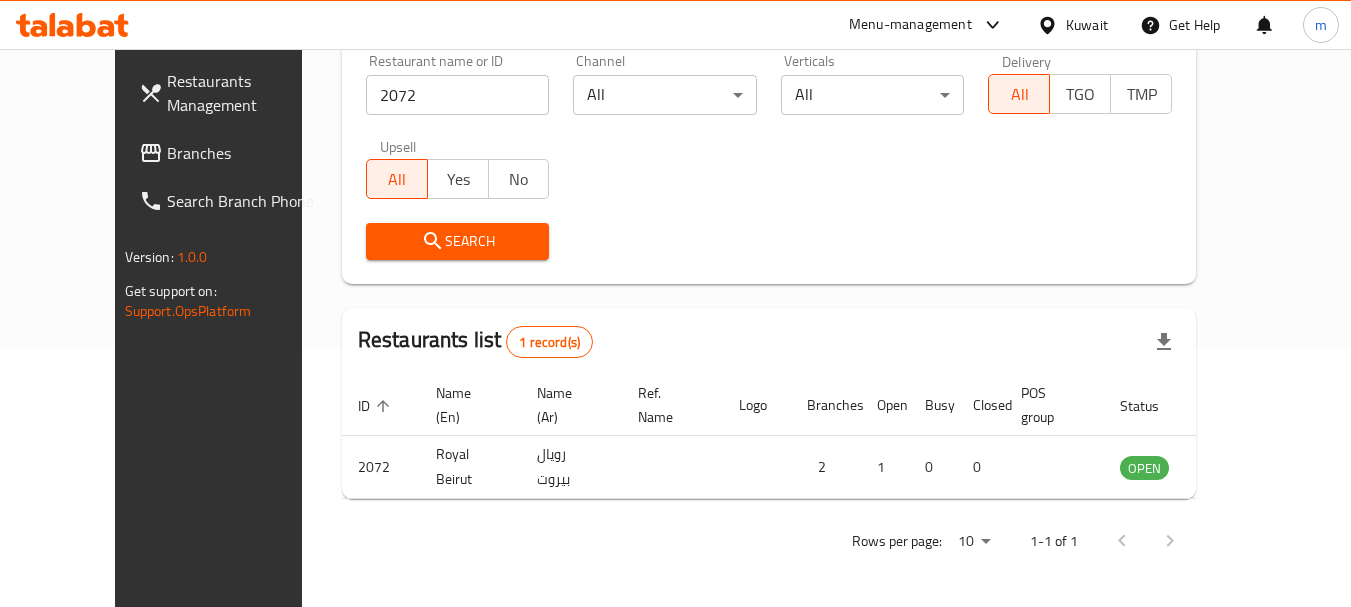 scroll, scrollTop: 268, scrollLeft: 0, axis: vertical 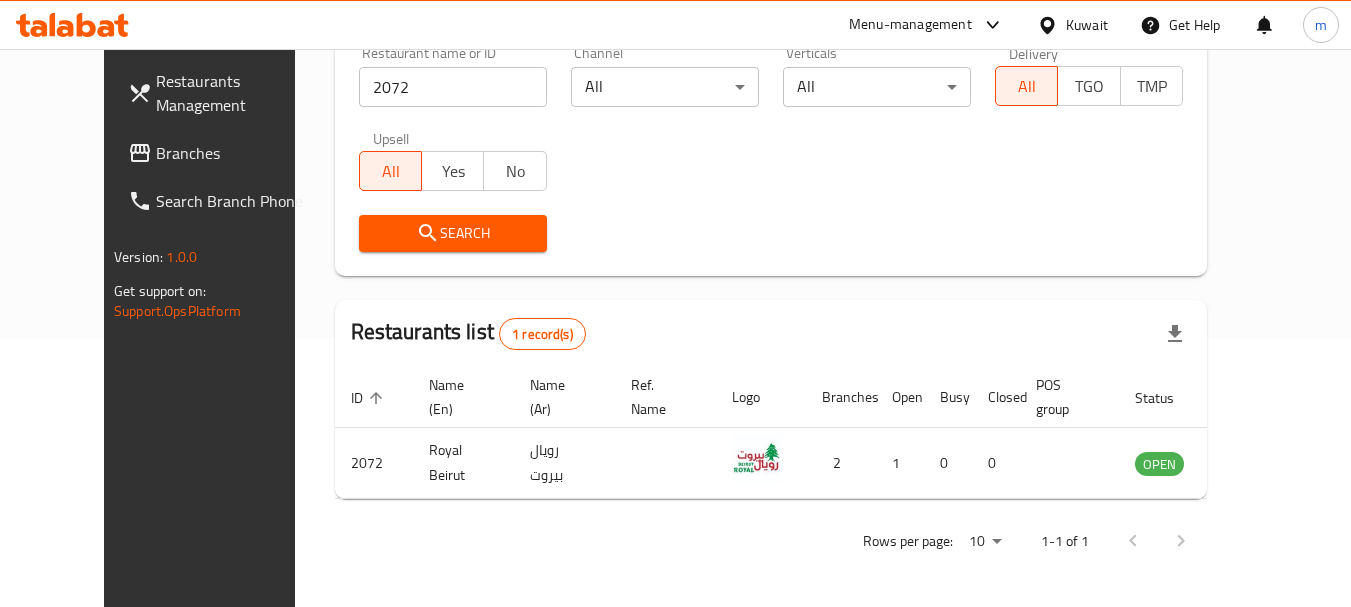 click on "Kuwait" at bounding box center [1087, 25] 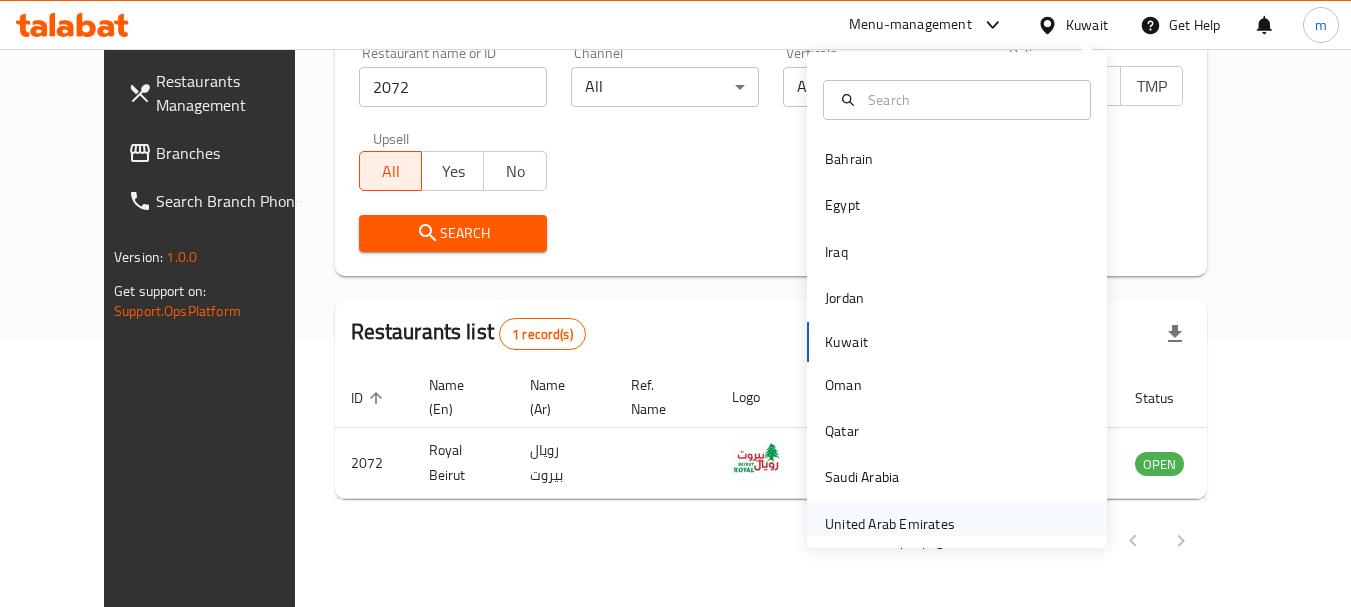 click on "United Arab Emirates" at bounding box center [890, 524] 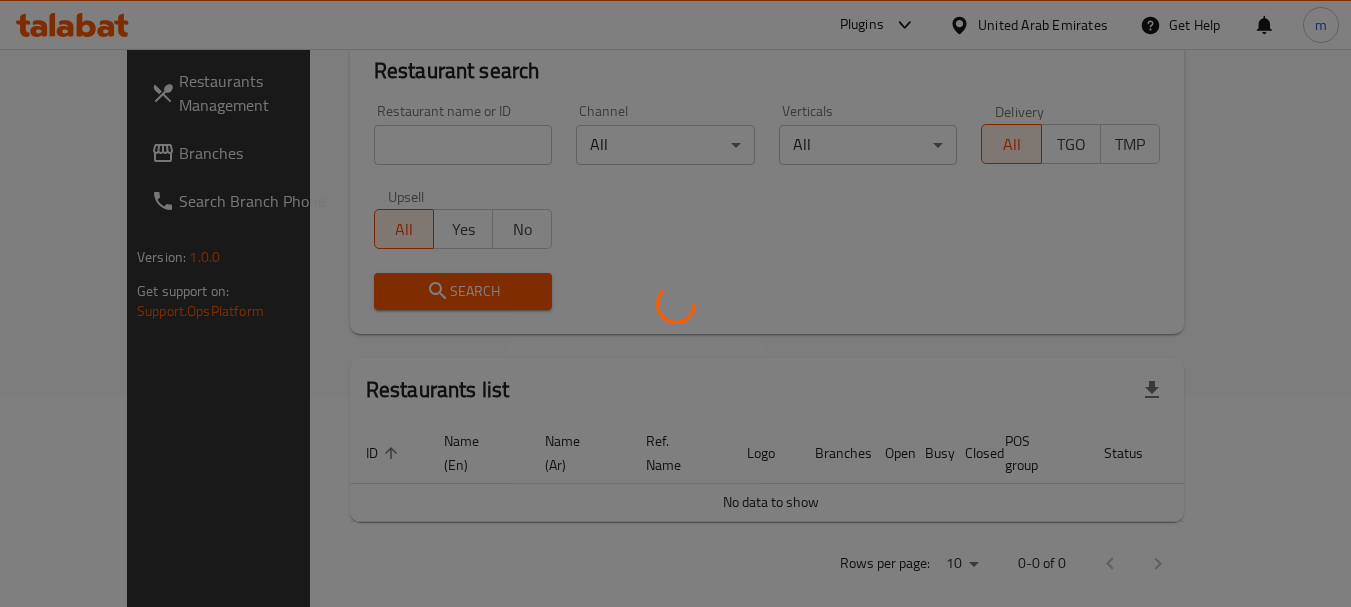 scroll, scrollTop: 268, scrollLeft: 0, axis: vertical 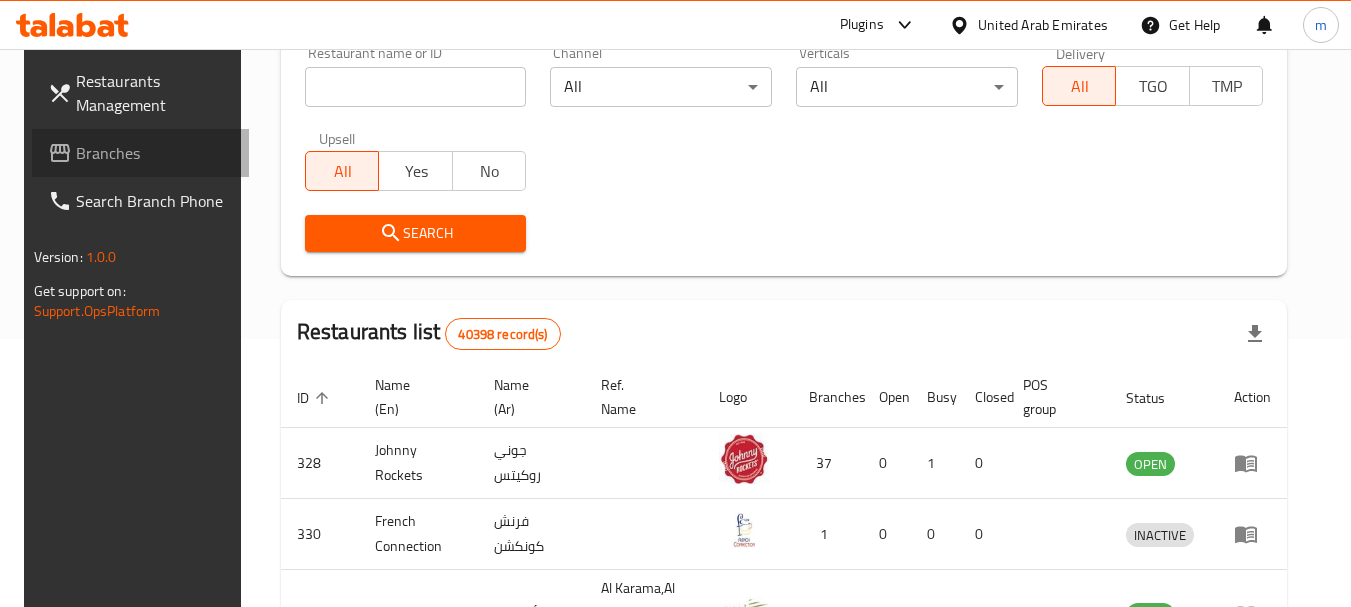 click on "Branches" at bounding box center [155, 153] 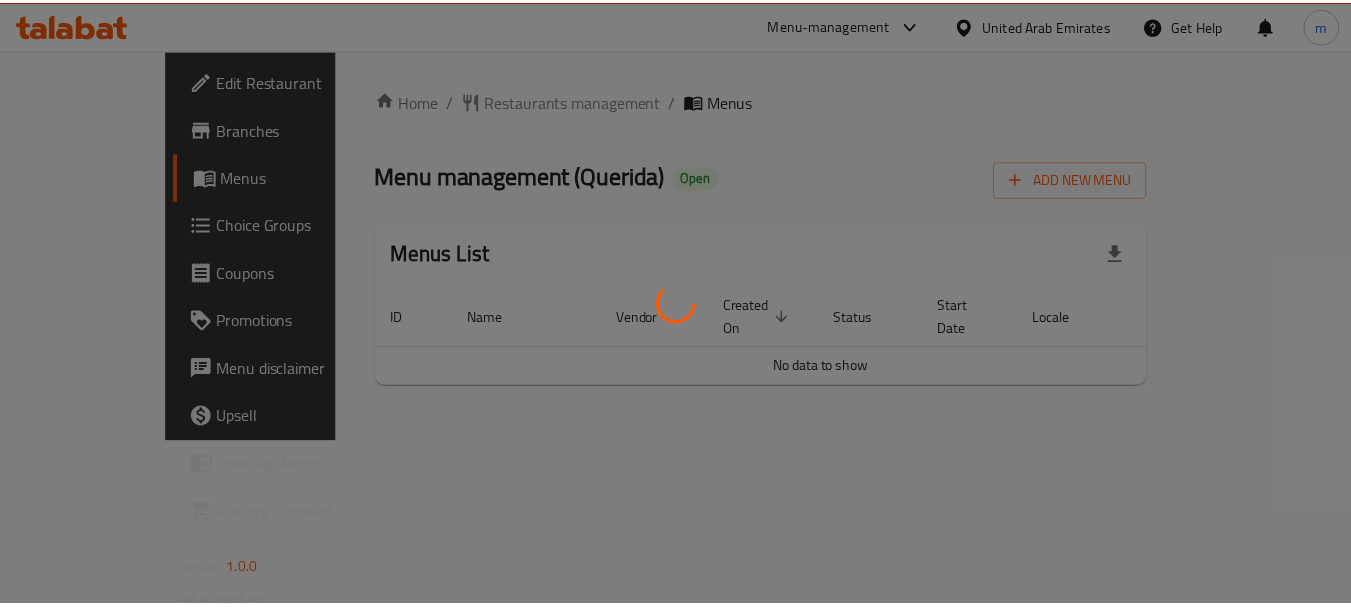 scroll, scrollTop: 0, scrollLeft: 0, axis: both 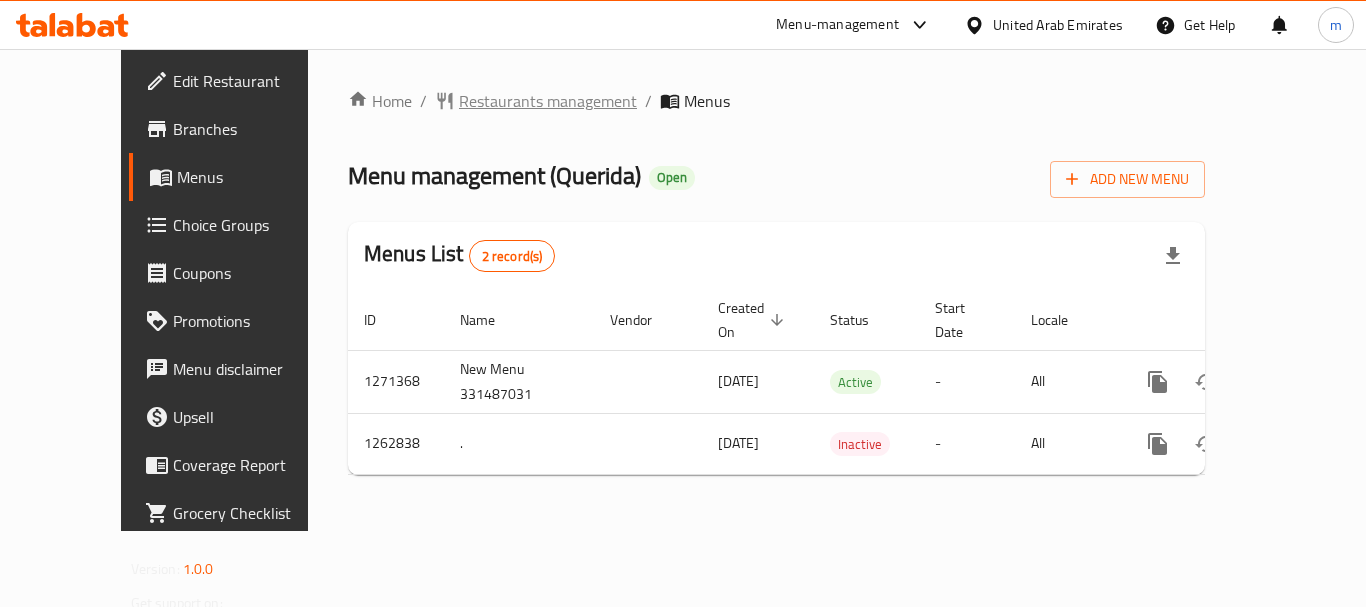 click on "Restaurants management" at bounding box center [548, 101] 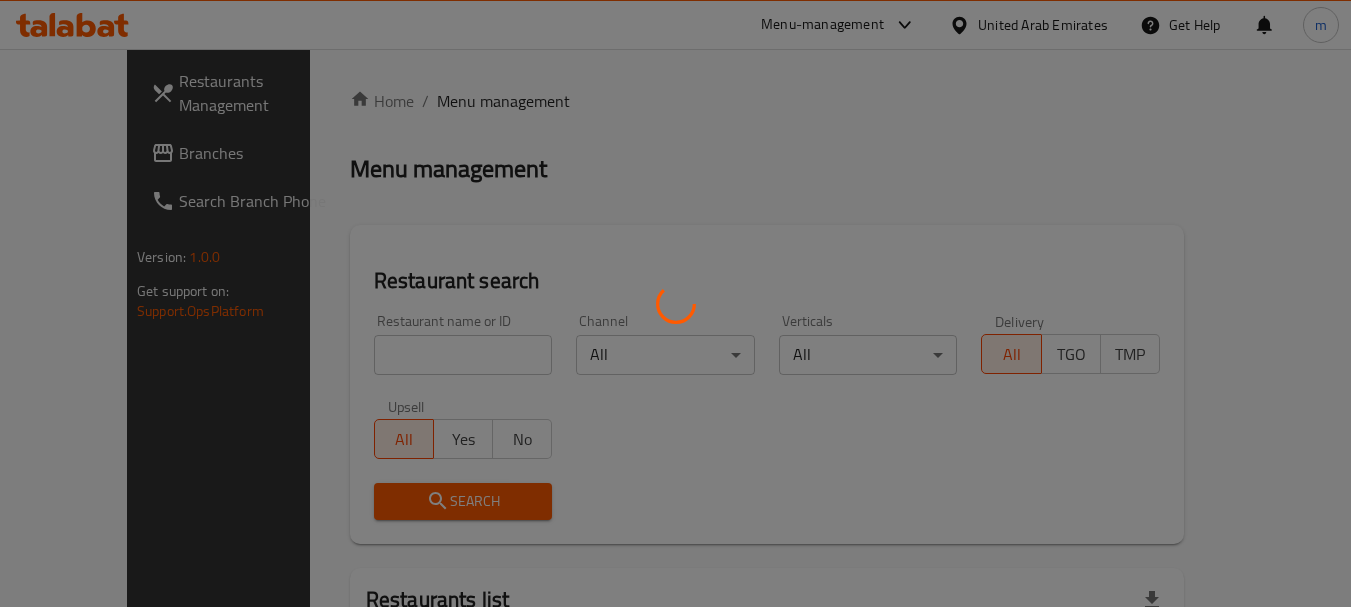 click at bounding box center [675, 303] 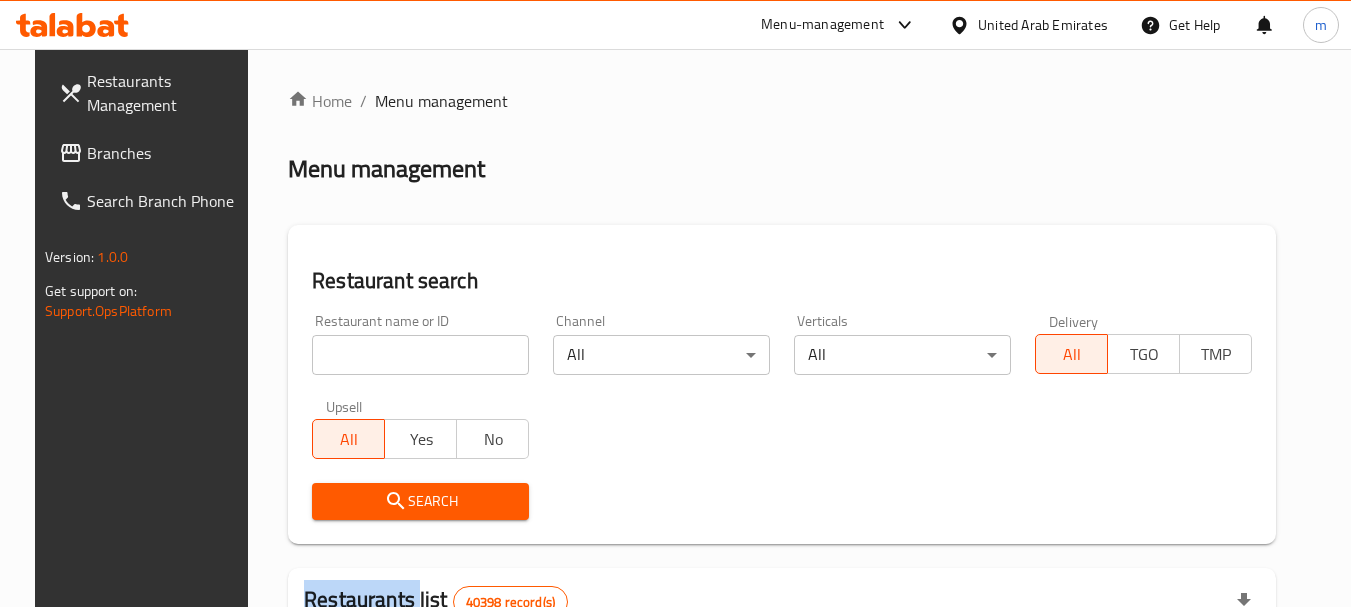 click on "Home / Menu management Menu management Restaurant search Restaurant name or ID Restaurant name or ID Channel All ​ Verticals All ​ Delivery All TGO TMP Upsell All Yes No   Search Restaurants list   40398 record(s) ID sorted ascending Name (En) Name (Ar) Ref. Name Logo Branches Open Busy Closed POS group Status Action 328 Johnny Rockets جوني روكيتس 37 0 1 0 OPEN 330 French Connection فرنش كونكشن 1 0 0 0 INACTIVE 339 Arz Lebanon أرز لبنان Al Karama,Al Barsha ​ ​ 9 1 0 2 OPEN 340 Mega Wraps ميجا رابس 3 0 0 0 INACTIVE 342 Sandella's Flatbread Cafe سانديلاز فلات براد 7 0 0 0 INACTIVE 343 Dragon Hut كوخ التنين 1 0 0 0 INACTIVE 348 Thai Kitchen المطبخ التايلندى 1 0 0 0 INACTIVE 349 Mughal  موغل 1 0 0 0 HIDDEN 350 HOT N COOL (Old) هوت و كول 1 0 0 0 INACTIVE 355 Al Habasha  الحبشة 11 1 0 0 HIDDEN Rows per page: 10 1-10 of 40398" at bounding box center [782, 717] 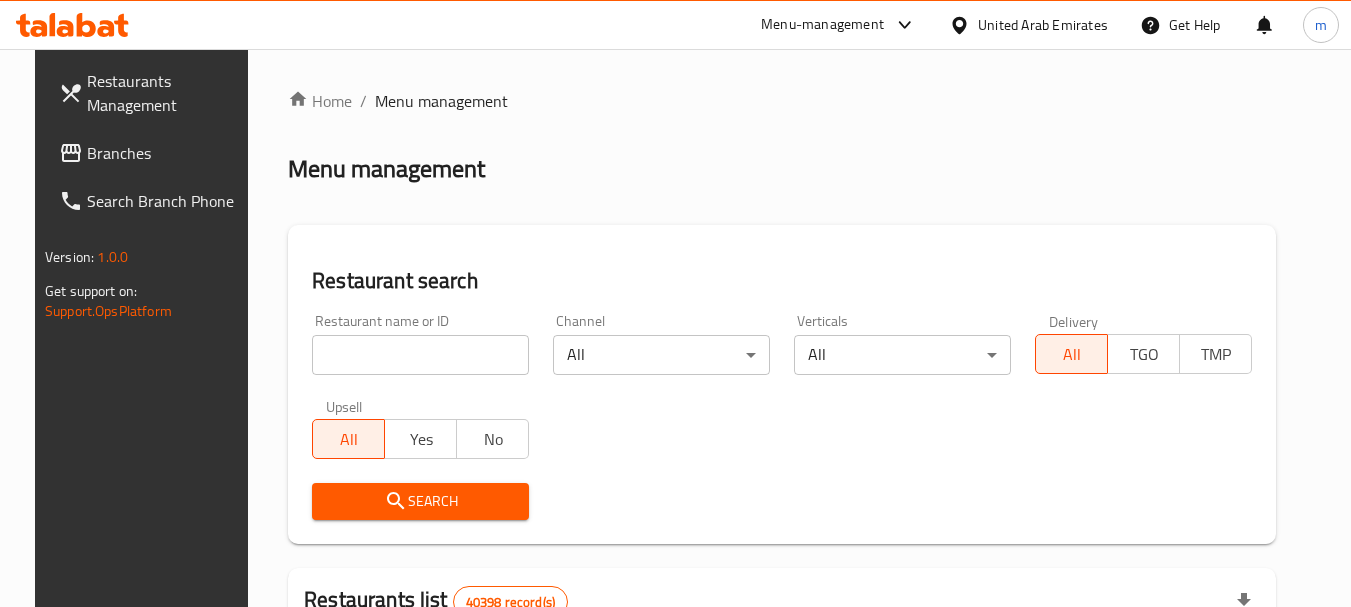 click at bounding box center (420, 355) 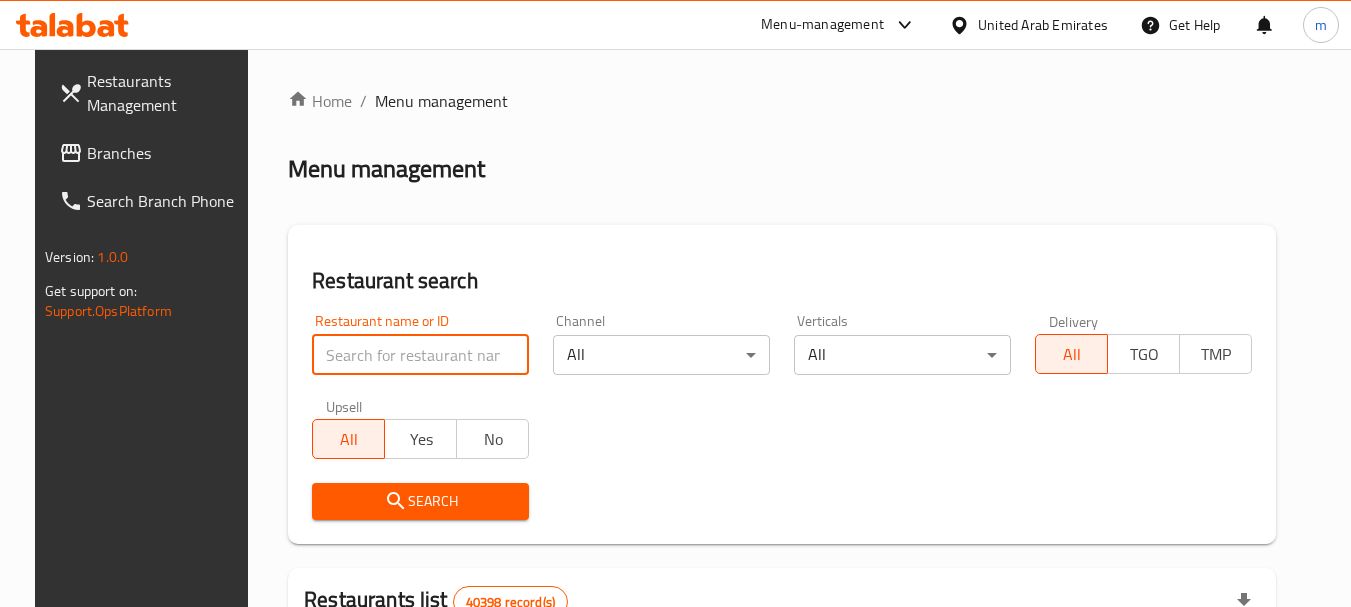click at bounding box center [420, 355] 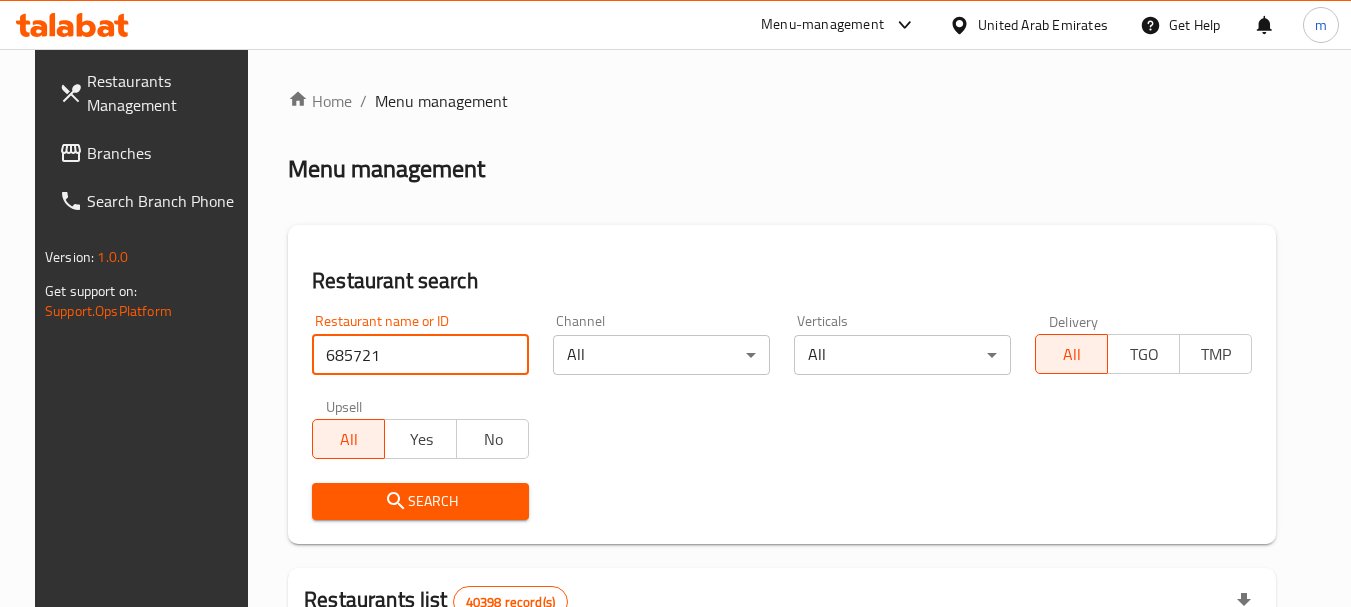 type on "685721" 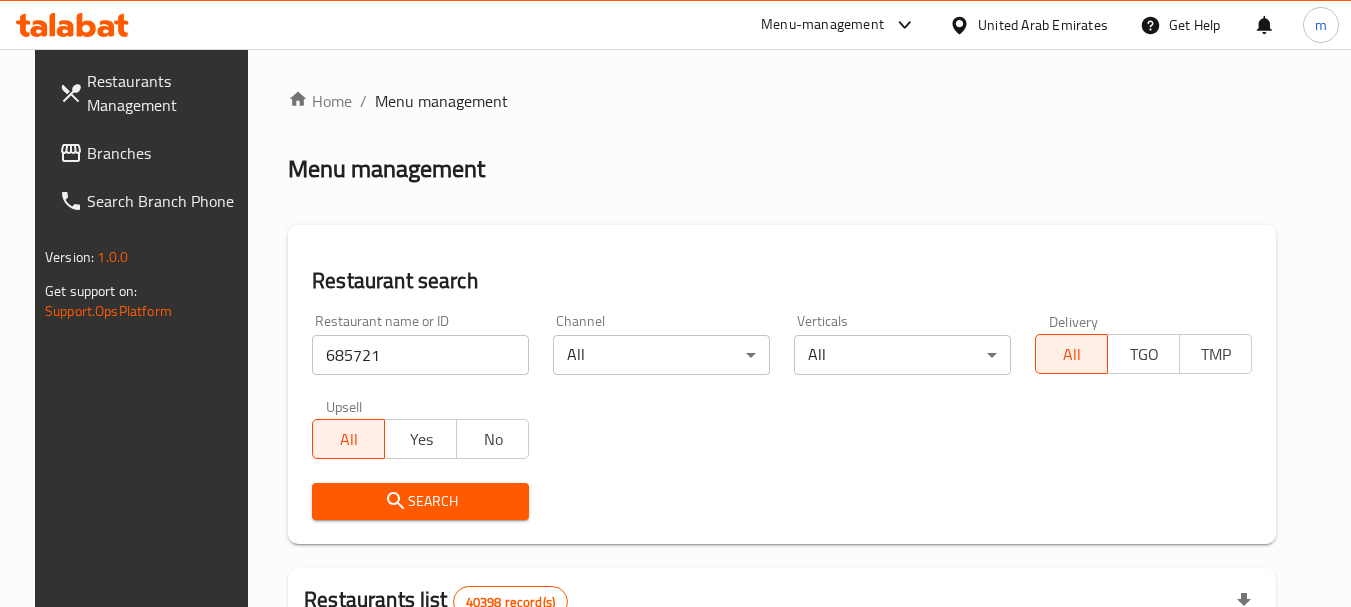 click 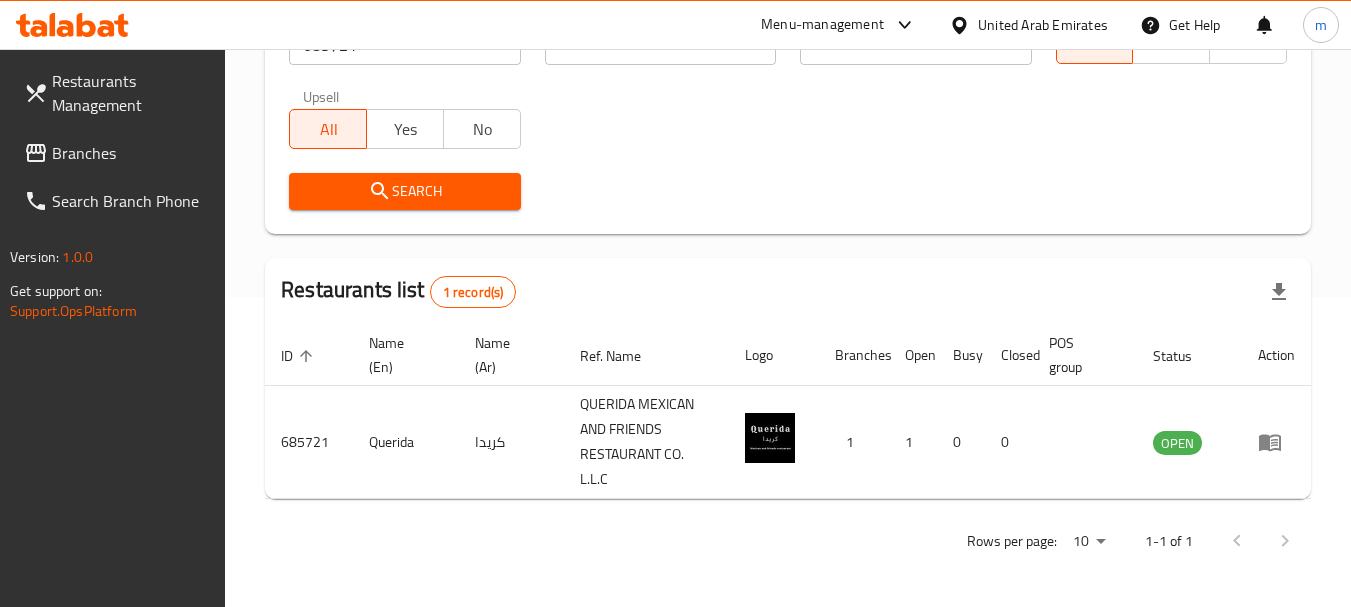 scroll, scrollTop: 310, scrollLeft: 0, axis: vertical 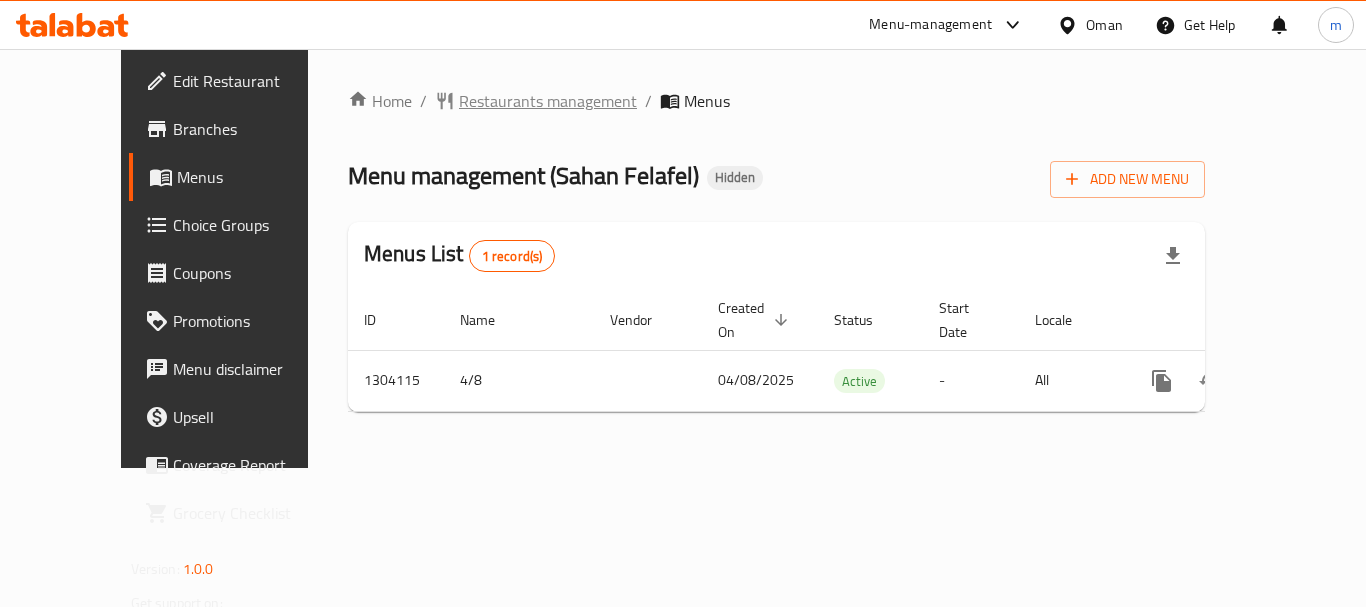click on "Restaurants management" at bounding box center (548, 101) 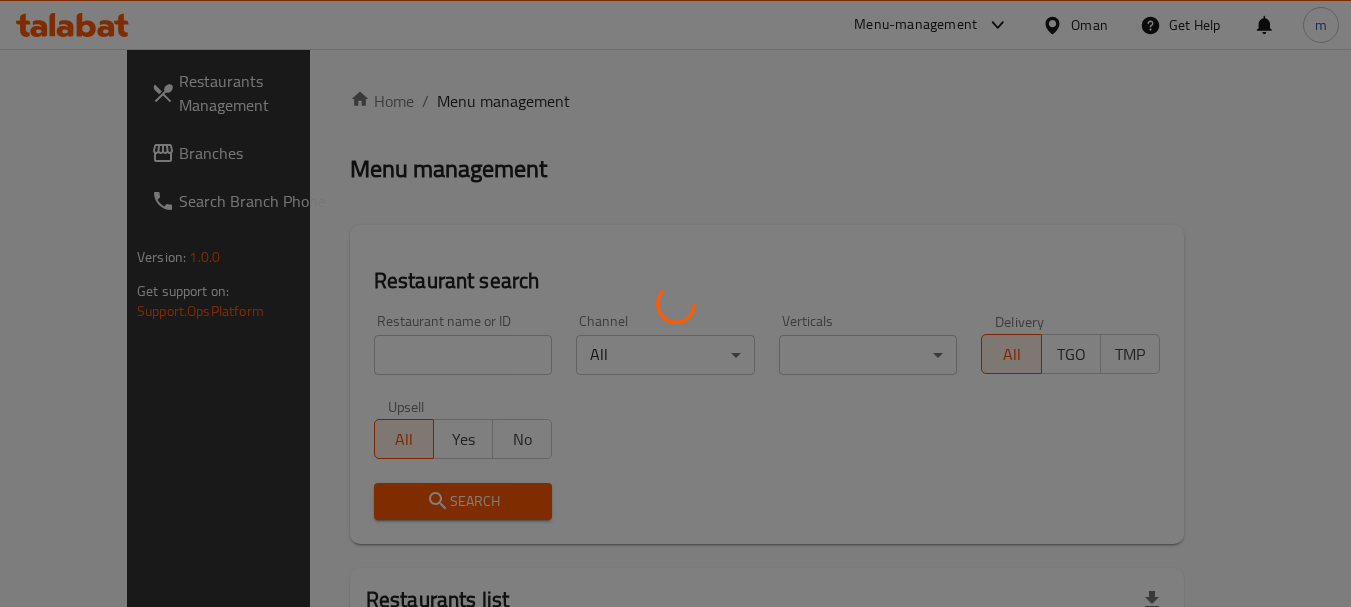 click at bounding box center [675, 303] 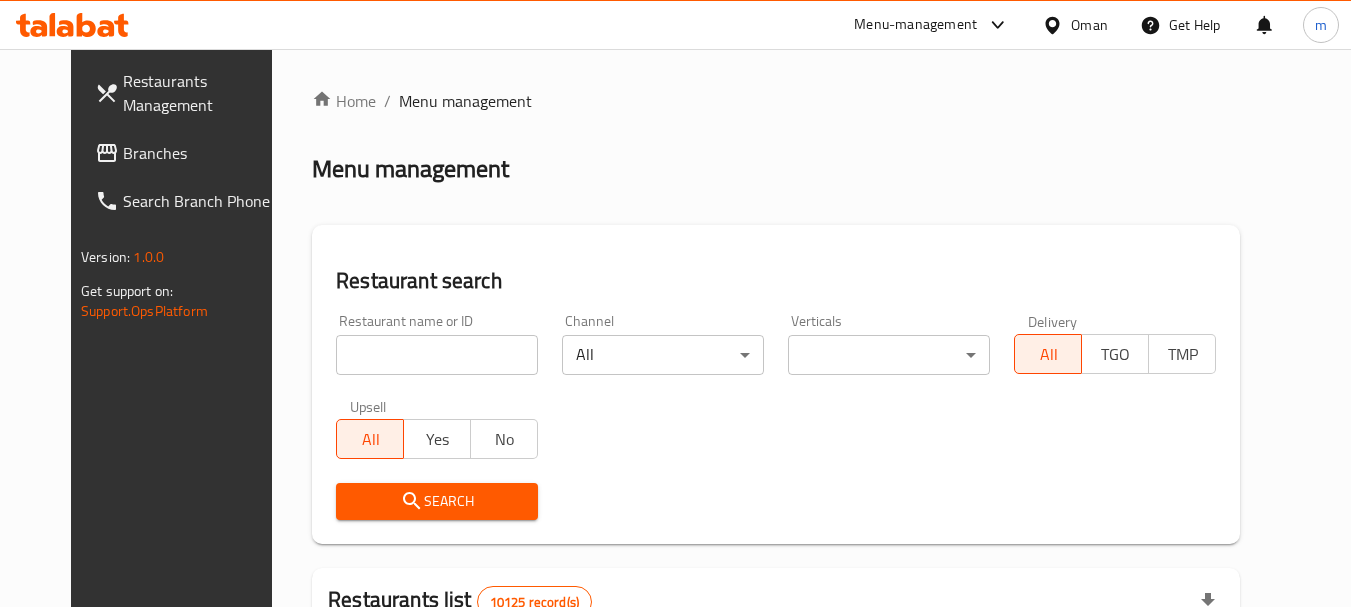 click at bounding box center [675, 303] 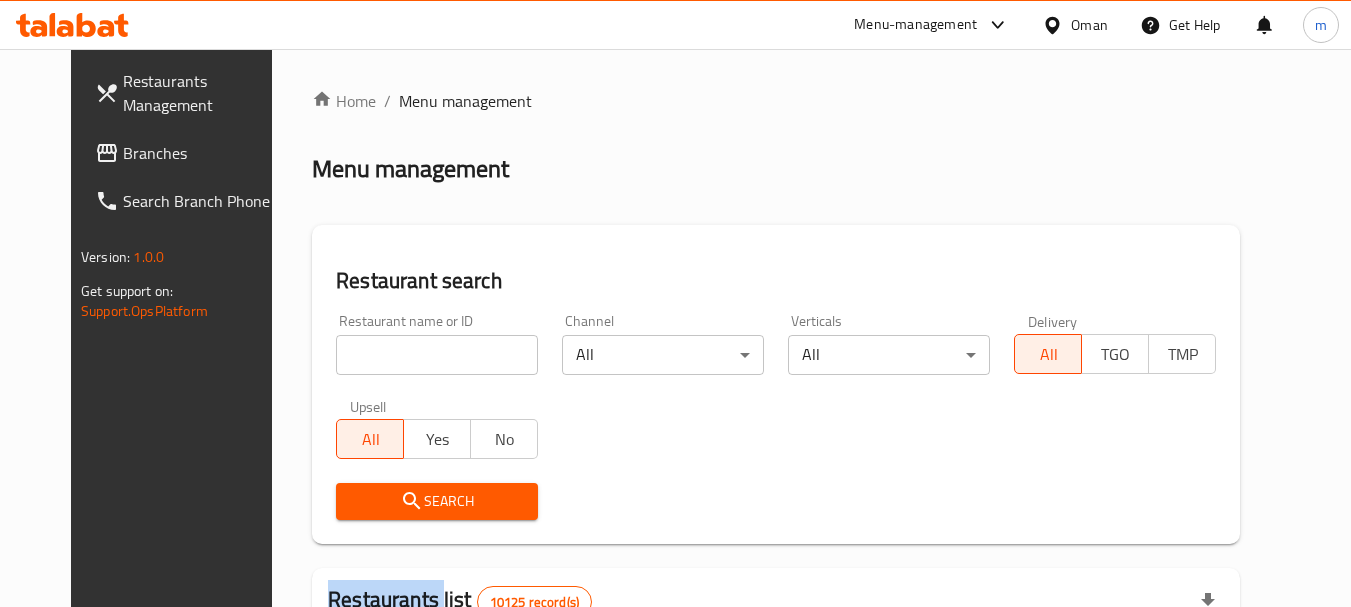 click on "Home / Menu management Menu management Restaurant search Restaurant name or ID Restaurant name or ID Channel All ​ Verticals All ​ Delivery All TGO TMP Upsell All Yes No   Search Restaurants list   10125 record(s) ID sorted ascending Name (En) Name (Ar) Ref. Name Logo Branches Open Busy Closed POS group Status Action 401 Spicy Village قرية التوابل 2 0 0 0 HIDDEN 412 NARENJ نارنج 1 1 0 0 HIDDEN 415 Best Burger بست برجر 2 0 0 0 INACTIVE 416 HOT POT RESTAURANT مطعم الوعاء الساخن Darsait Branch  1 0 0 0 INACTIVE 417 FUSION فيوجن 1 0 0 0 INACTIVE 420 BAMBOO KITCHEN بامبو كتشن 1 1 0 0 HIDDEN 422 GOLDEN BEAN CAFE مقهى البن الذهبي 1 1 0 0 INACTIVE 424 Just Grilled جست جريلد 1 0 0 0 INACTIVE 467 MEERATH FAMOUS ميرات المشهورة 1 1 0 0 OPEN 470 ZAIKA DELHI KA مذاق من دلهي  1 0 0 0 INACTIVE Rows per page: 10 1-10 of 10125" at bounding box center (776, 730) 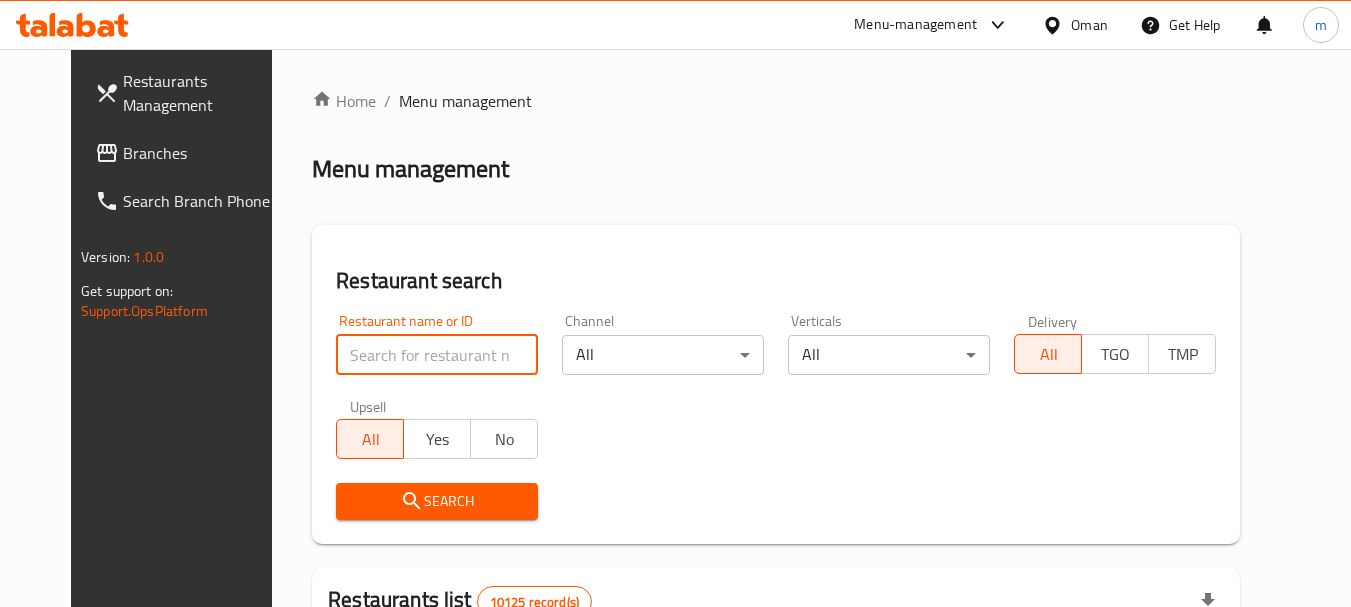 click at bounding box center (437, 355) 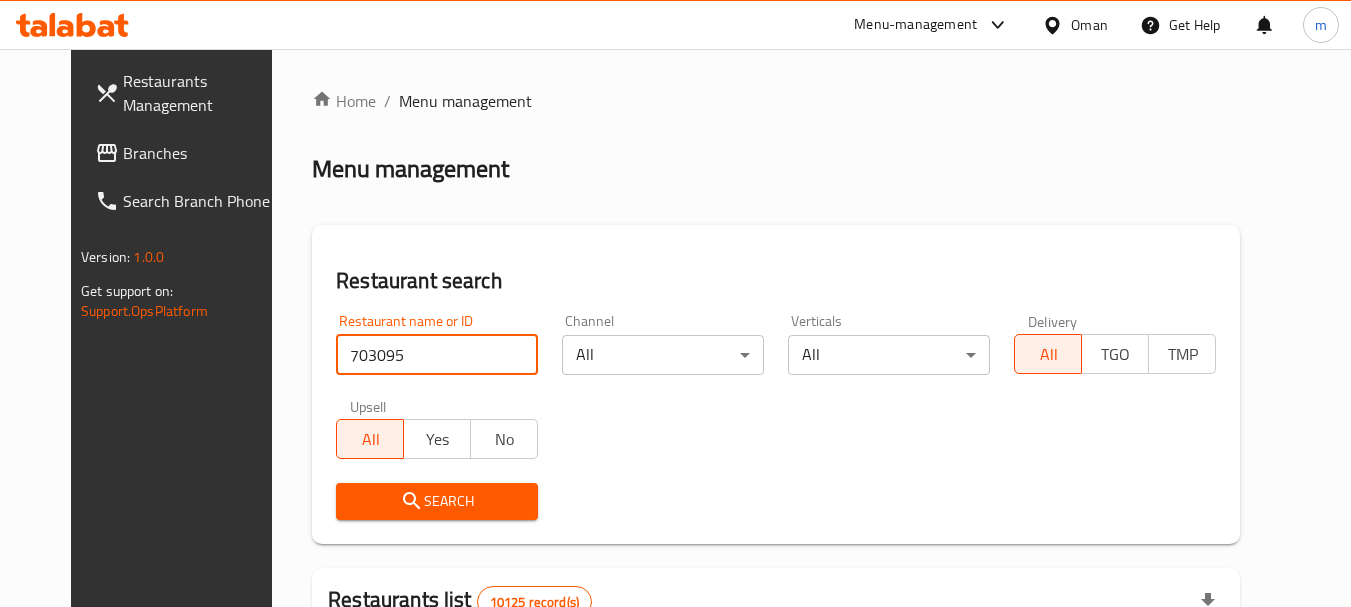 type on "703095" 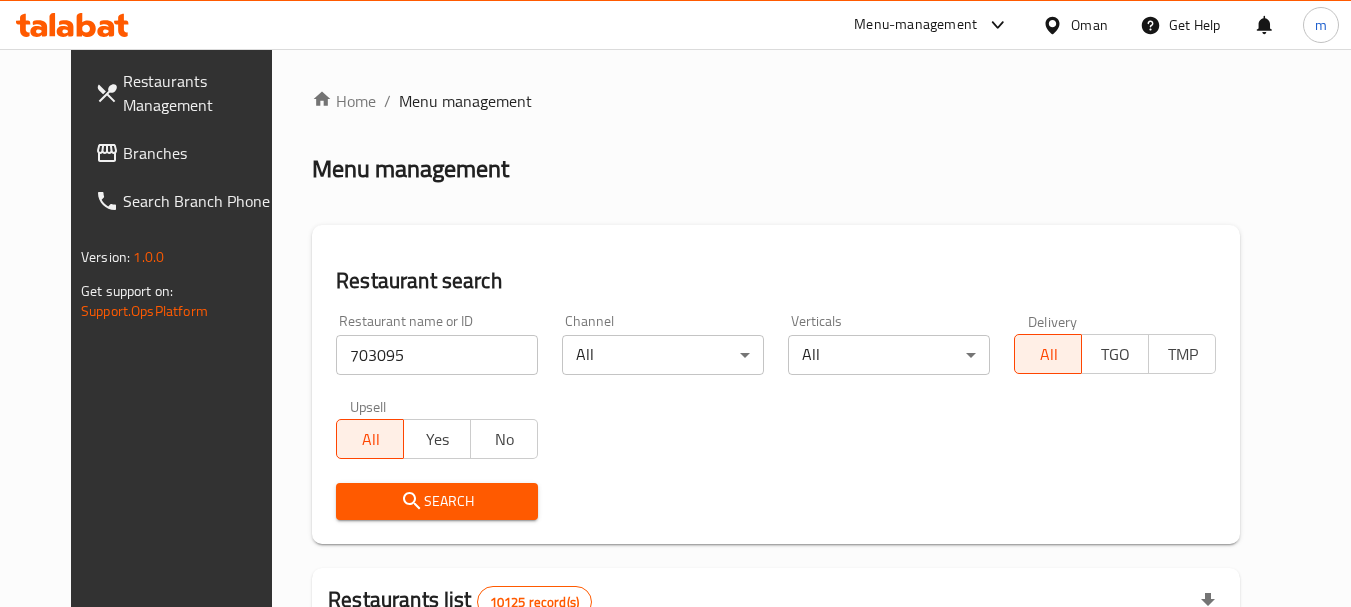 click on "Search" at bounding box center (437, 501) 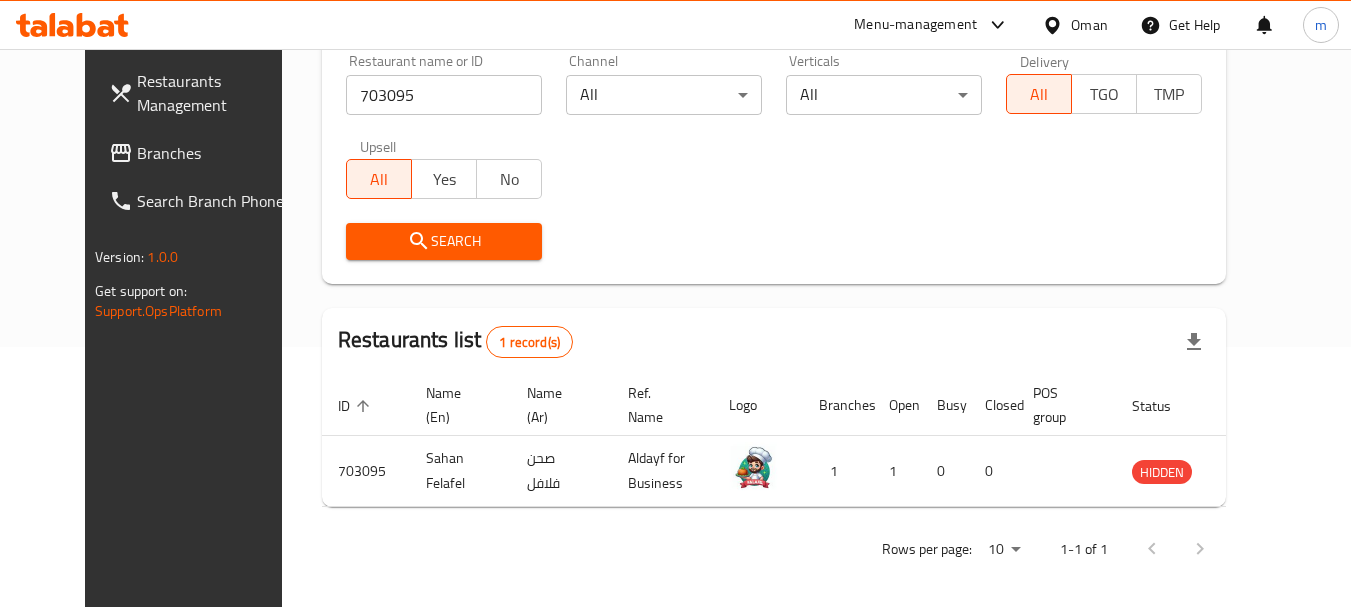 scroll, scrollTop: 268, scrollLeft: 0, axis: vertical 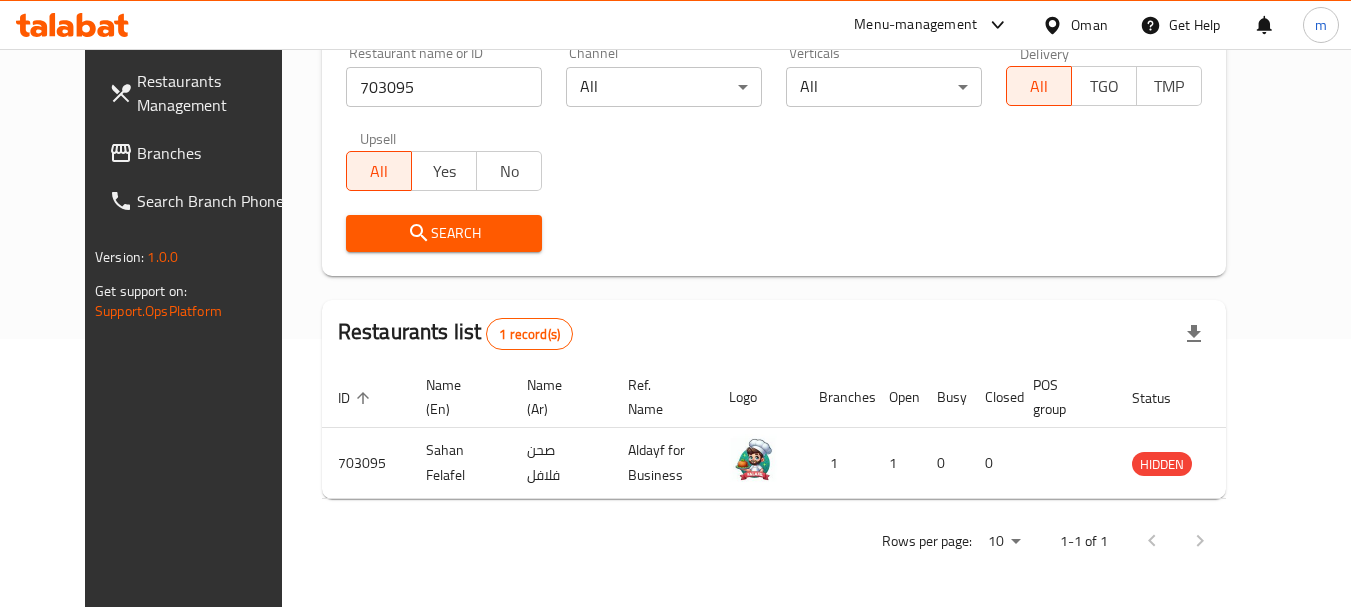 drag, startPoint x: 1086, startPoint y: 29, endPoint x: 1092, endPoint y: 44, distance: 16.155495 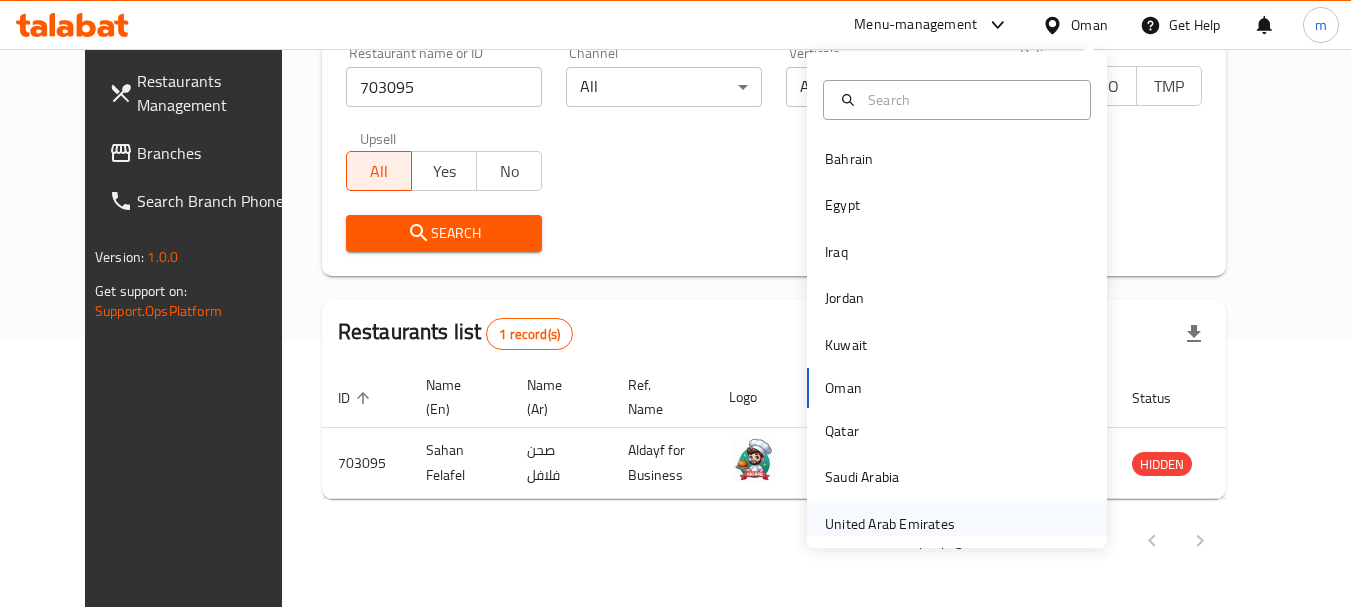 click on "United Arab Emirates" at bounding box center [890, 524] 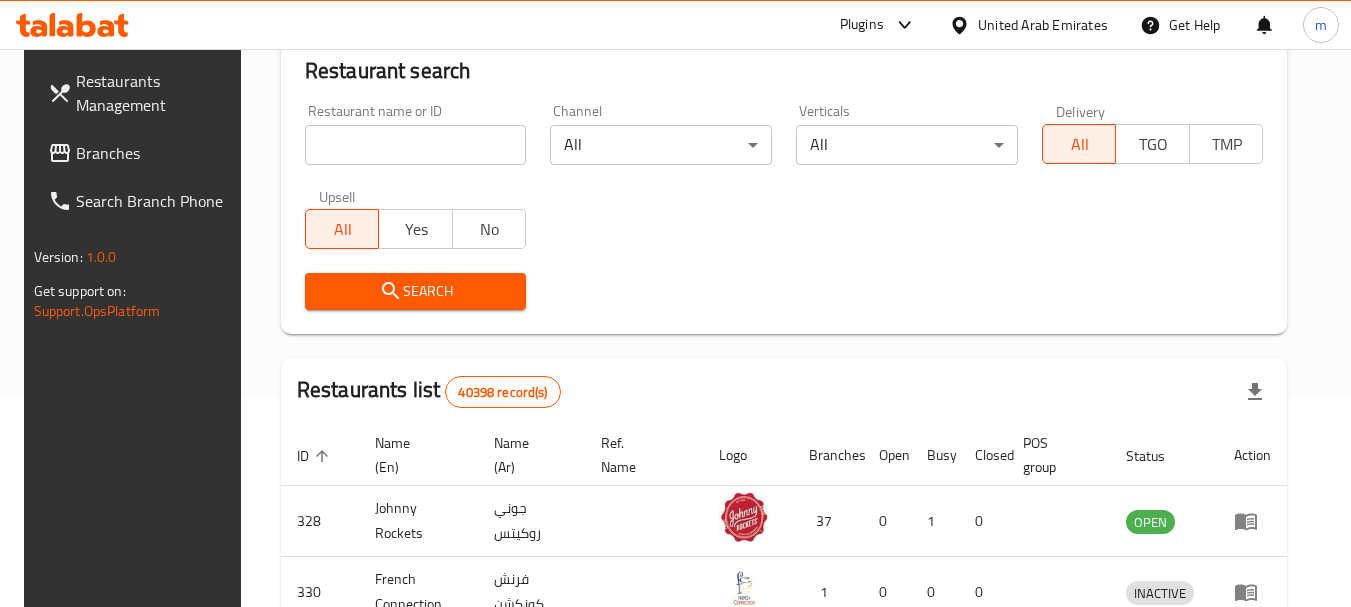 scroll, scrollTop: 268, scrollLeft: 0, axis: vertical 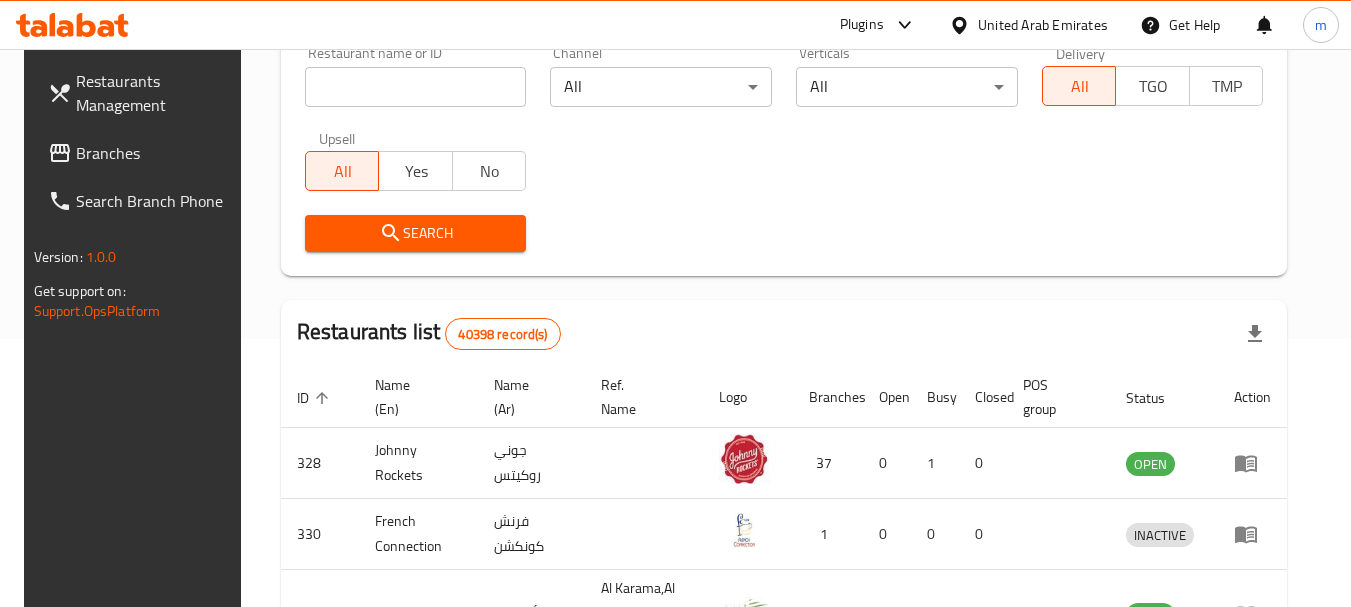 click on "Branches" at bounding box center (155, 153) 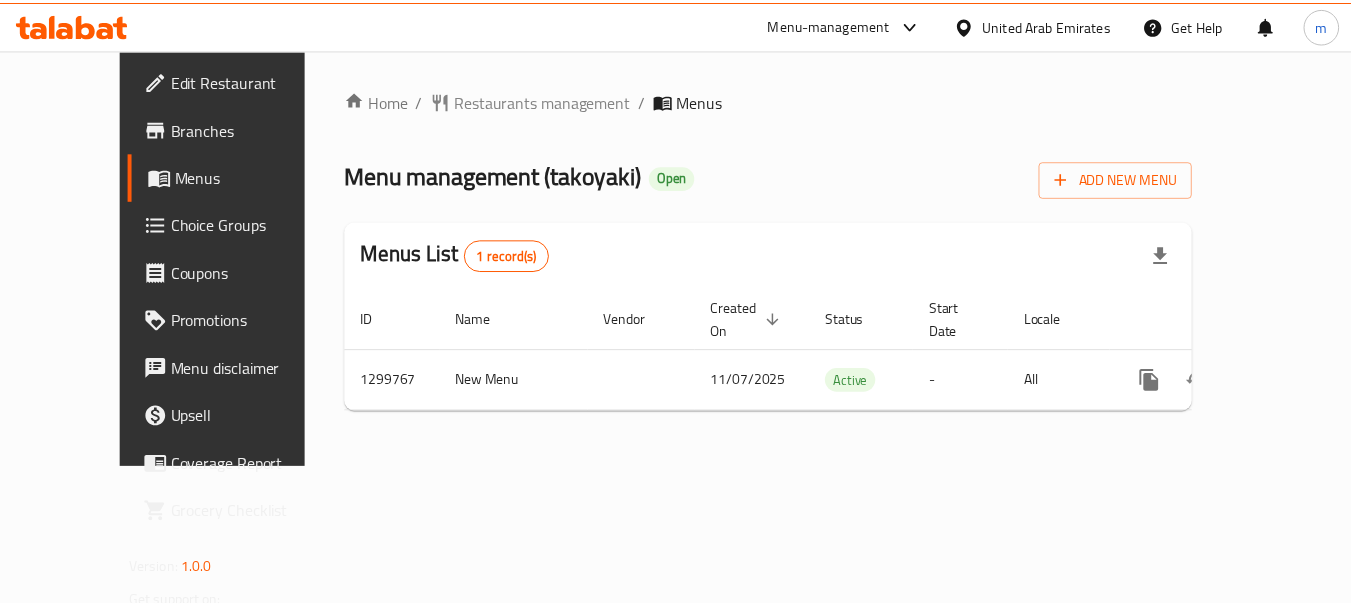 scroll, scrollTop: 0, scrollLeft: 0, axis: both 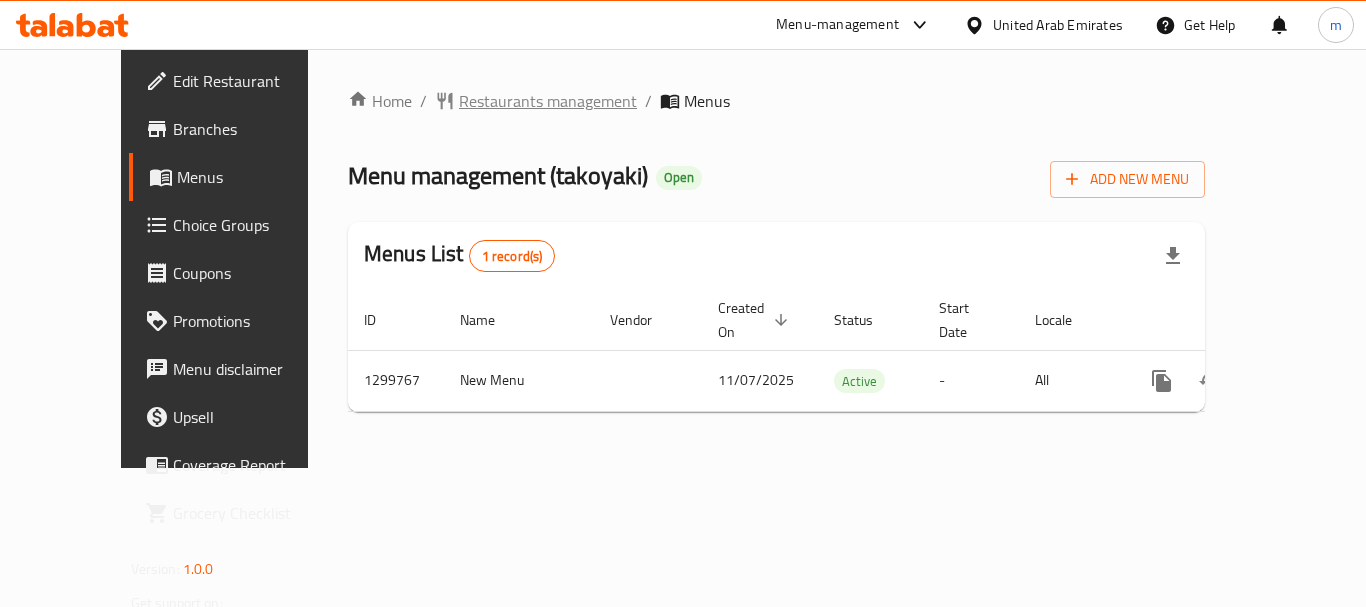 click on "Restaurants management" at bounding box center [548, 101] 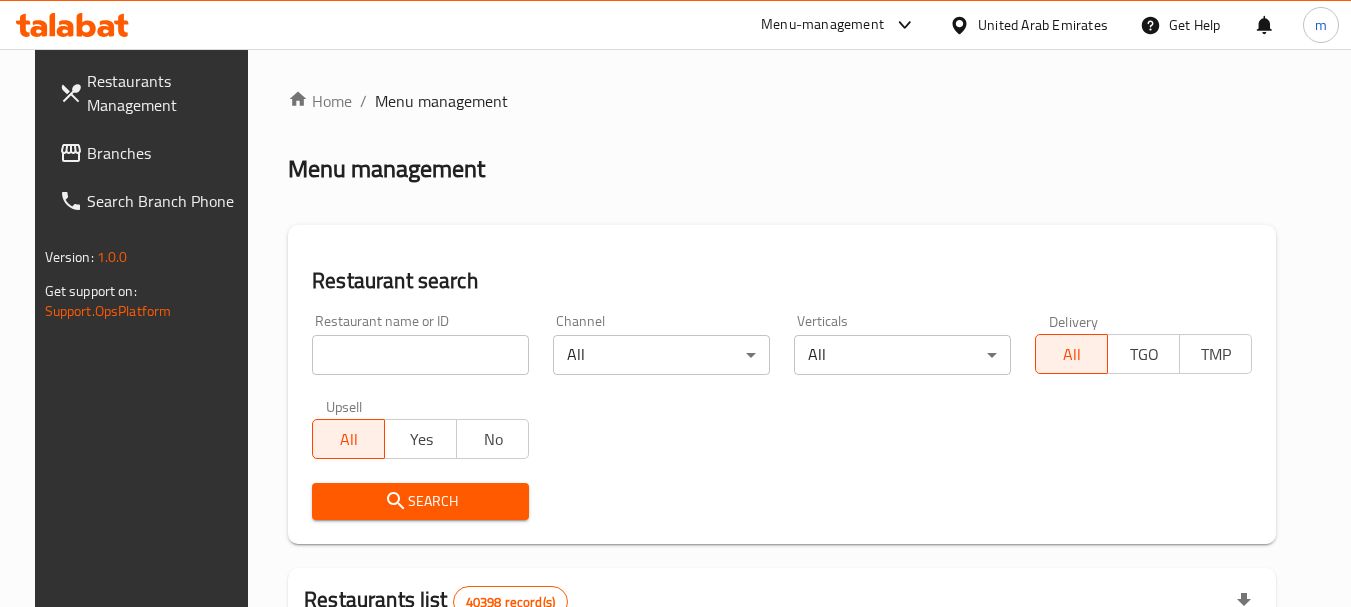 click at bounding box center [420, 355] 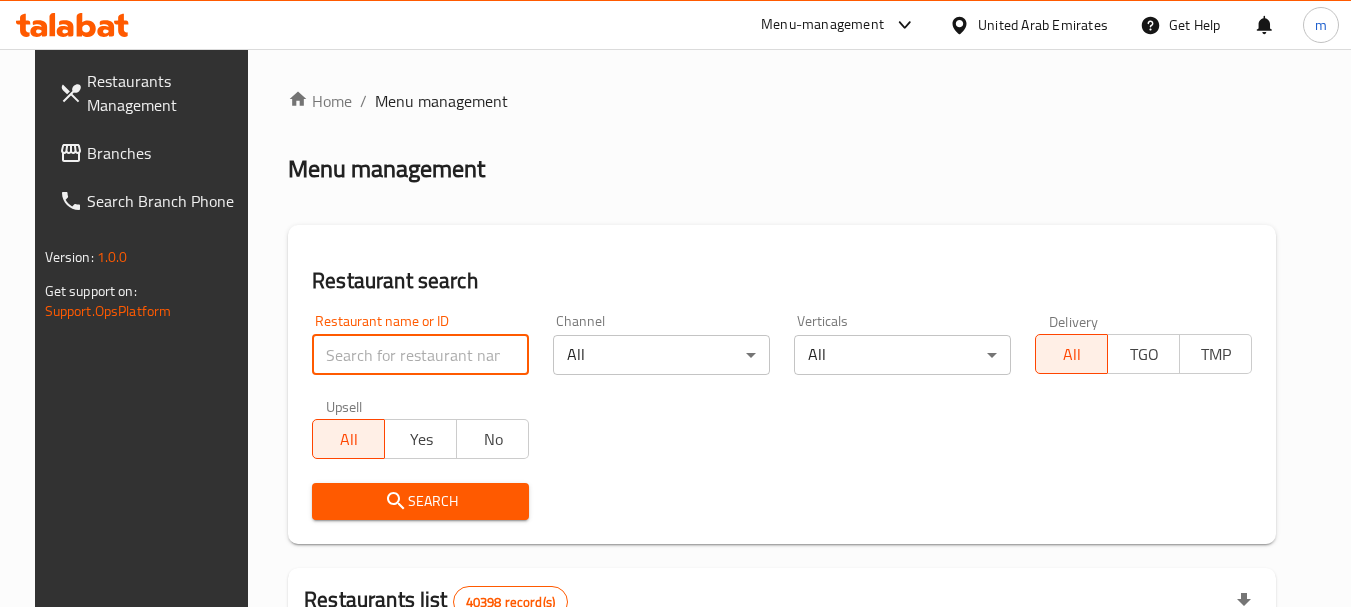 paste on "701504" 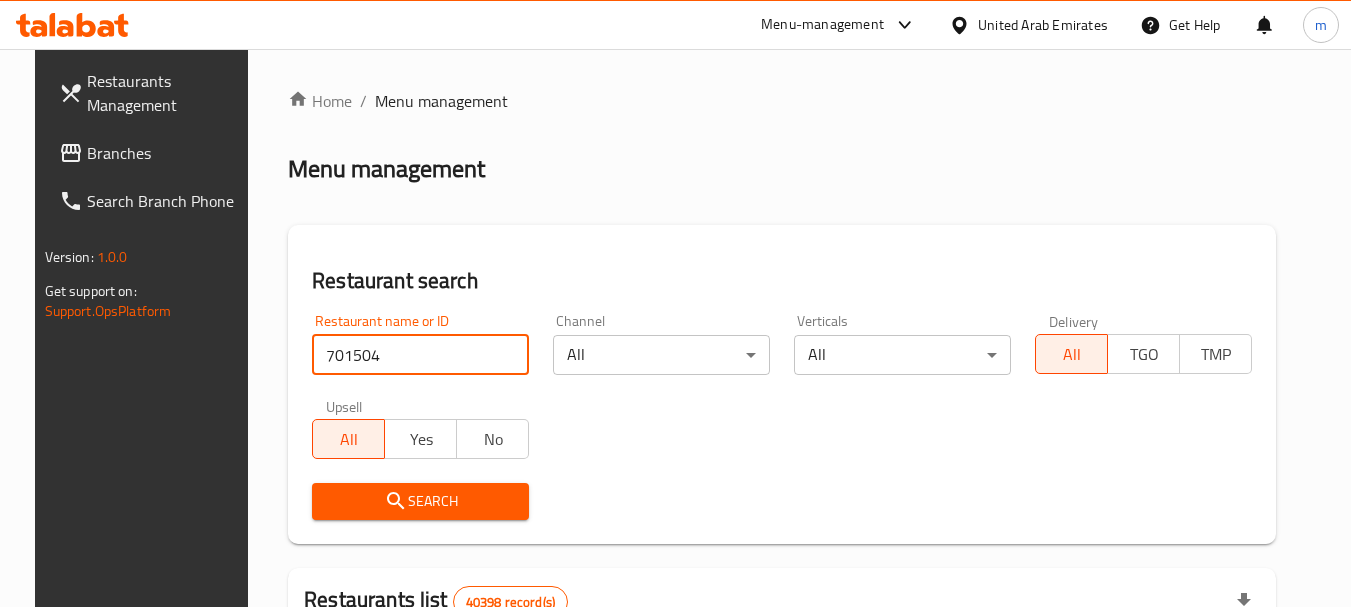type on "701504" 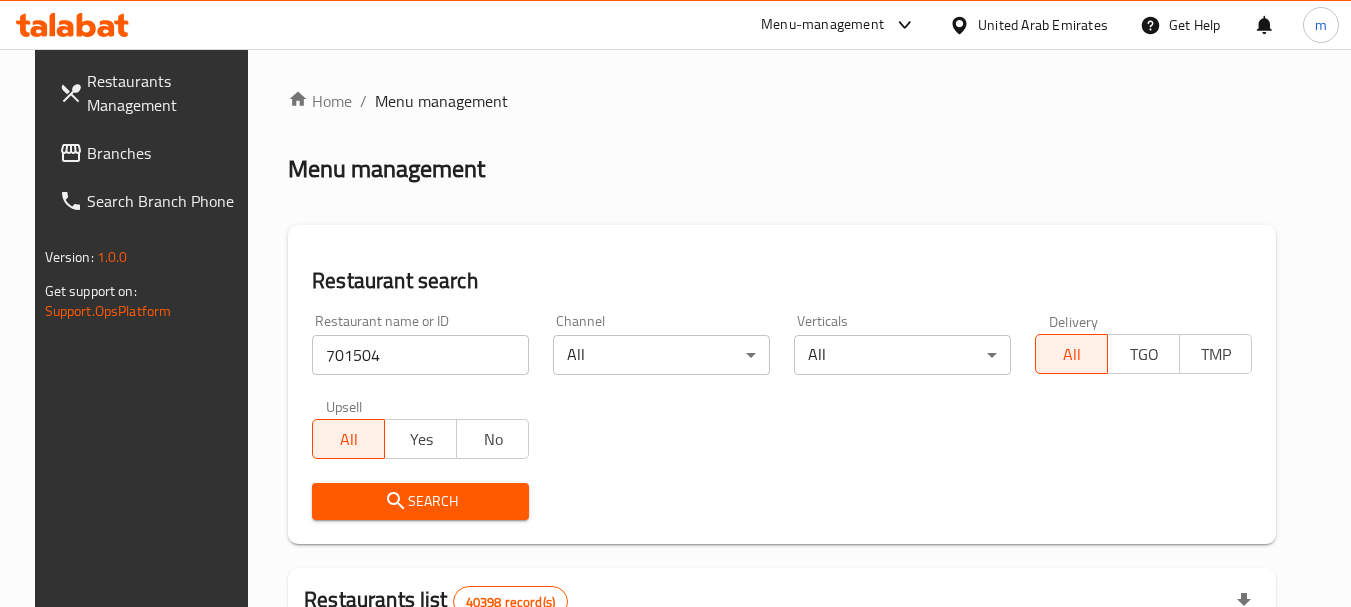 click on "Search" at bounding box center [420, 501] 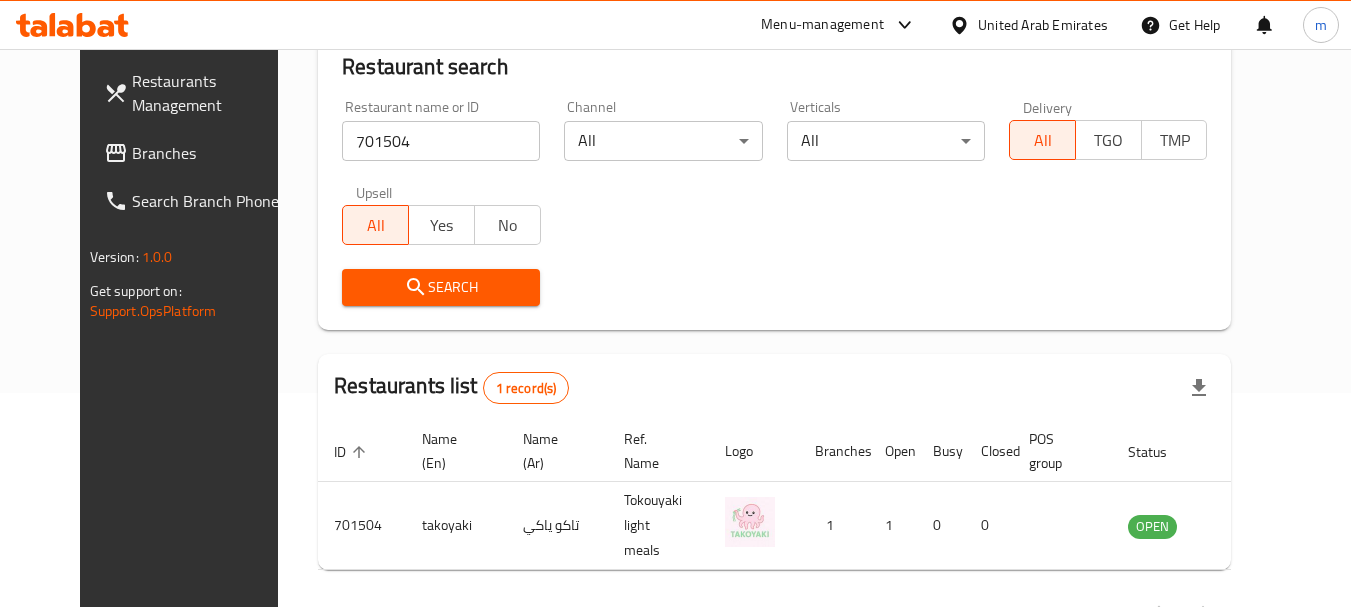 scroll, scrollTop: 200, scrollLeft: 0, axis: vertical 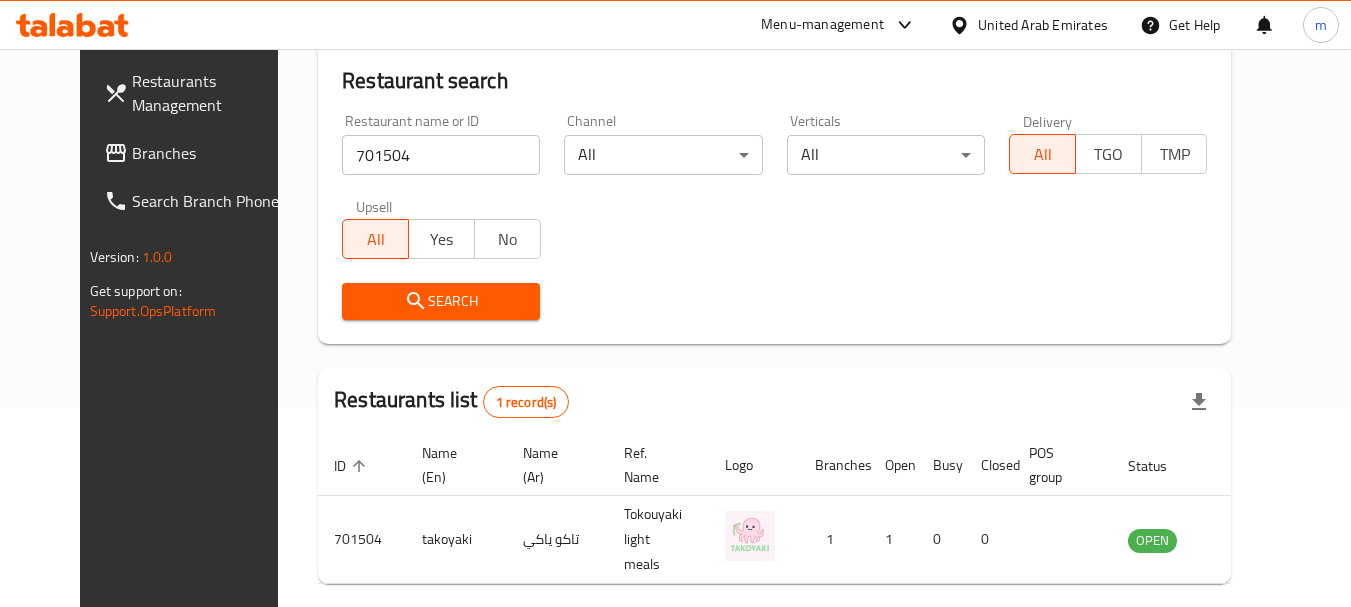 click on "United Arab Emirates" at bounding box center [1043, 25] 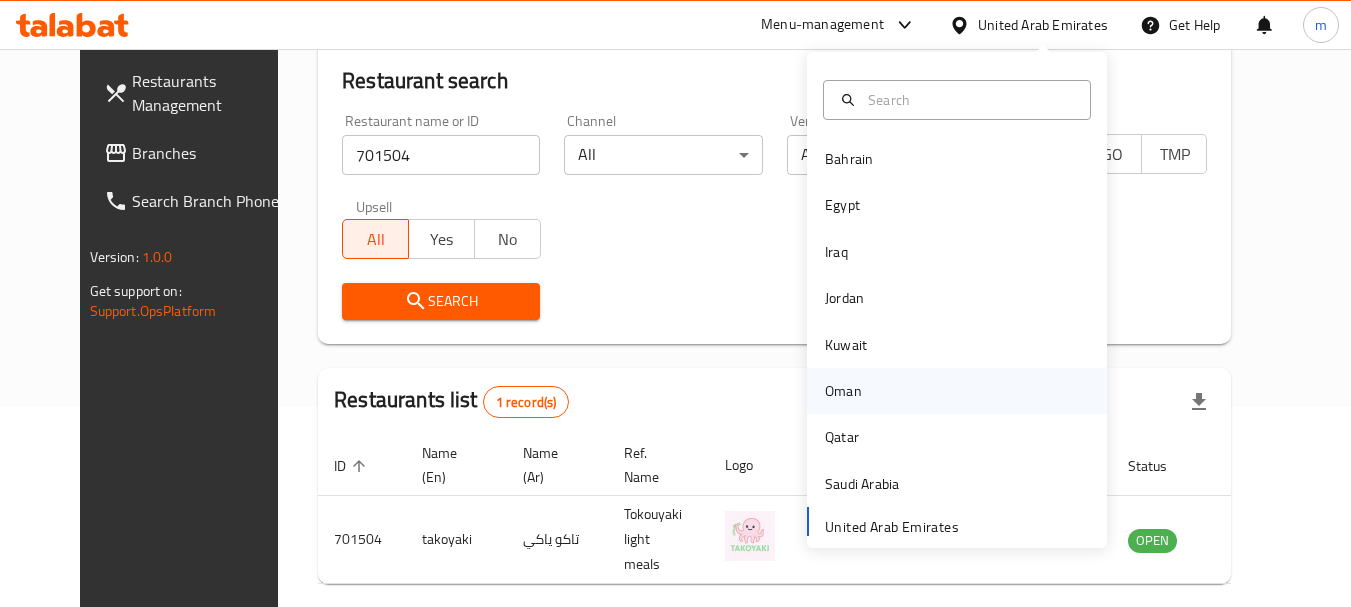click on "Oman" at bounding box center [843, 391] 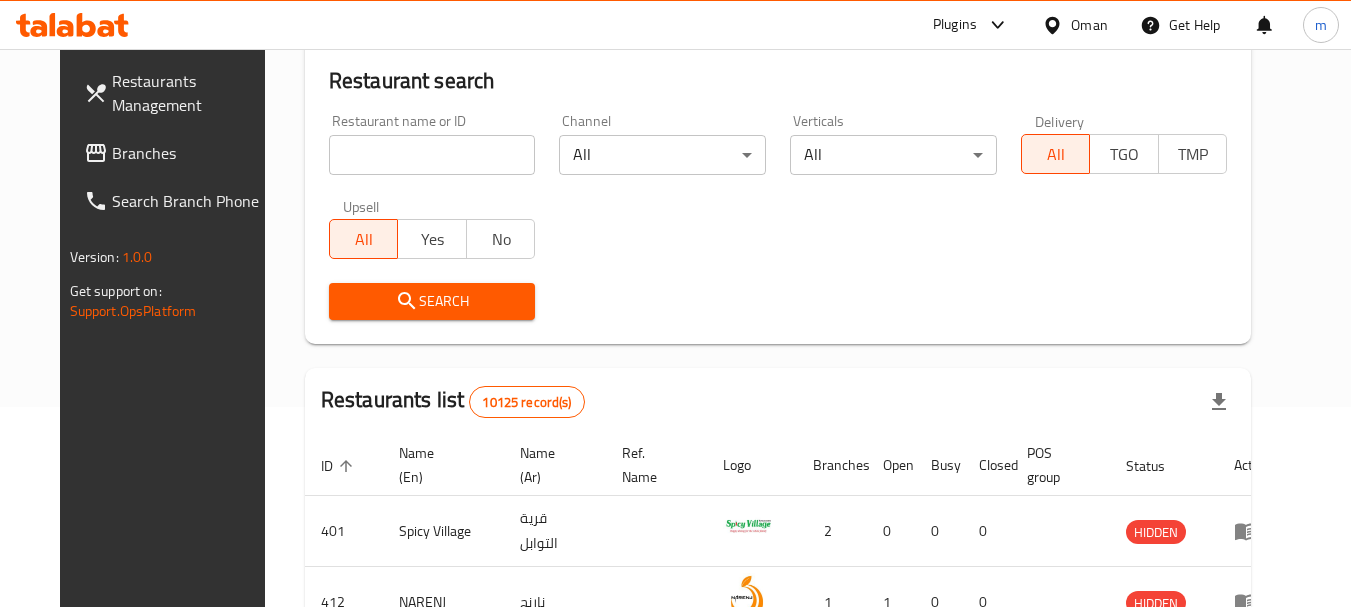 click on "Branches" at bounding box center (191, 153) 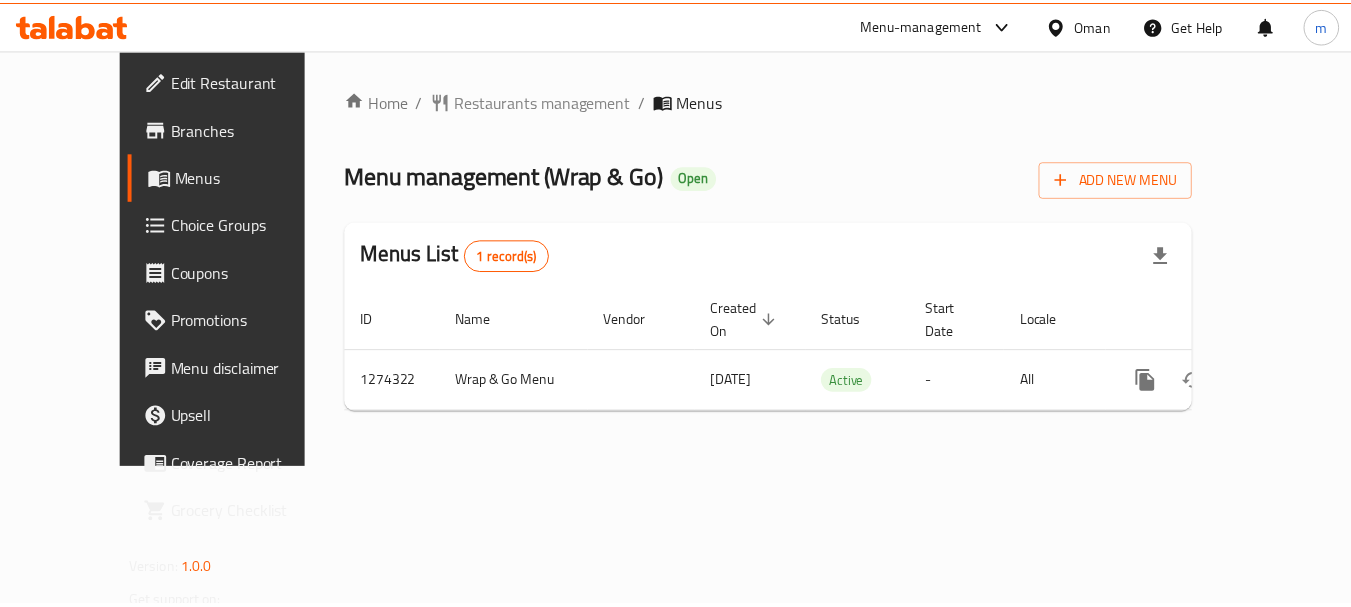 scroll, scrollTop: 0, scrollLeft: 0, axis: both 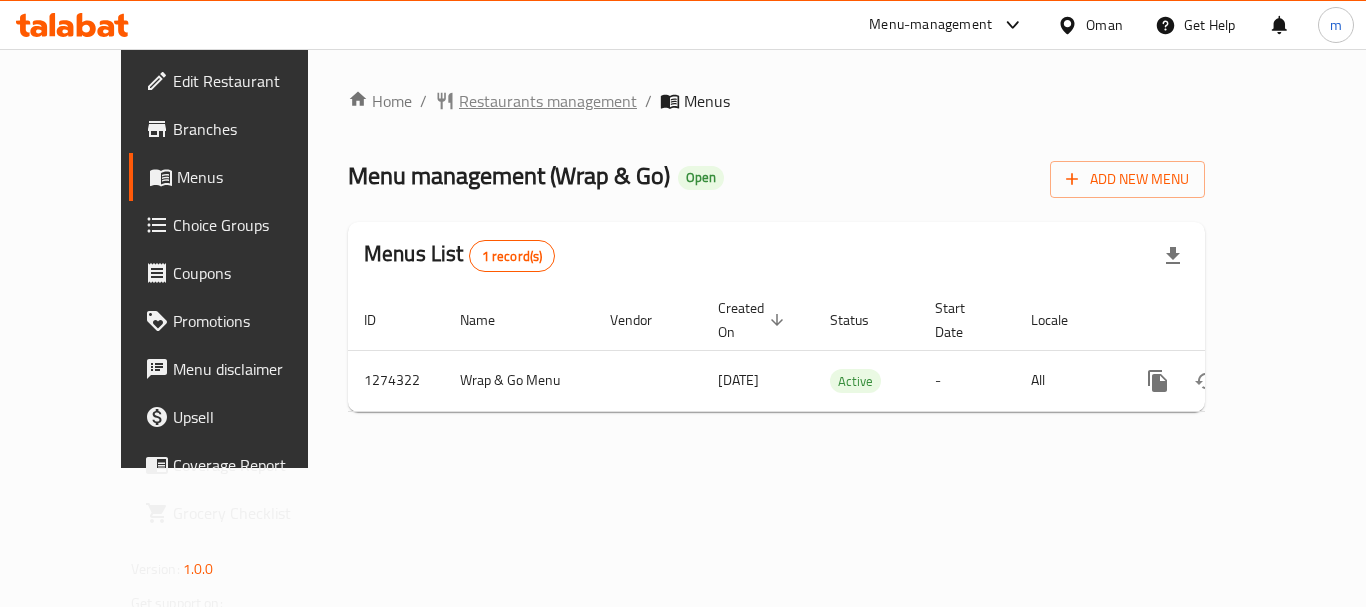 click on "Restaurants management" at bounding box center [548, 101] 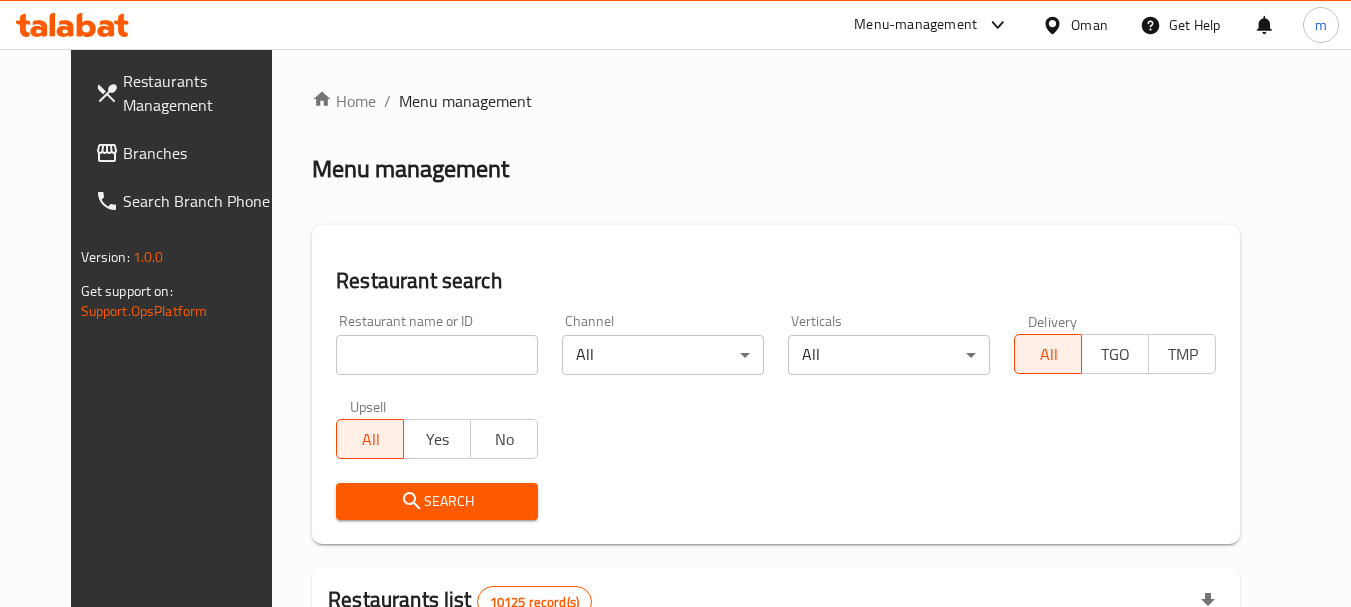 click on "Home / Menu management Menu management Restaurant search Restaurant name or ID Restaurant name or ID Channel All ​ Verticals All ​ Delivery All TGO TMP Upsell All Yes No   Search Restaurants list   10125 record(s) ID sorted ascending Name (En) Name (Ar) Ref. Name Logo Branches Open Busy Closed POS group Status Action 401 Spicy Village قرية التوابل 2 0 0 0 HIDDEN 412 NARENJ نارنج 1 1 0 0 HIDDEN 415 Best Burger بست برجر 2 0 0 0 INACTIVE 416 HOT POT RESTAURANT مطعم الوعاء الساخن Darsait Branch  1 0 0 0 INACTIVE 417 FUSION فيوجن 1 0 0 0 INACTIVE 420 BAMBOO KITCHEN بامبو كتشن 1 1 0 0 HIDDEN 422 GOLDEN BEAN CAFE مقهى البن الذهبي 1 1 0 0 INACTIVE 424 Just Grilled جست جريلد 1 0 0 0 INACTIVE 467 MEERATH FAMOUS ميرات المشهورة 1 1 0 0 OPEN 470 ZAIKA DELHI KA مذاق من دلهي  1 0 0 0 INACTIVE Rows per page: 10 1-10 of 10125" at bounding box center (776, 730) 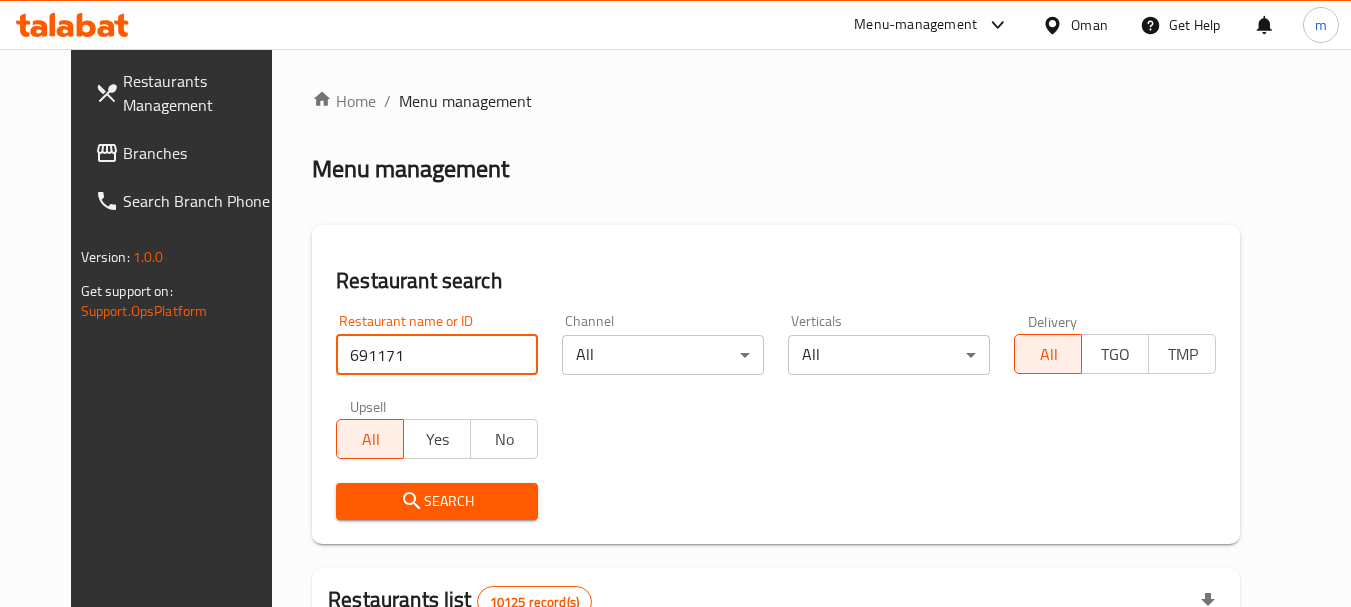 type on "691171" 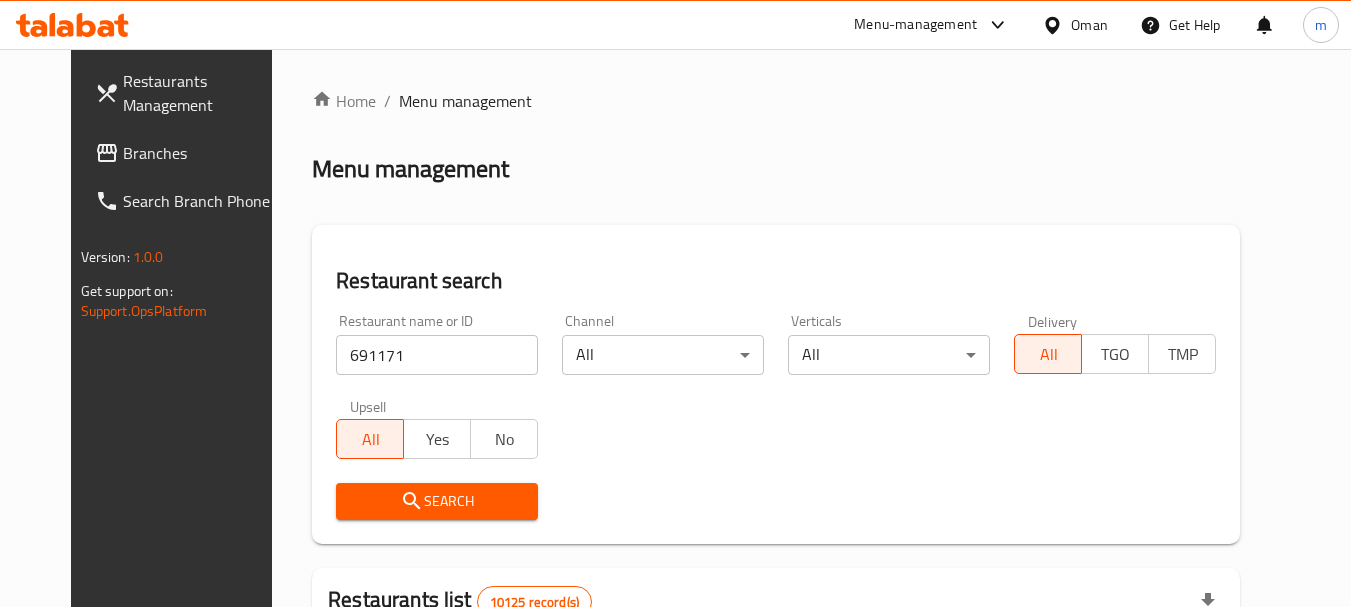 click on "Search" at bounding box center (437, 501) 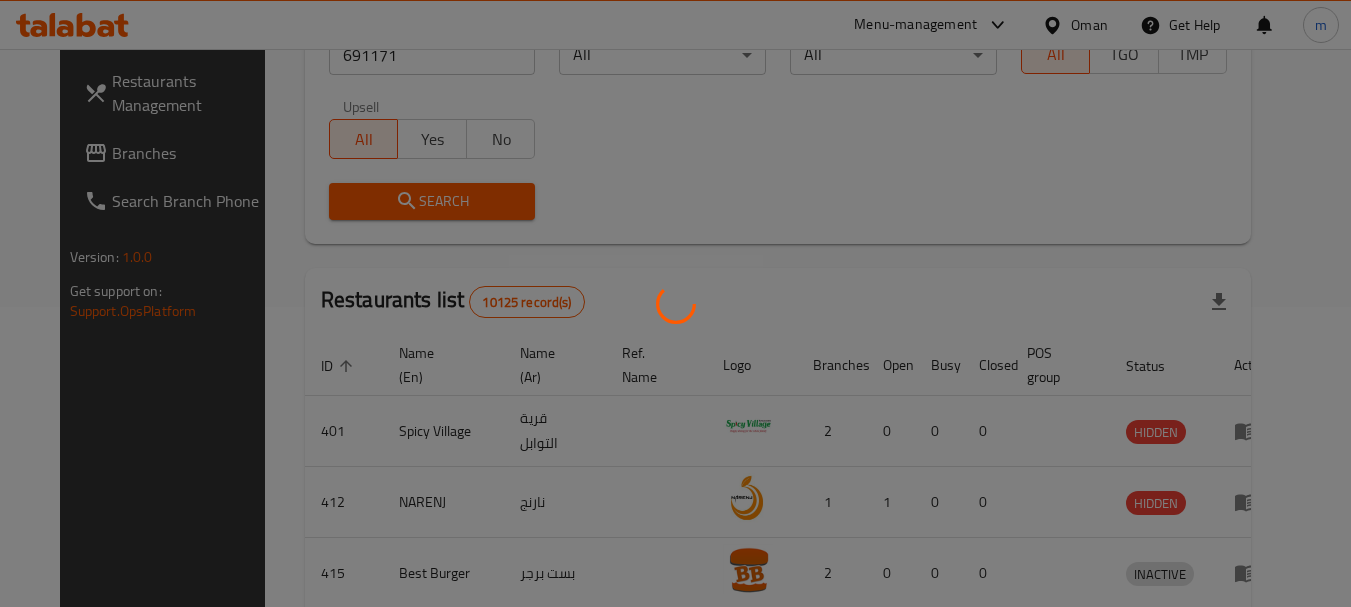 scroll, scrollTop: 268, scrollLeft: 0, axis: vertical 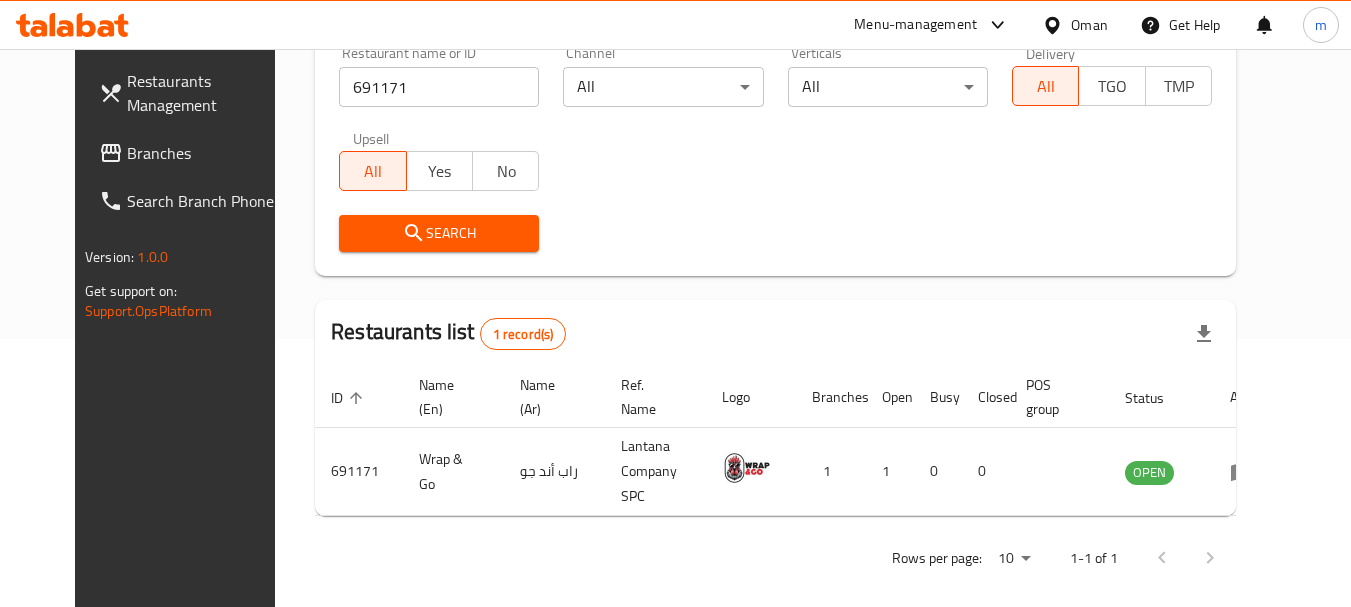 click on "Restaurants Management   Branches   Search Branch Phone  Version:    1.0.0  Get support on:    Support.OpsPlatform" at bounding box center [188, 352] 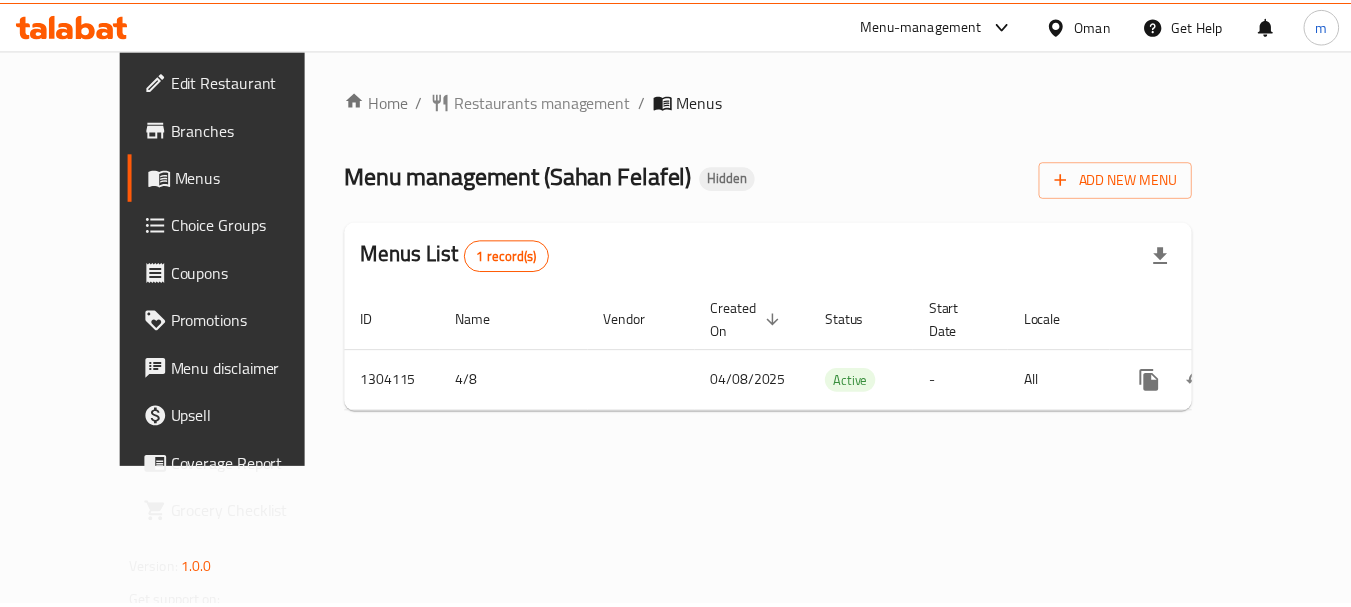 scroll, scrollTop: 0, scrollLeft: 0, axis: both 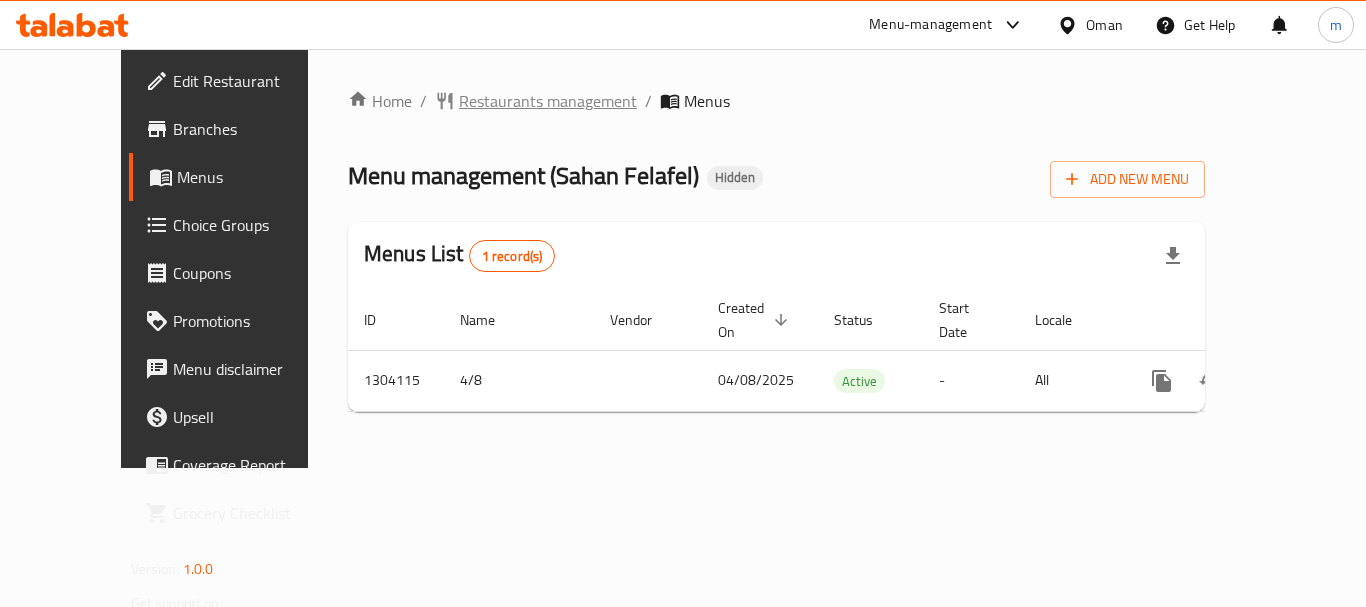 click on "Restaurants management" at bounding box center [548, 101] 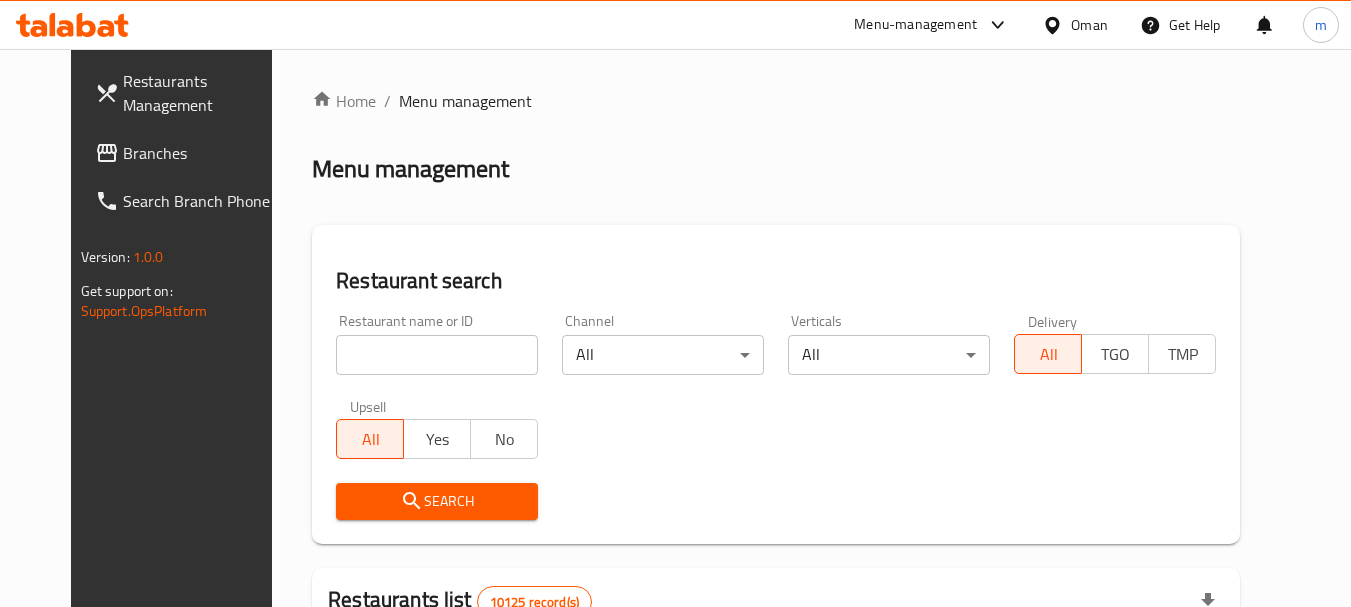click at bounding box center (437, 355) 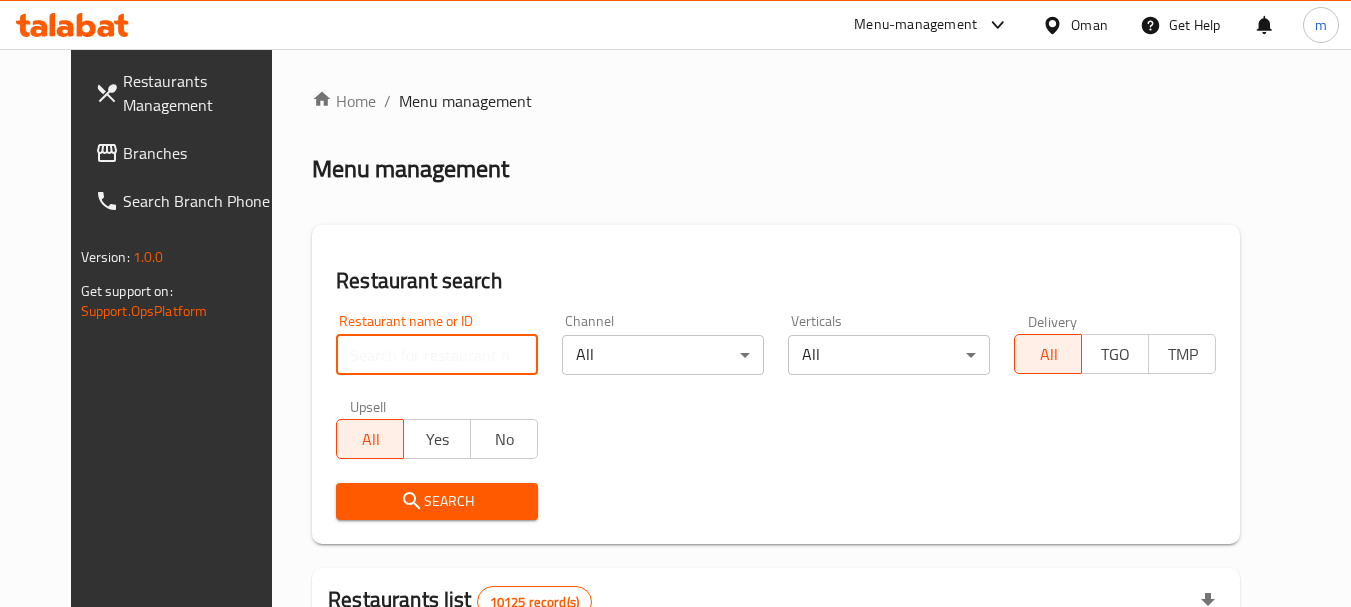 paste on "703095" 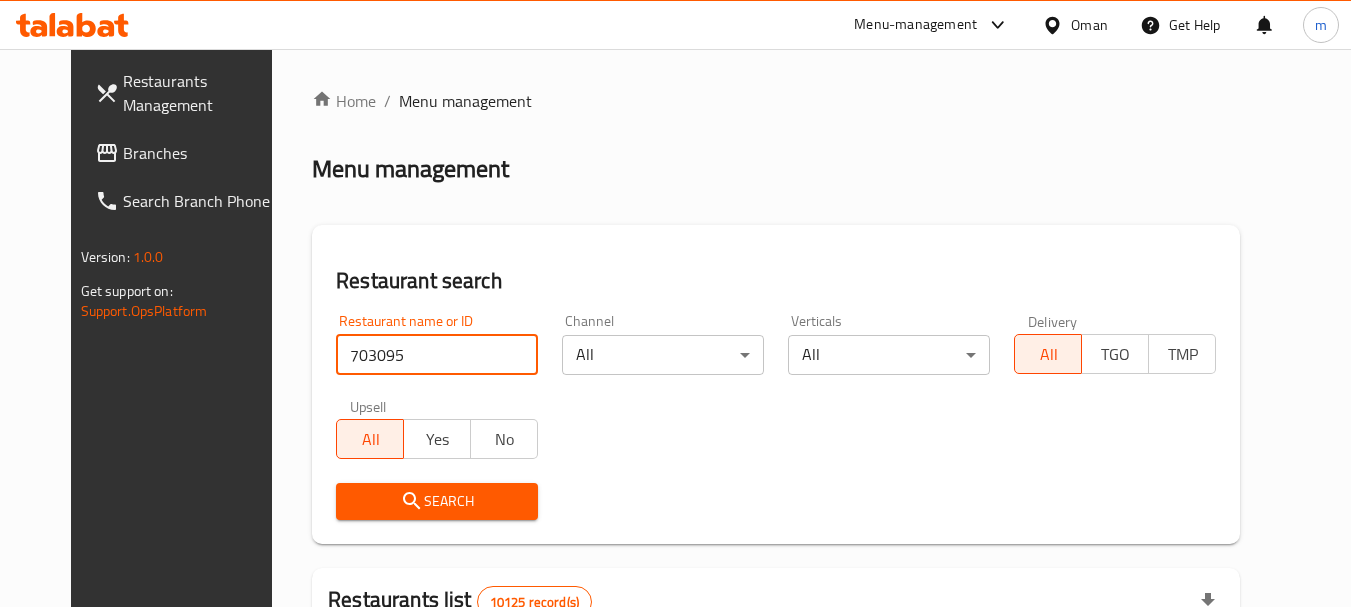 type on "703095" 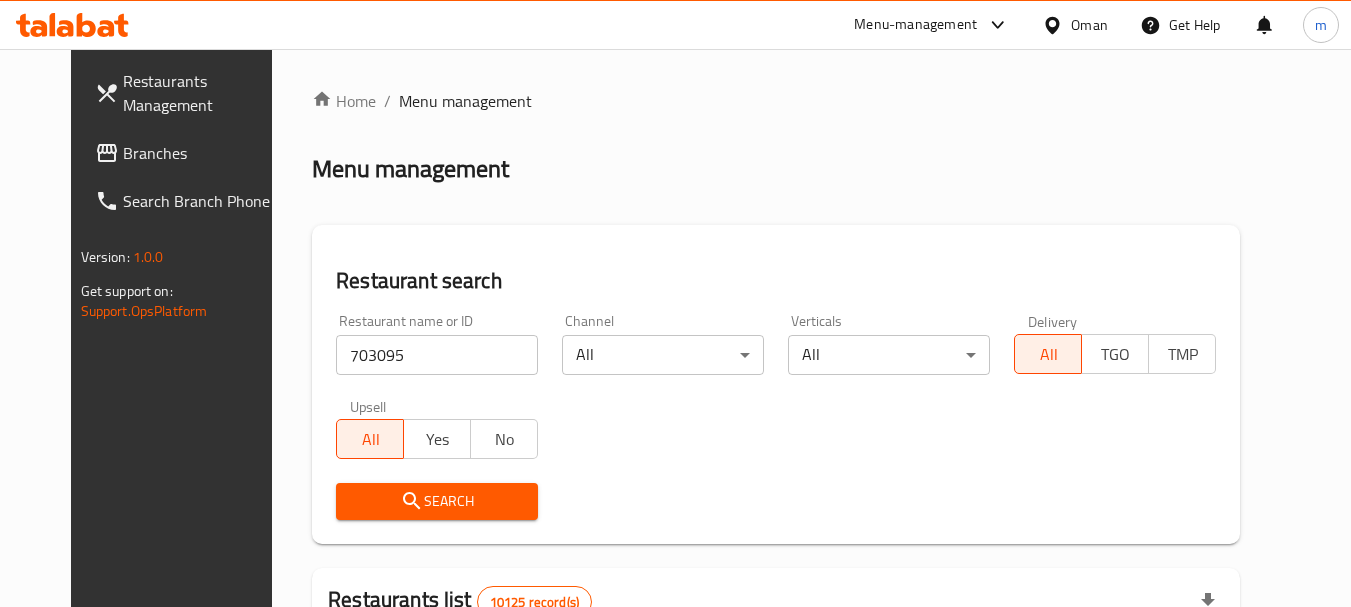 click on "Search" at bounding box center [437, 501] 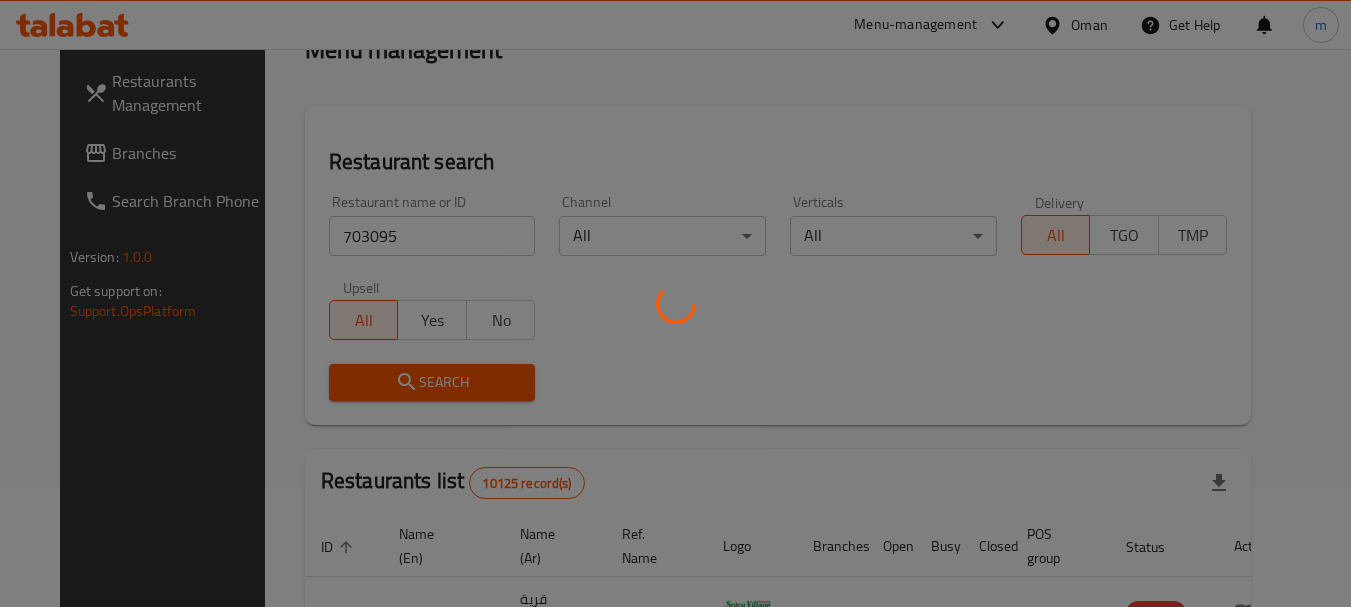 scroll, scrollTop: 268, scrollLeft: 0, axis: vertical 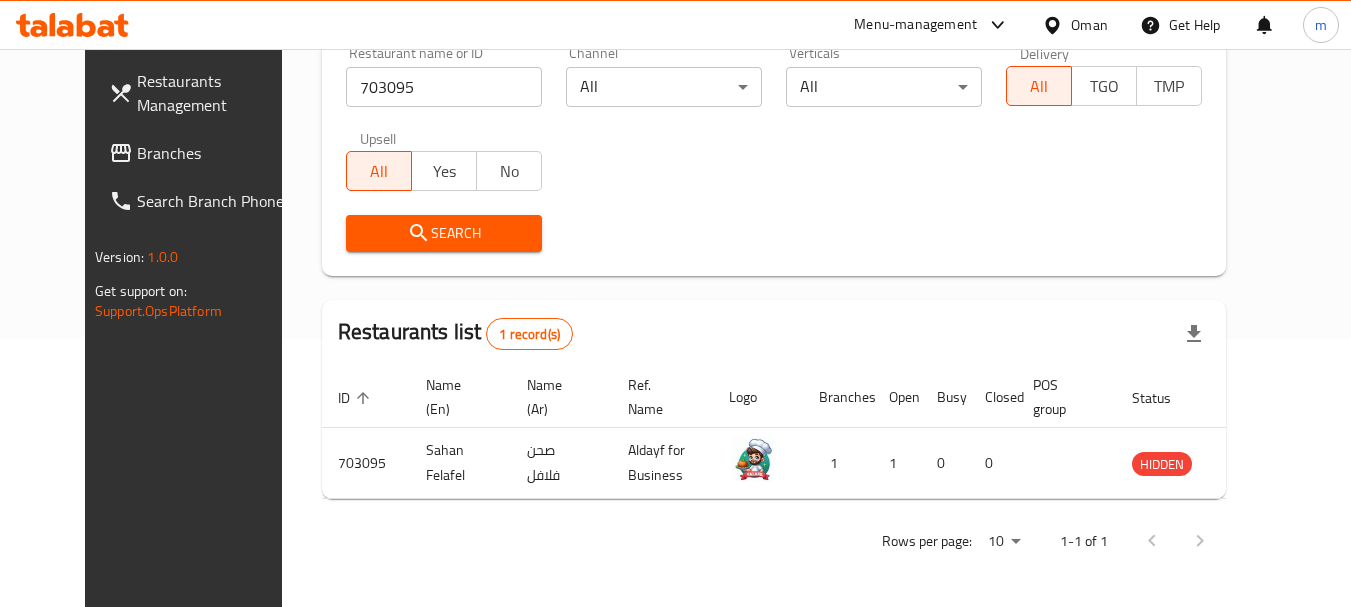 click on "Branches" at bounding box center (216, 153) 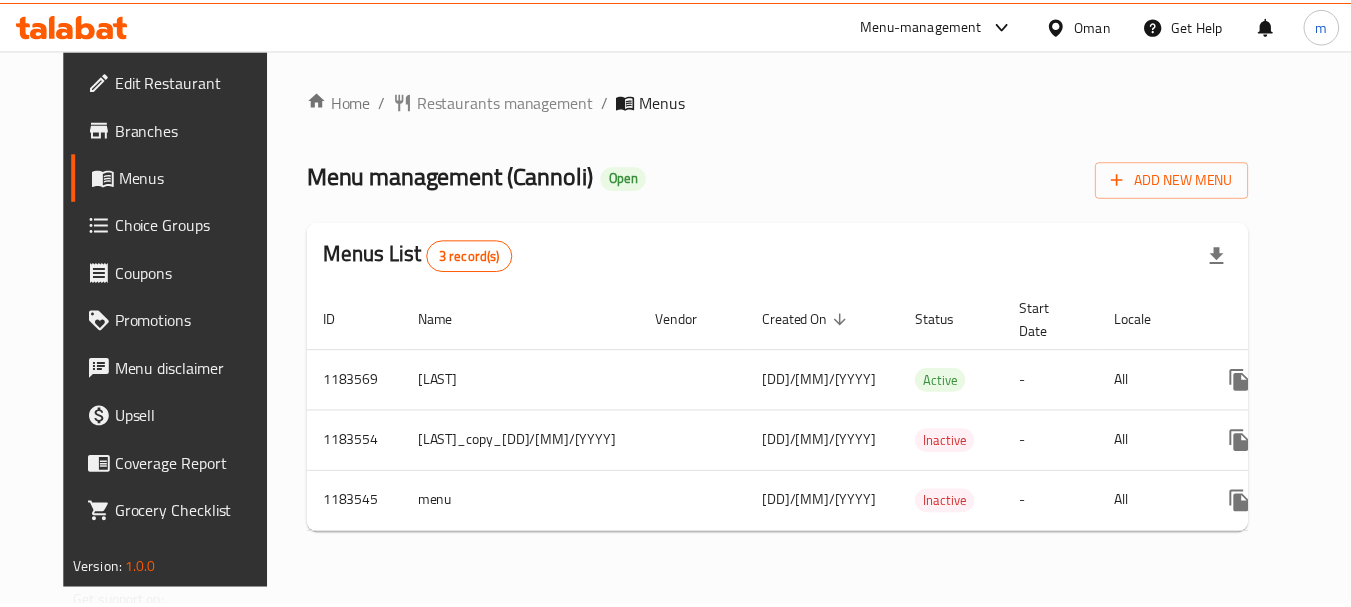 scroll, scrollTop: 0, scrollLeft: 0, axis: both 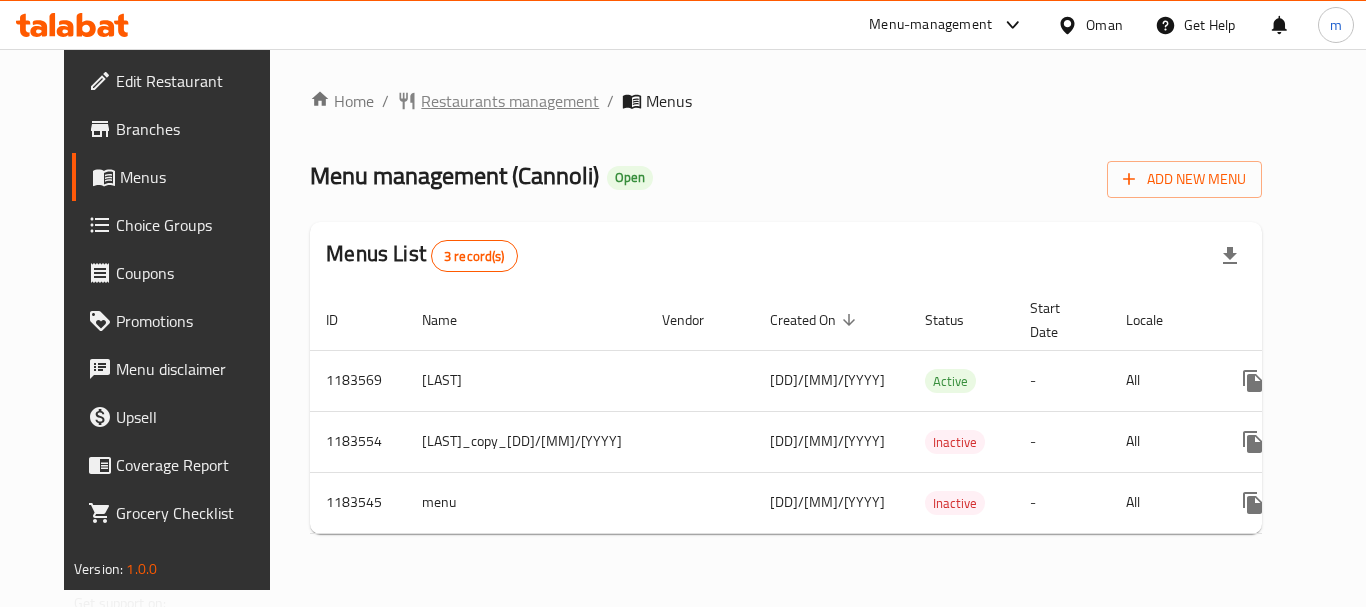 click on "Restaurants management" at bounding box center (510, 101) 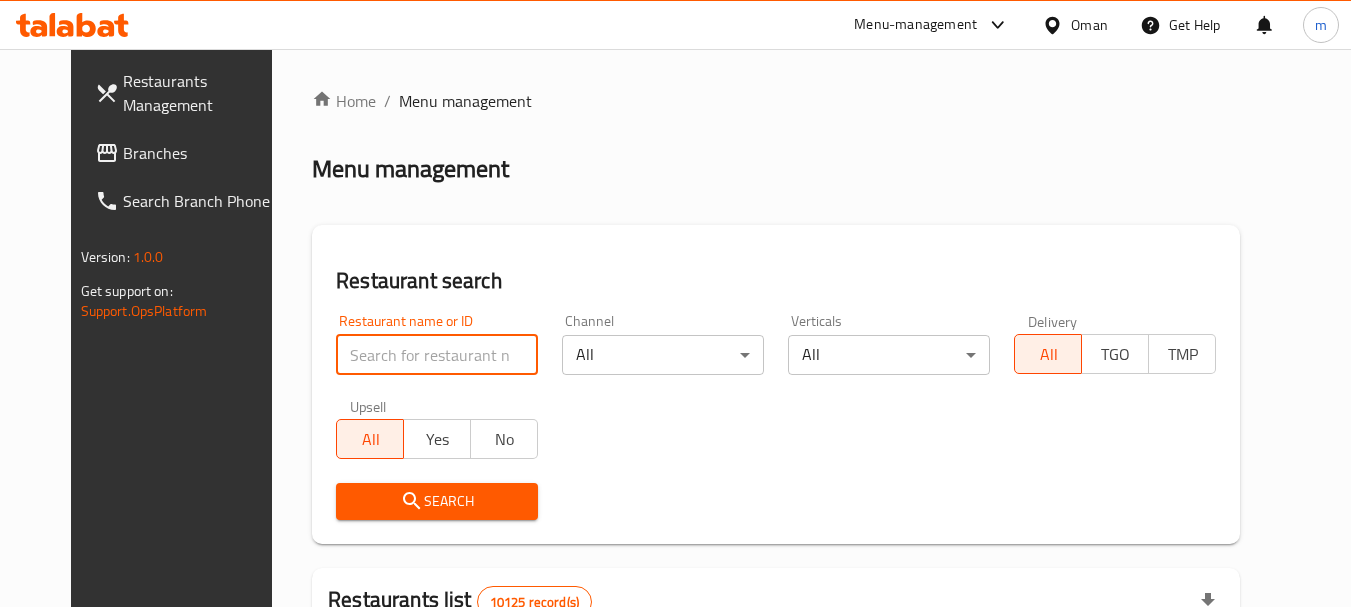 click at bounding box center [437, 355] 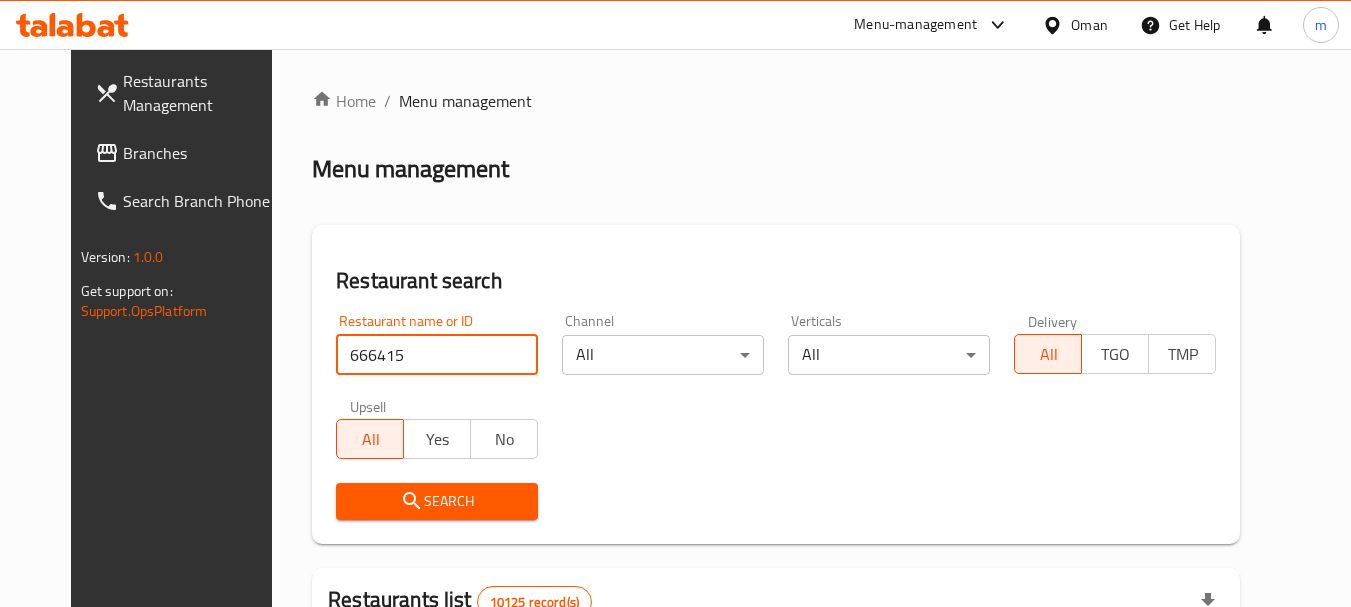 type on "666415" 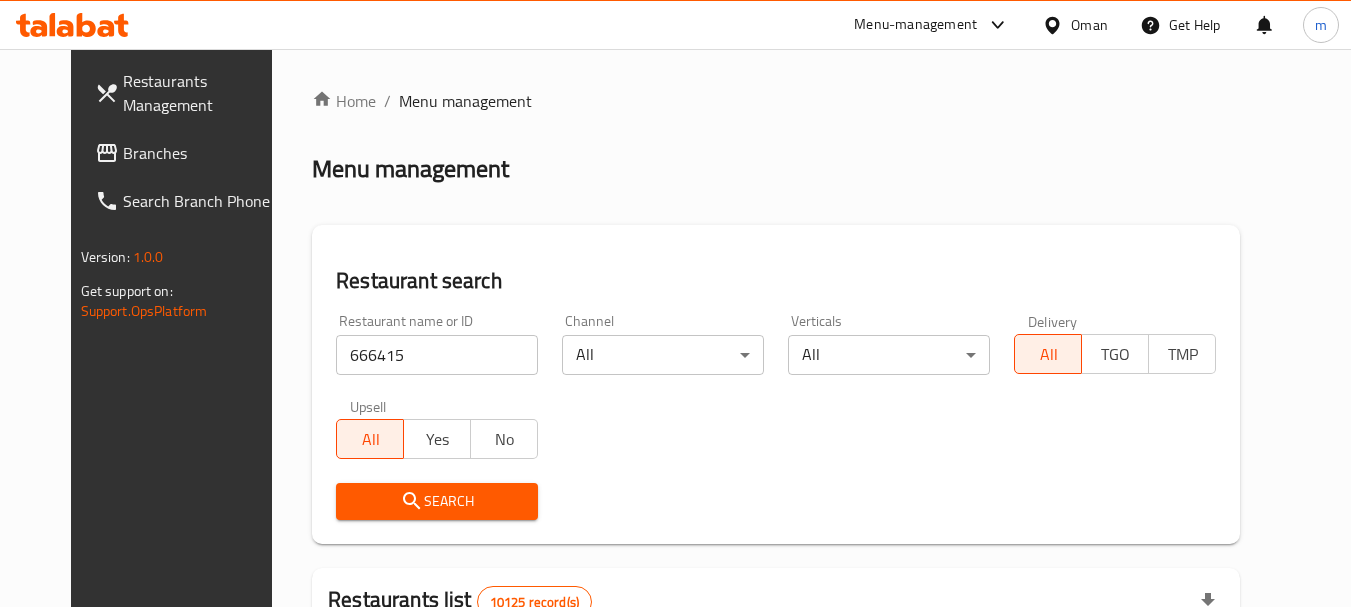 drag, startPoint x: 429, startPoint y: 495, endPoint x: 466, endPoint y: 475, distance: 42.059483 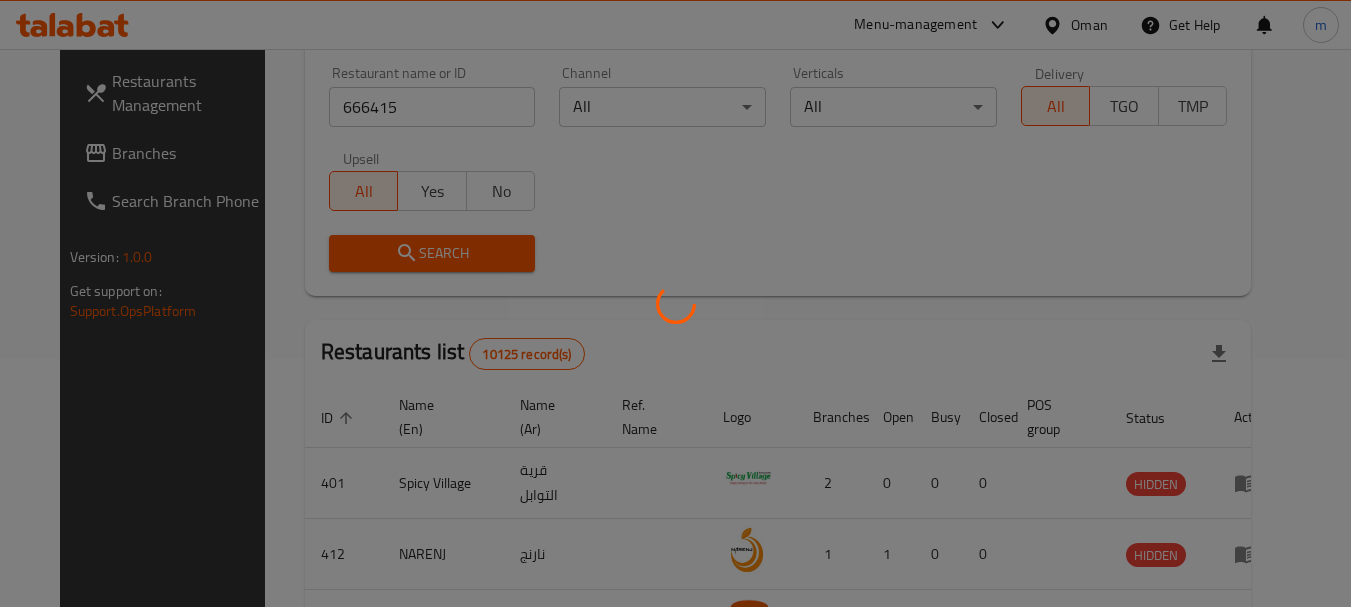 scroll, scrollTop: 268, scrollLeft: 0, axis: vertical 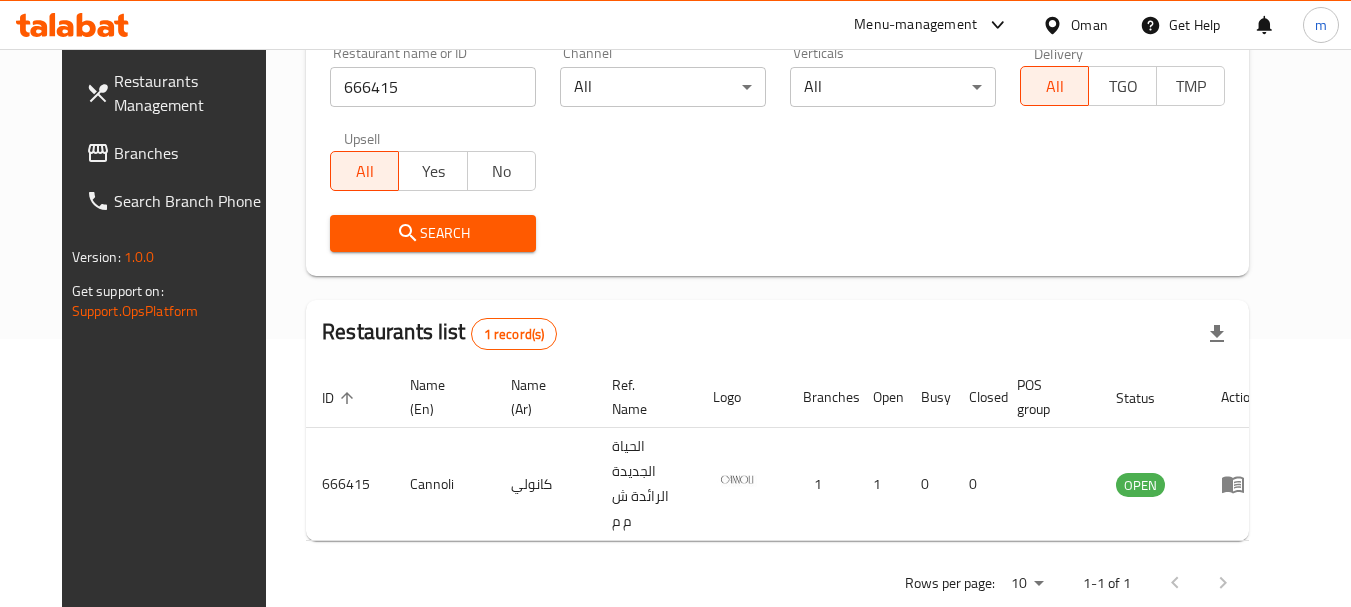 click on "Oman" at bounding box center [1089, 25] 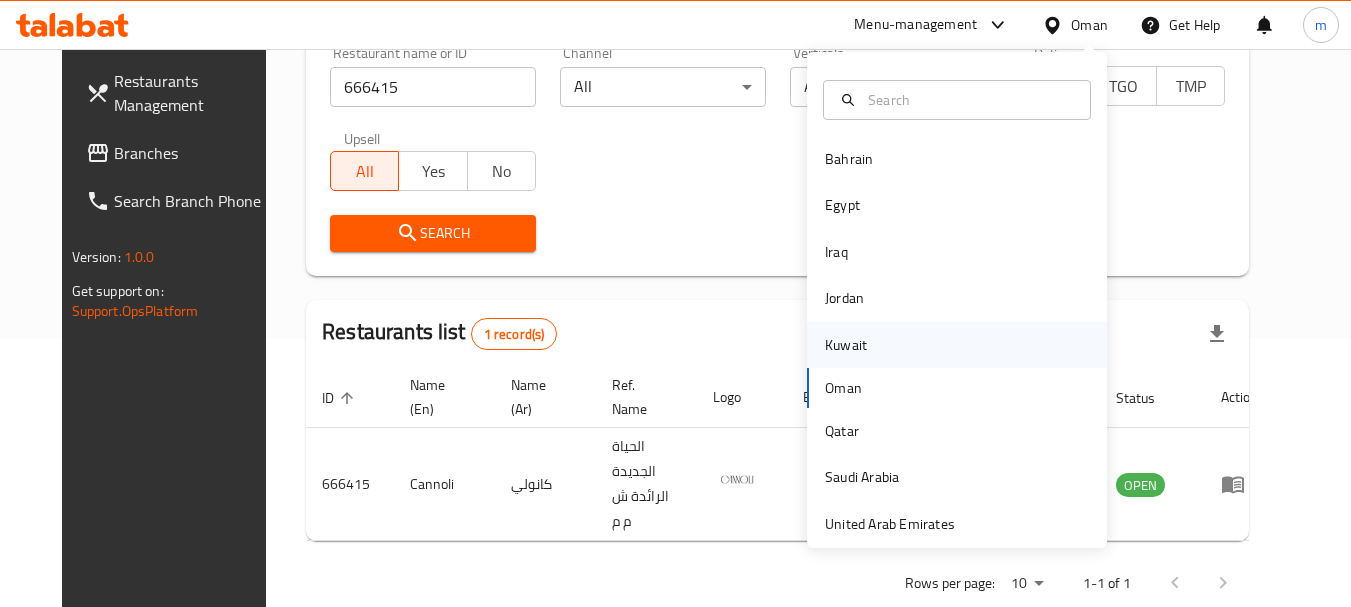 click on "Kuwait" at bounding box center [846, 345] 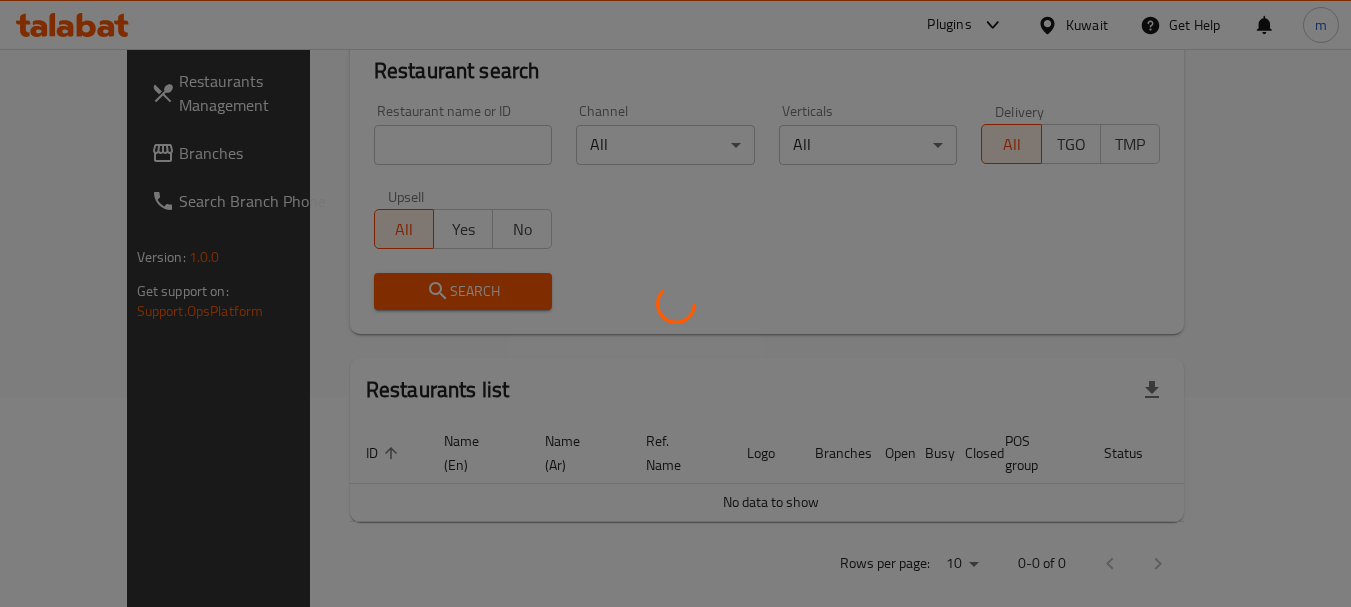 scroll, scrollTop: 268, scrollLeft: 0, axis: vertical 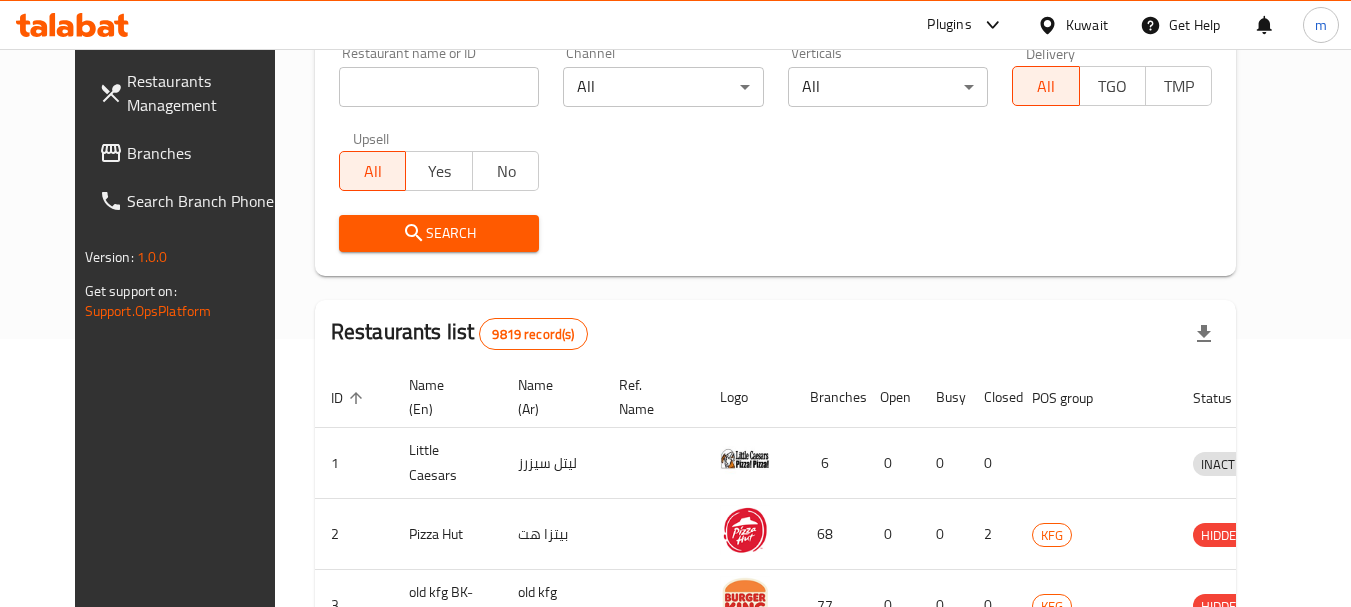 click on "Branches" at bounding box center (192, 153) 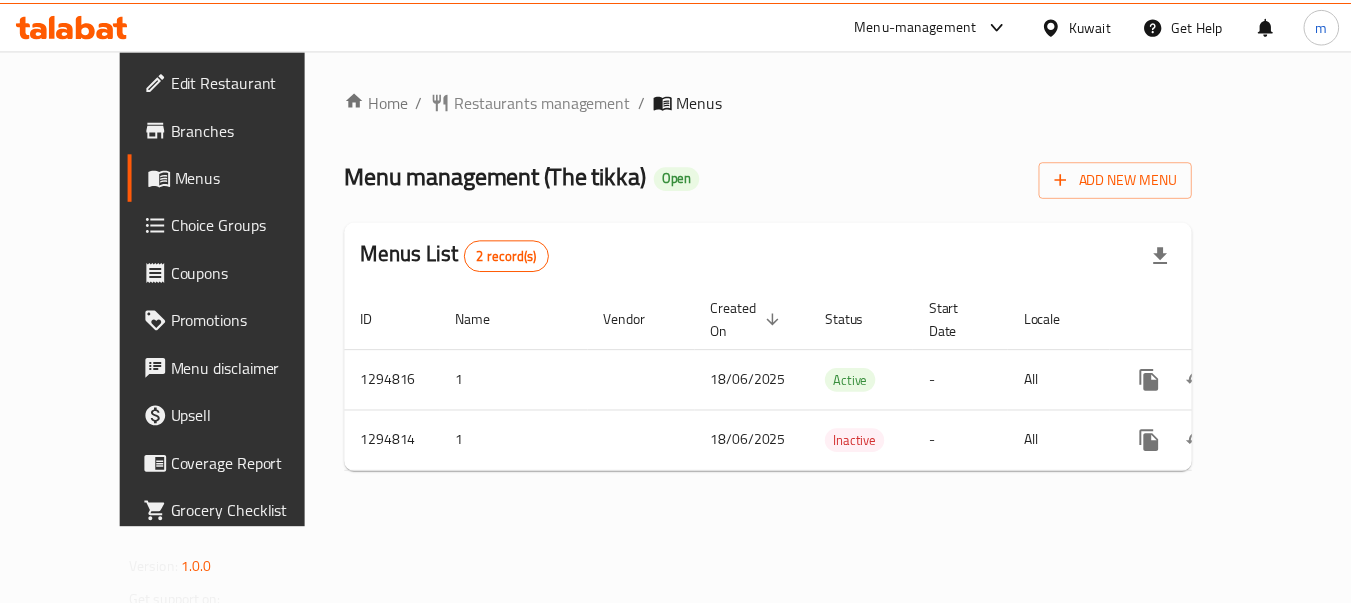 scroll, scrollTop: 0, scrollLeft: 0, axis: both 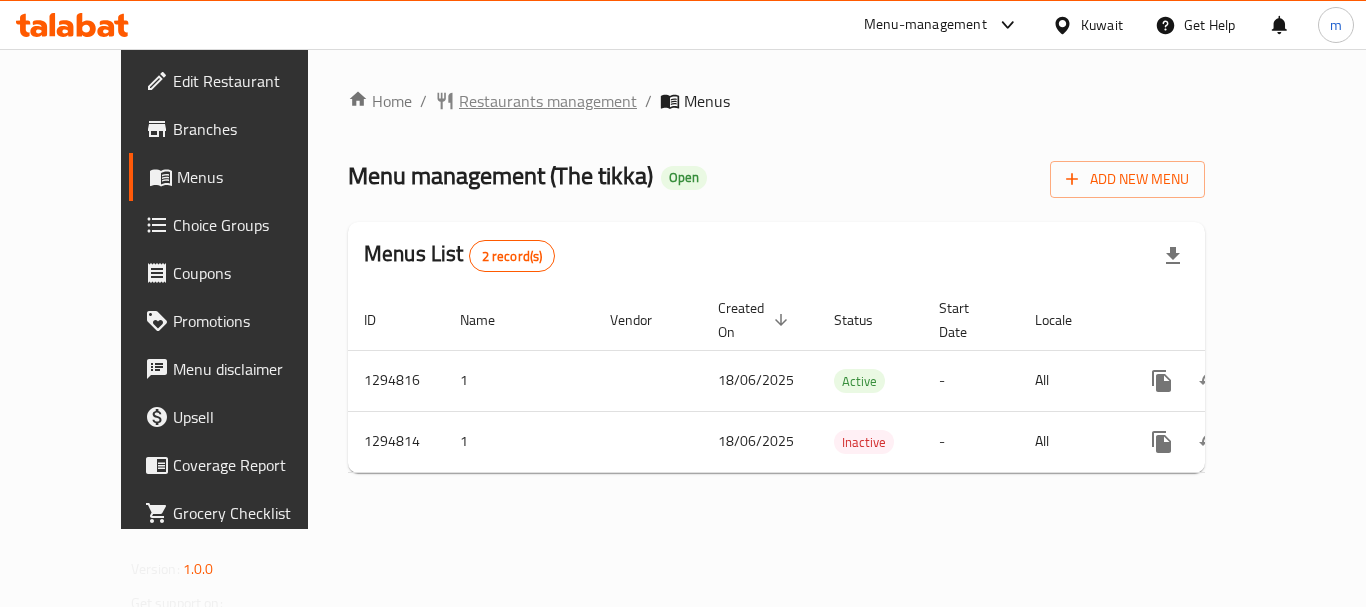click on "Restaurants management" at bounding box center (548, 101) 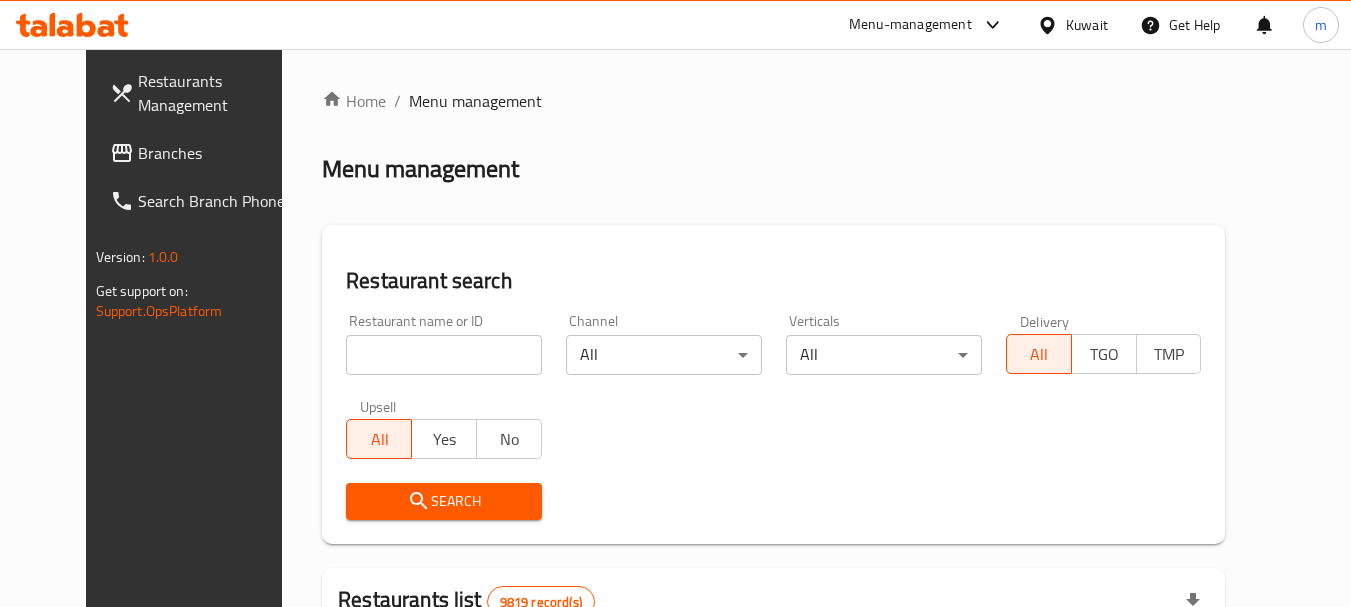 click at bounding box center (444, 355) 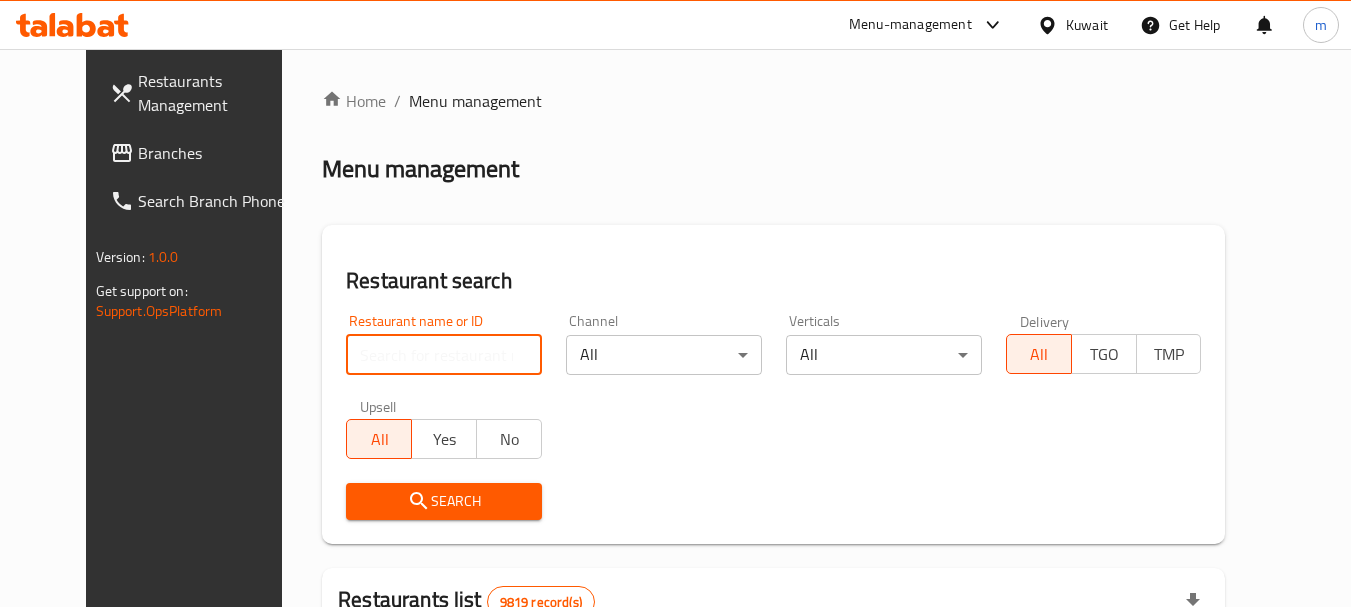 paste on "699779" 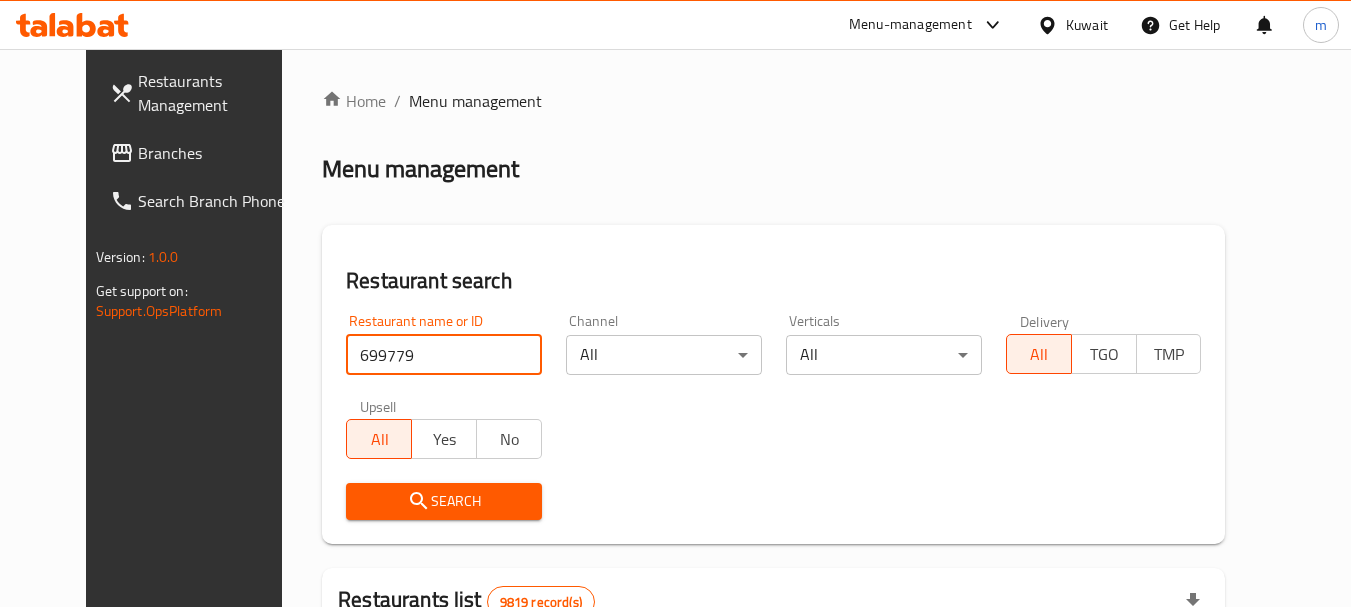 type on "699779" 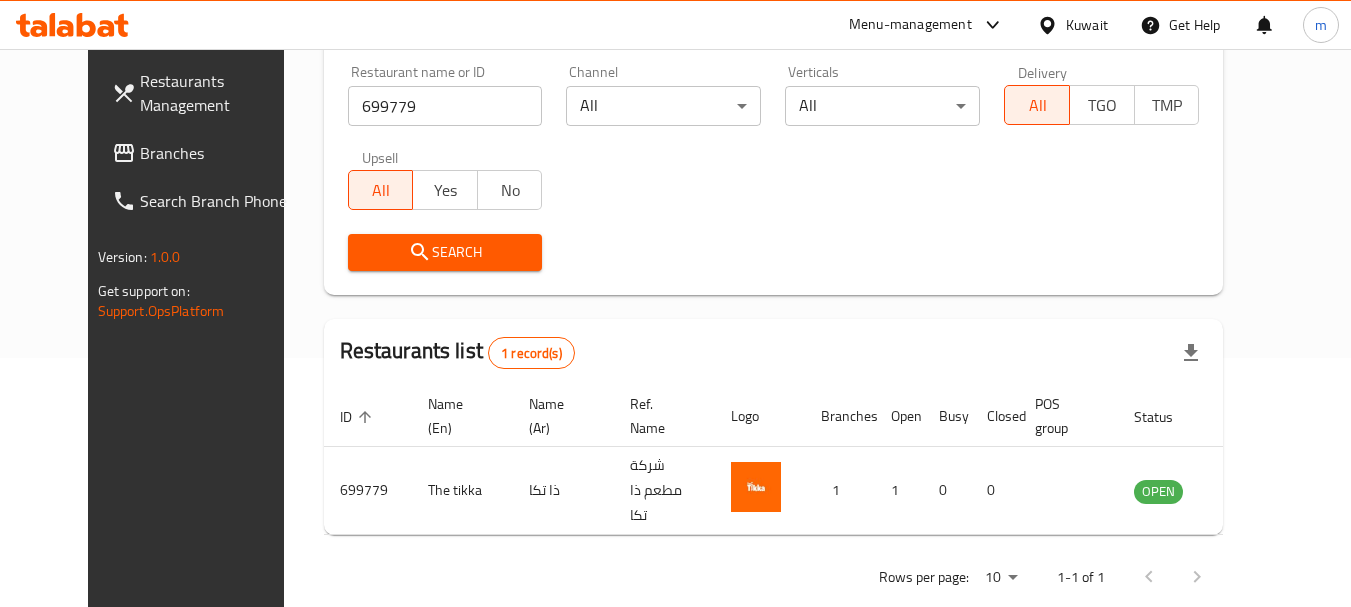 scroll, scrollTop: 268, scrollLeft: 0, axis: vertical 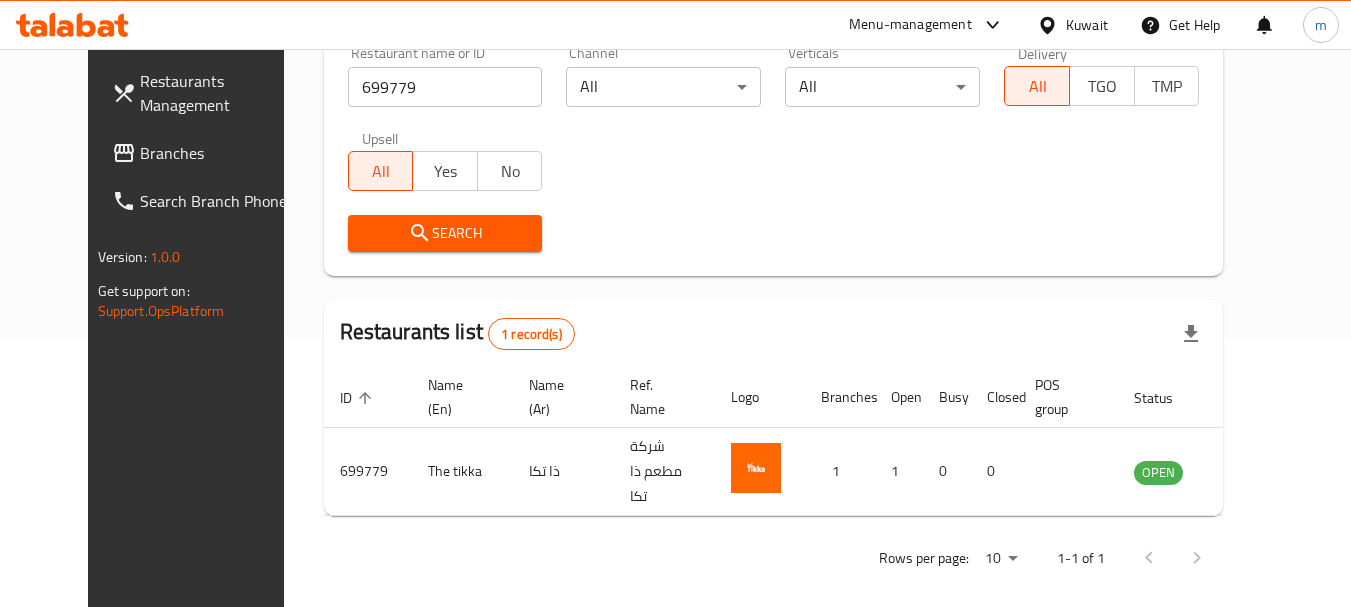click on "Kuwait" at bounding box center [1087, 25] 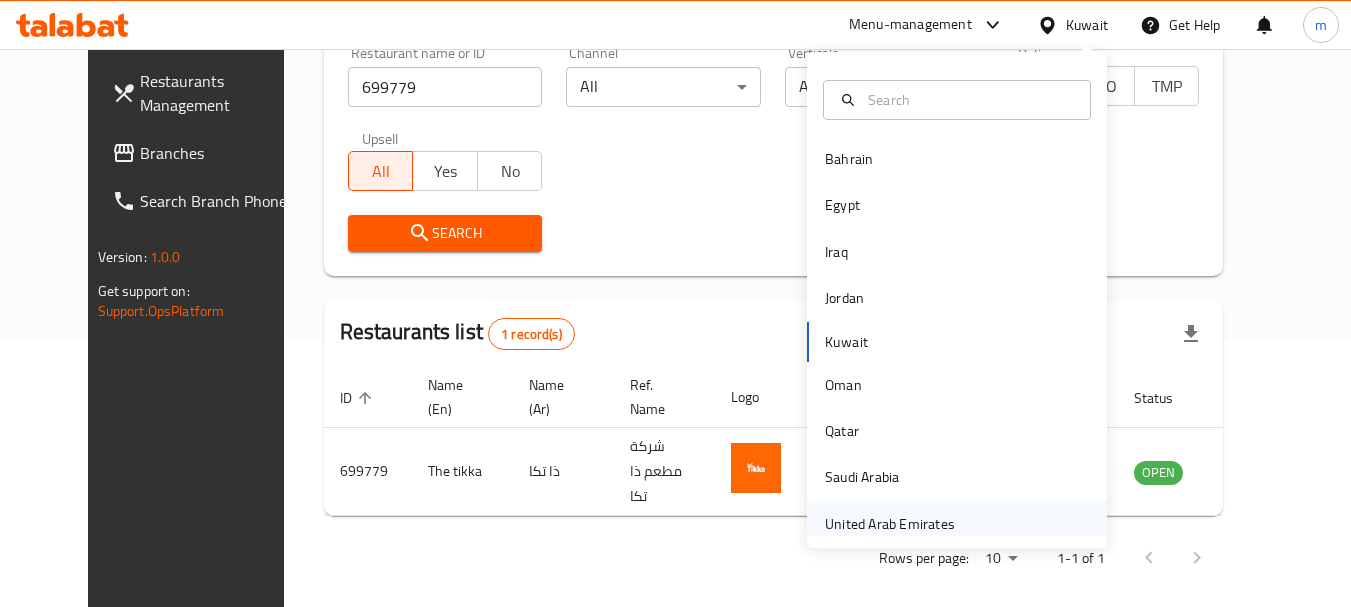 click on "United Arab Emirates" at bounding box center [890, 524] 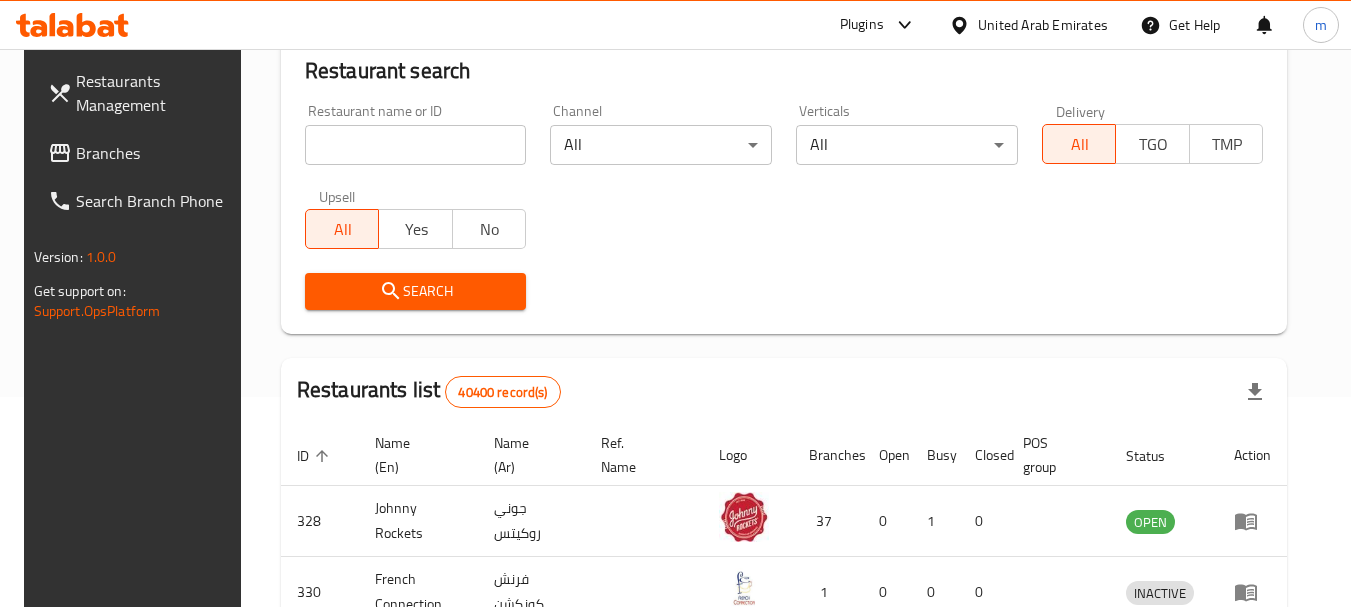 scroll, scrollTop: 268, scrollLeft: 0, axis: vertical 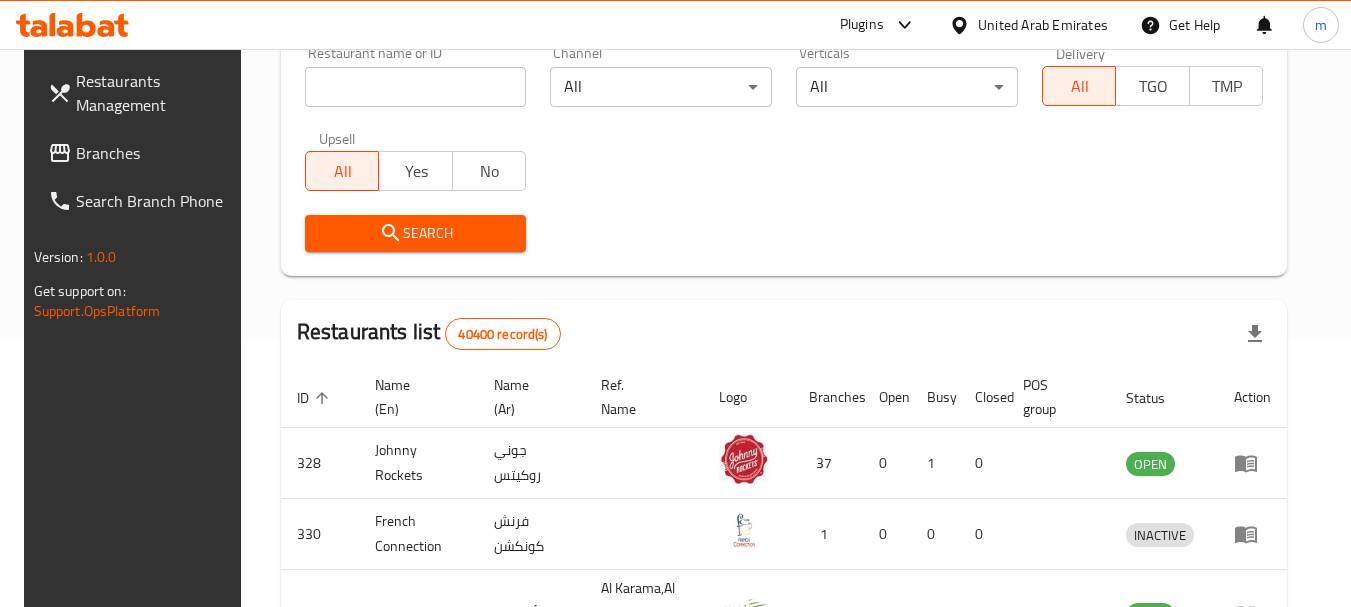 click on "Branches" at bounding box center (155, 153) 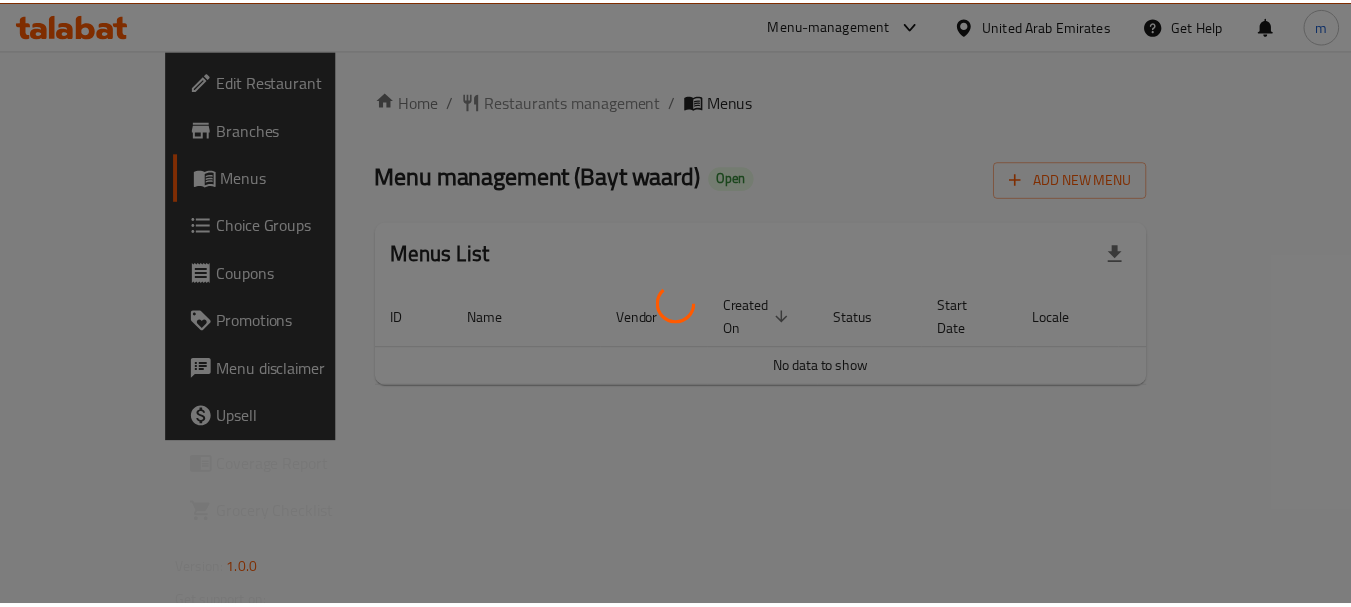 scroll, scrollTop: 0, scrollLeft: 0, axis: both 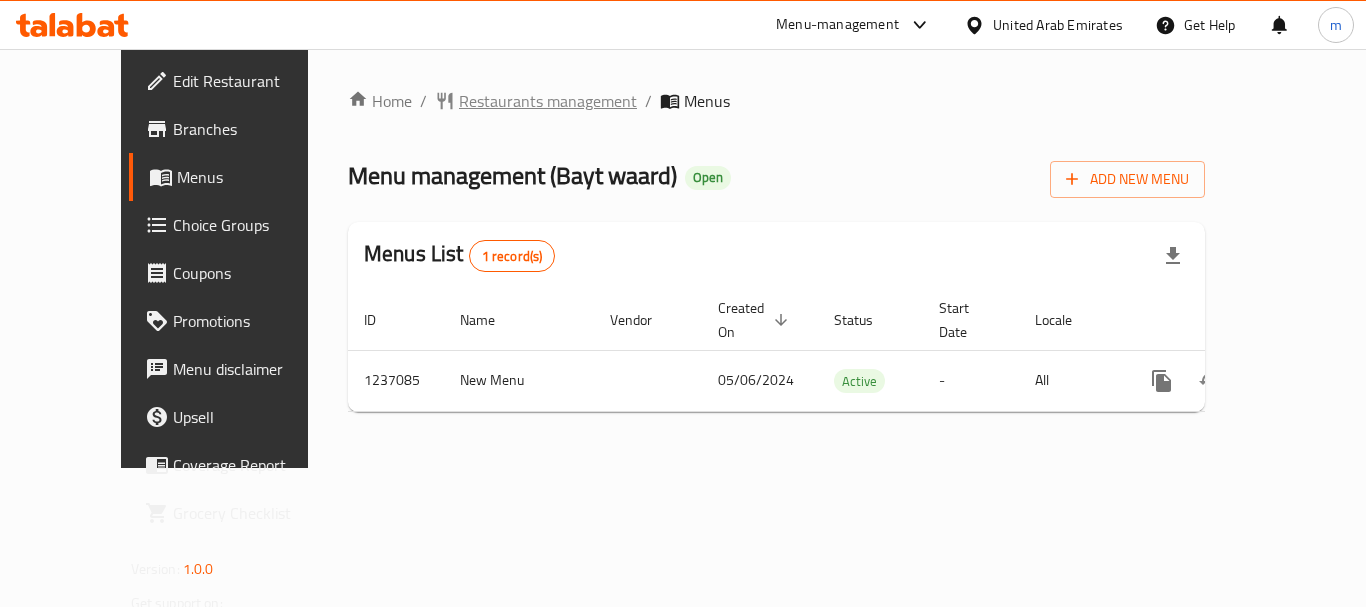 click on "Restaurants management" at bounding box center [548, 101] 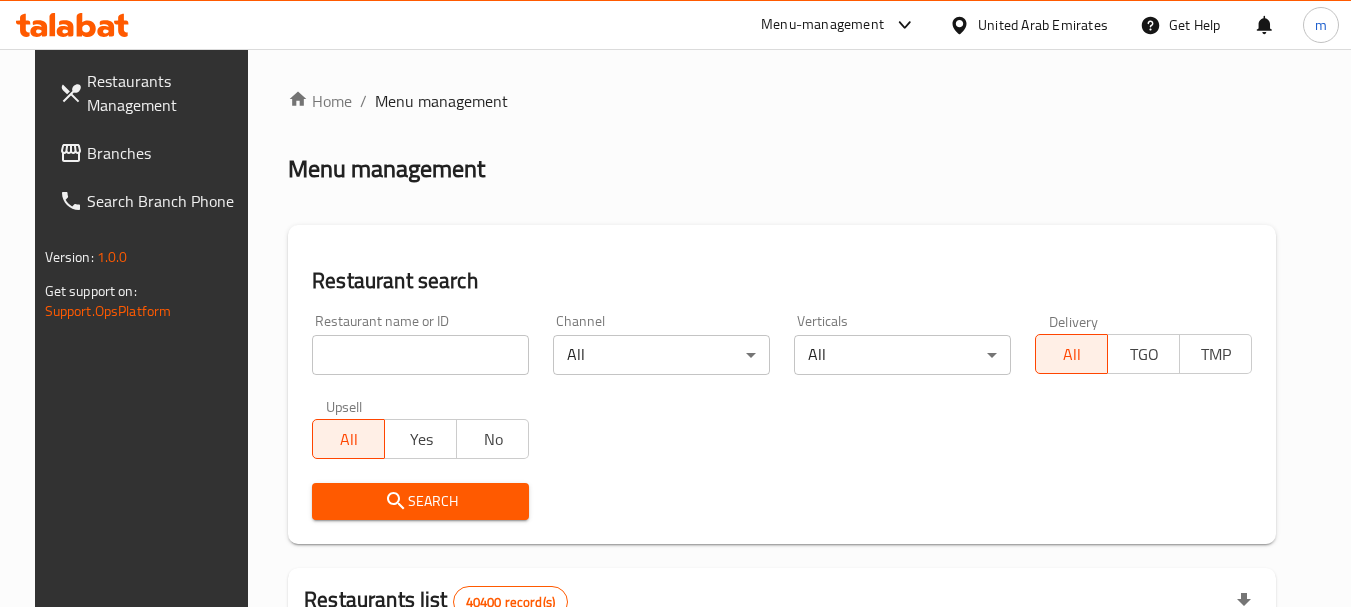 click at bounding box center [420, 355] 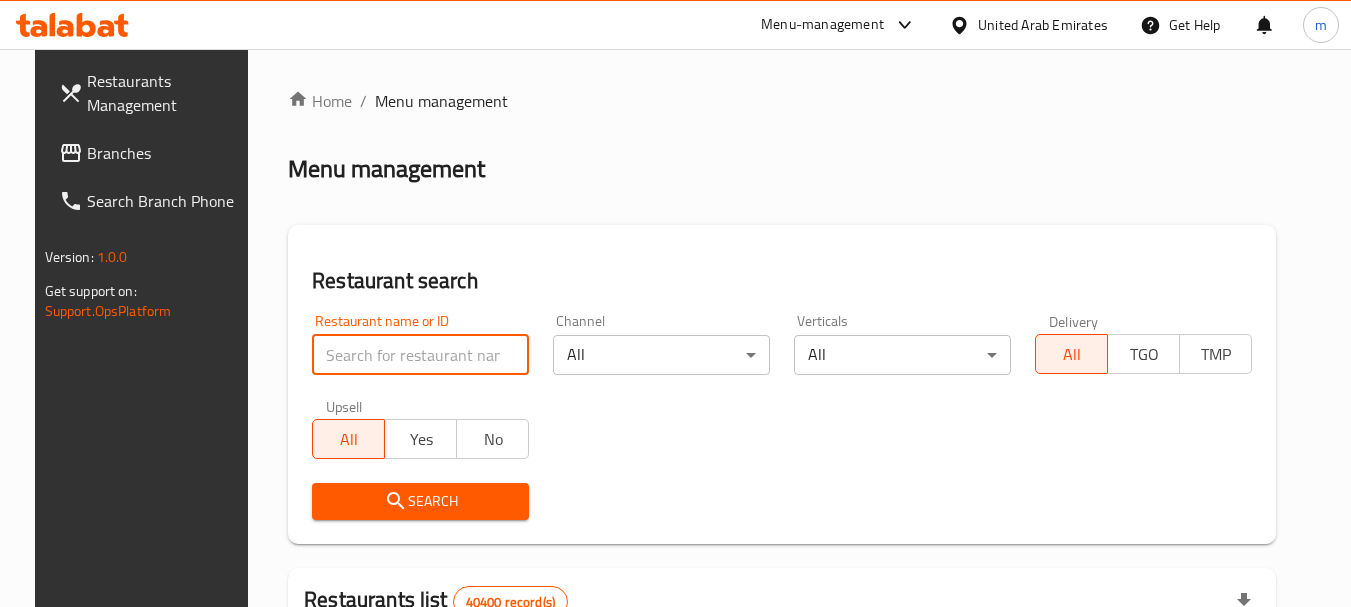 paste on "679244" 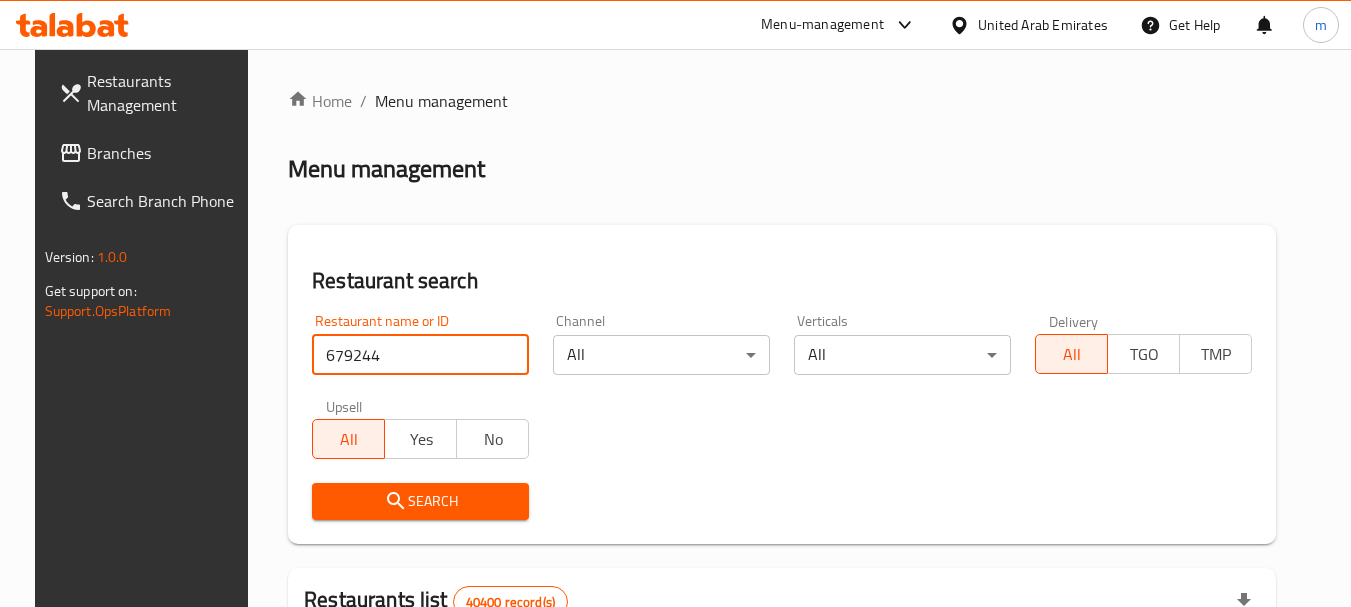type on "679244" 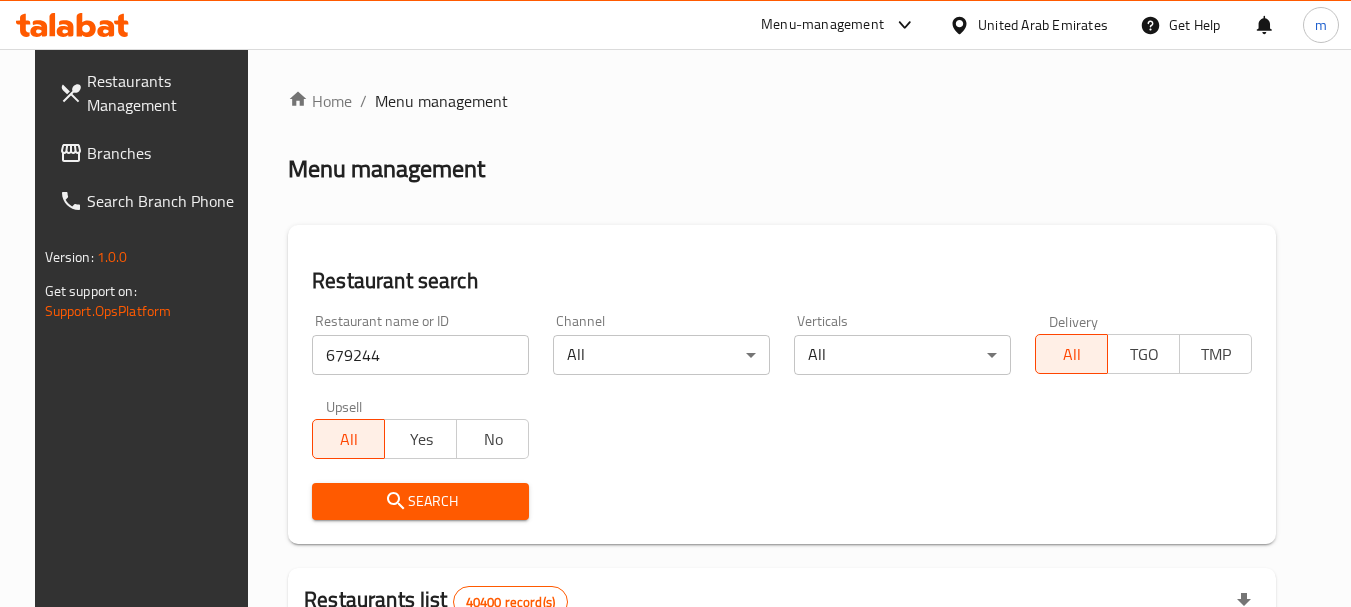 click on "Search" at bounding box center (420, 501) 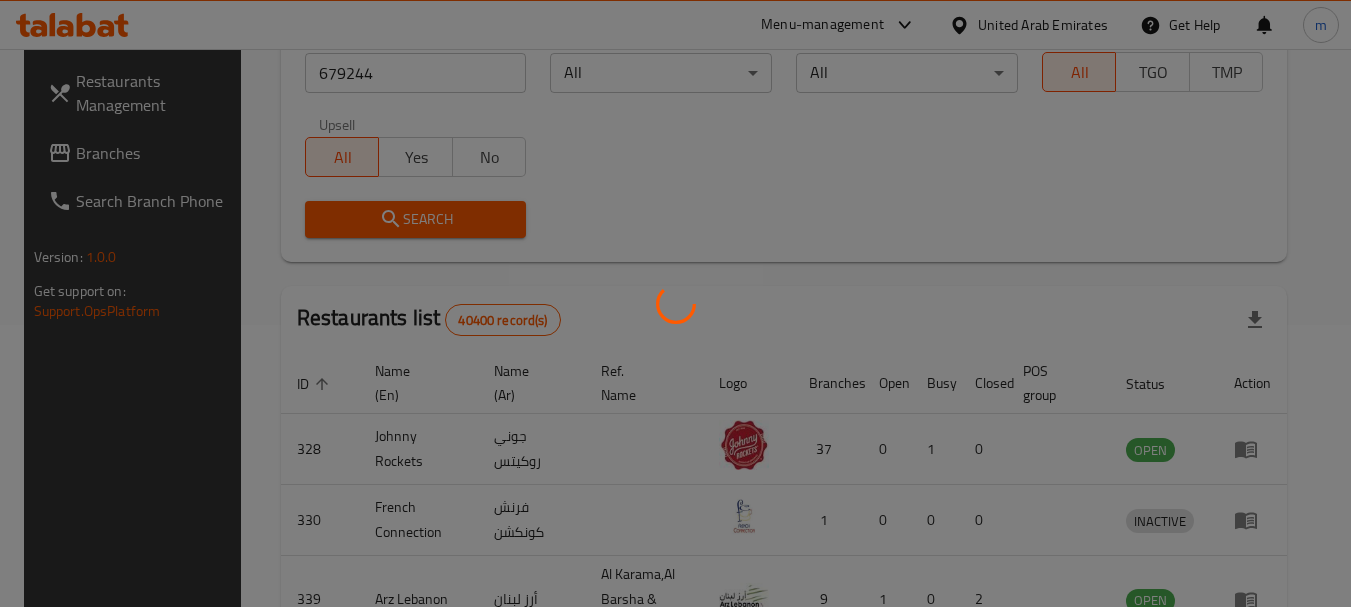 scroll, scrollTop: 285, scrollLeft: 0, axis: vertical 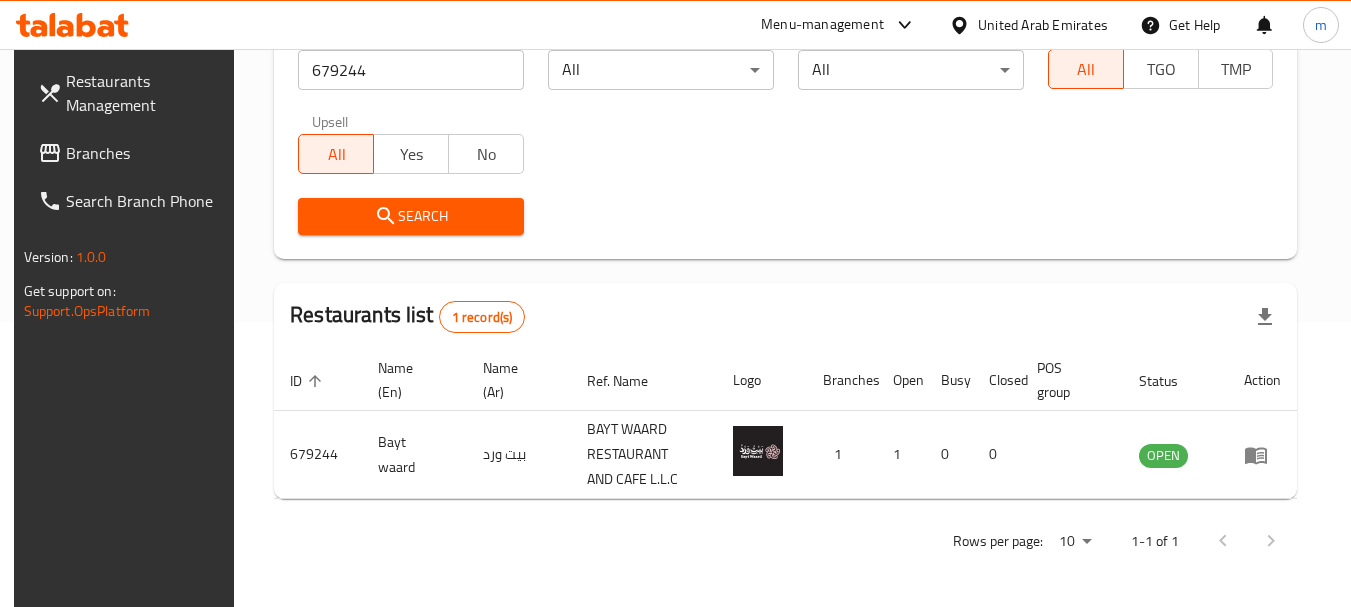 click on "Branches" at bounding box center (145, 153) 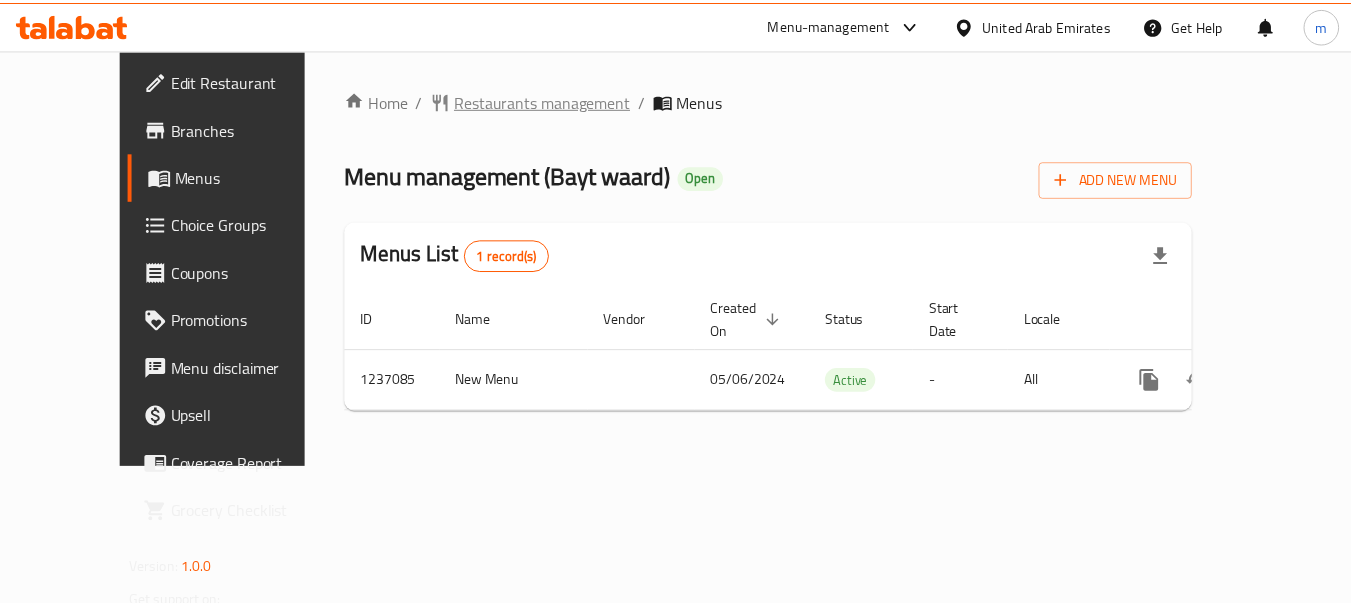 scroll, scrollTop: 0, scrollLeft: 0, axis: both 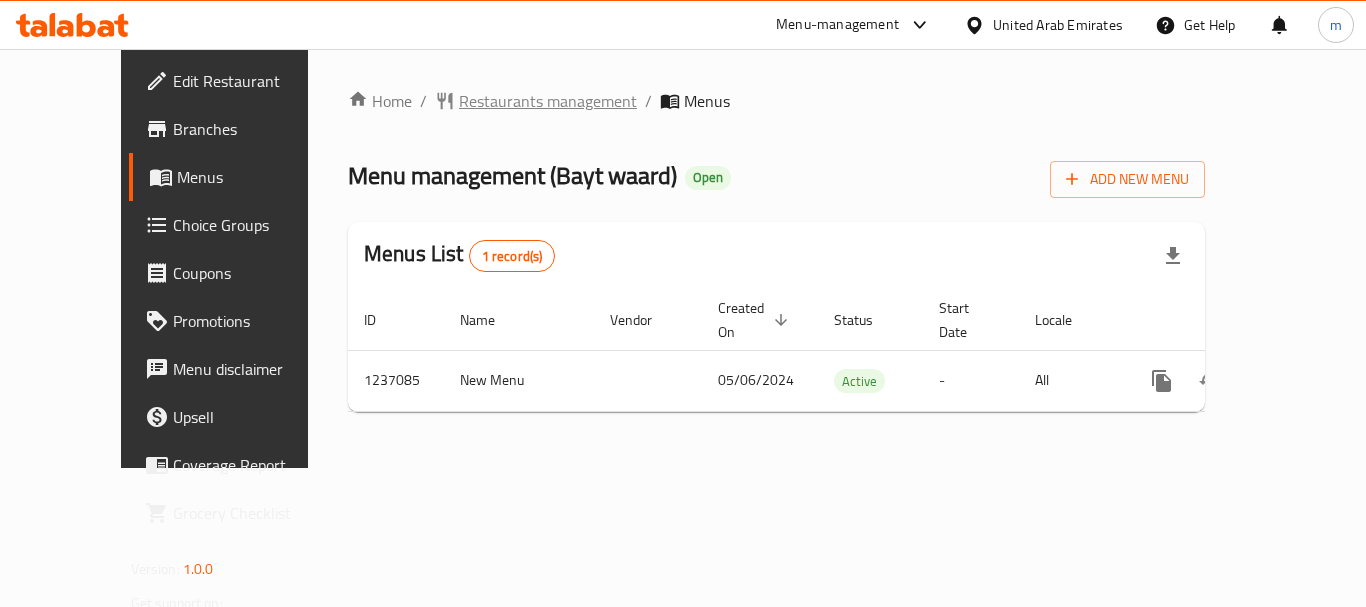 click on "Restaurants management" at bounding box center (548, 101) 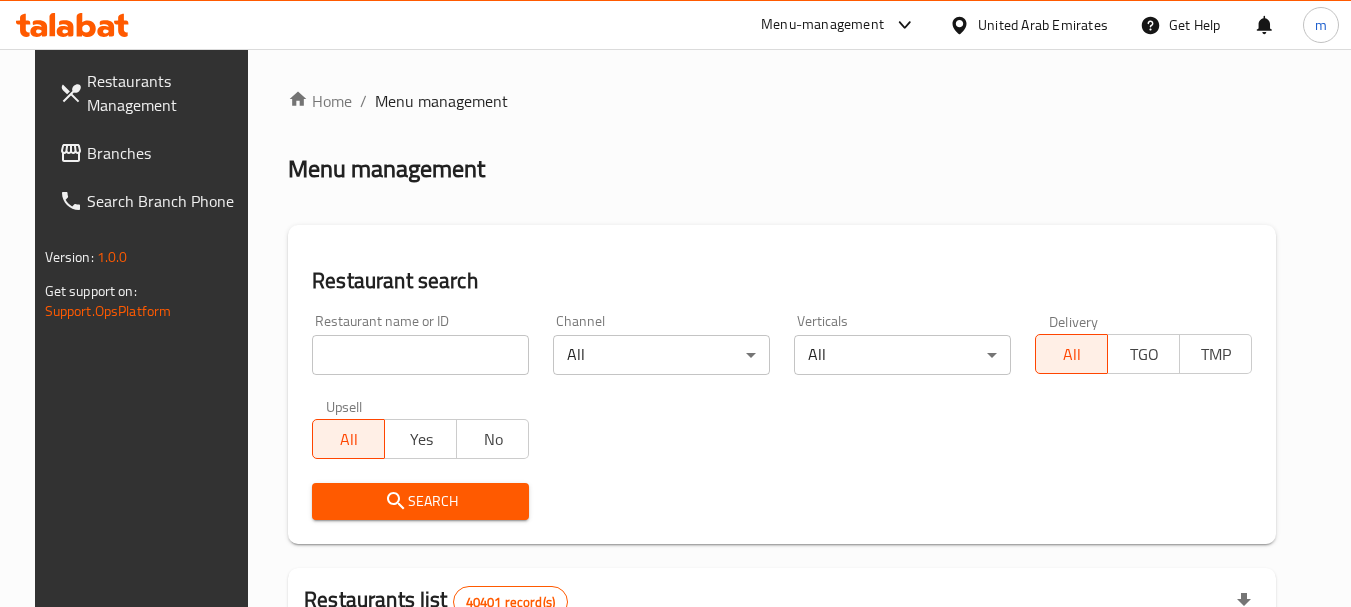 click on "Home / Menu management Menu management Restaurant search Restaurant name or ID Restaurant name or ID Channel All ​ Verticals All ​ Delivery All TGO TMP Upsell All Yes No   Search Restaurants list   40401 record(s) ID sorted ascending Name (En) Name (Ar) Ref. Name Logo Branches Open Busy Closed POS group Status Action 328 Johnny Rockets جوني روكيتس 37 0 1 0 OPEN 330 French Connection فرنش كونكشن 1 0 0 0 INACTIVE 339 Arz Lebanon أرز لبنان Al Karama,Al Barsha & Mirdif 9 1 0 2 OPEN 340 Mega Wraps ميجا رابس 3 0 0 0 INACTIVE 342 Sandella's Flatbread Cafe سانديلاز فلات براد 7 0 0 0 INACTIVE 343 Dragon Hut كوخ التنين 1 0 0 0 INACTIVE 348 Thai Kitchen المطبخ التايلندى 1 0 0 0 INACTIVE 349 Mughal  موغل 1 0 0 0 HIDDEN 350 HOT N COOL (Old) هوت و كول 1 0 0 0 INACTIVE 355 Al Habasha  الحبشة 11 1 0 0 HIDDEN Rows per page: 10 1-10 of 40401" at bounding box center [782, 717] 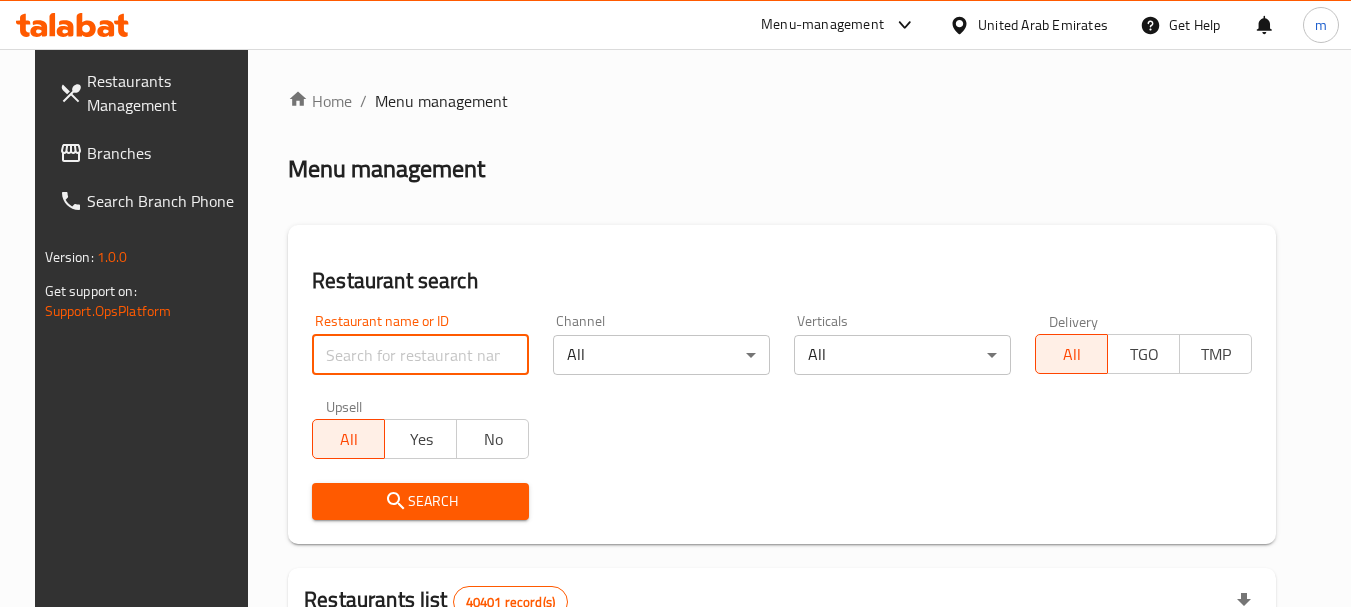 paste on "679244" 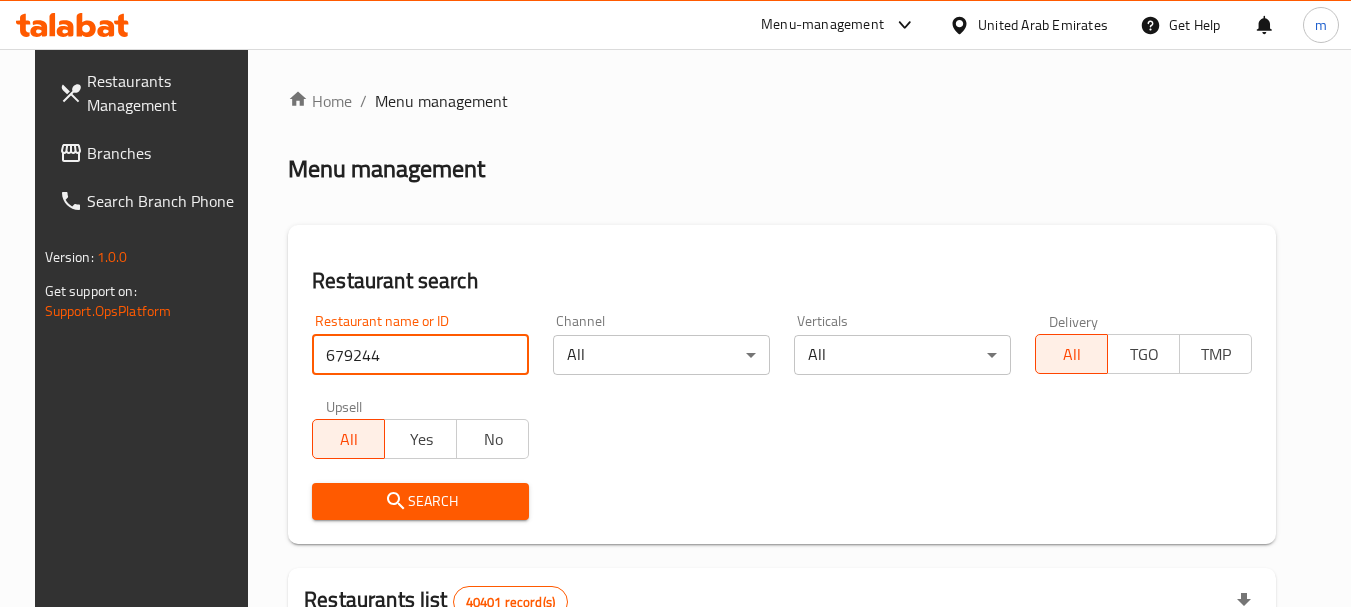 type on "679244" 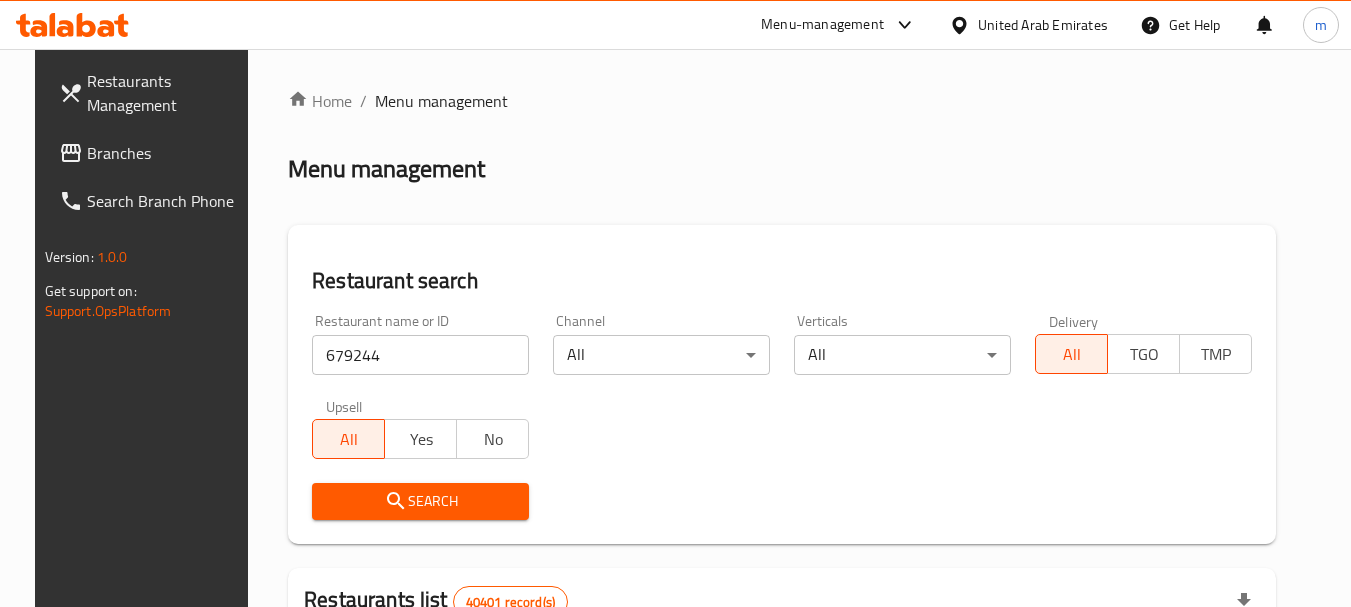 click 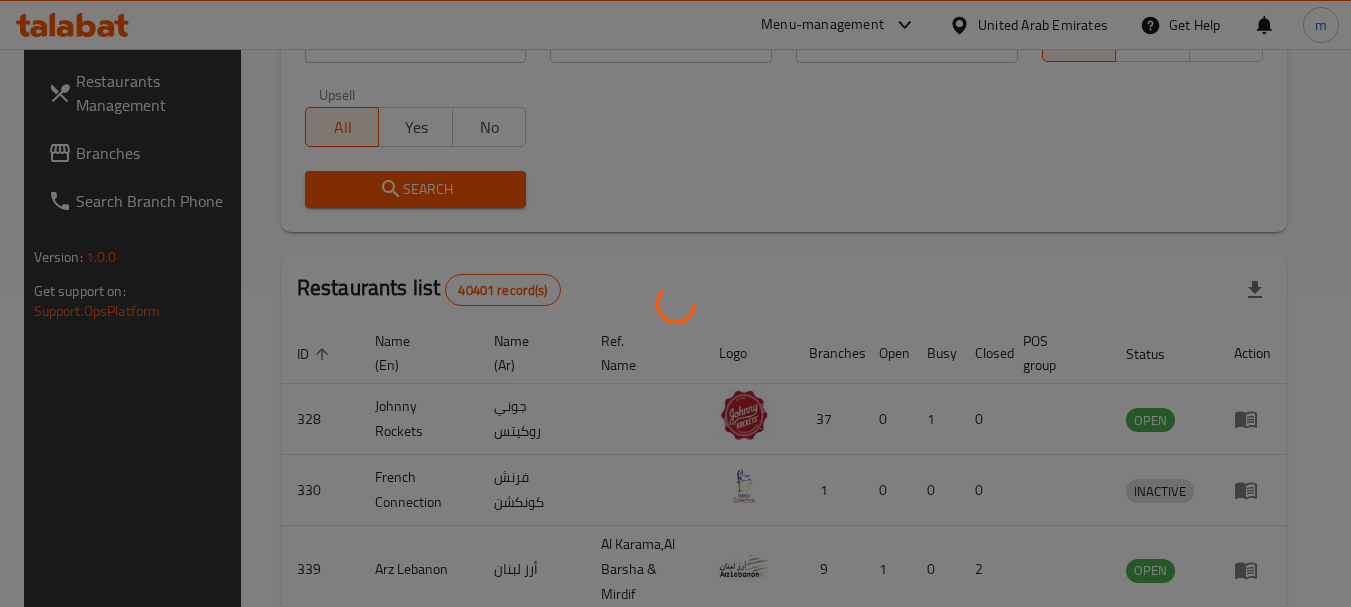 scroll, scrollTop: 285, scrollLeft: 0, axis: vertical 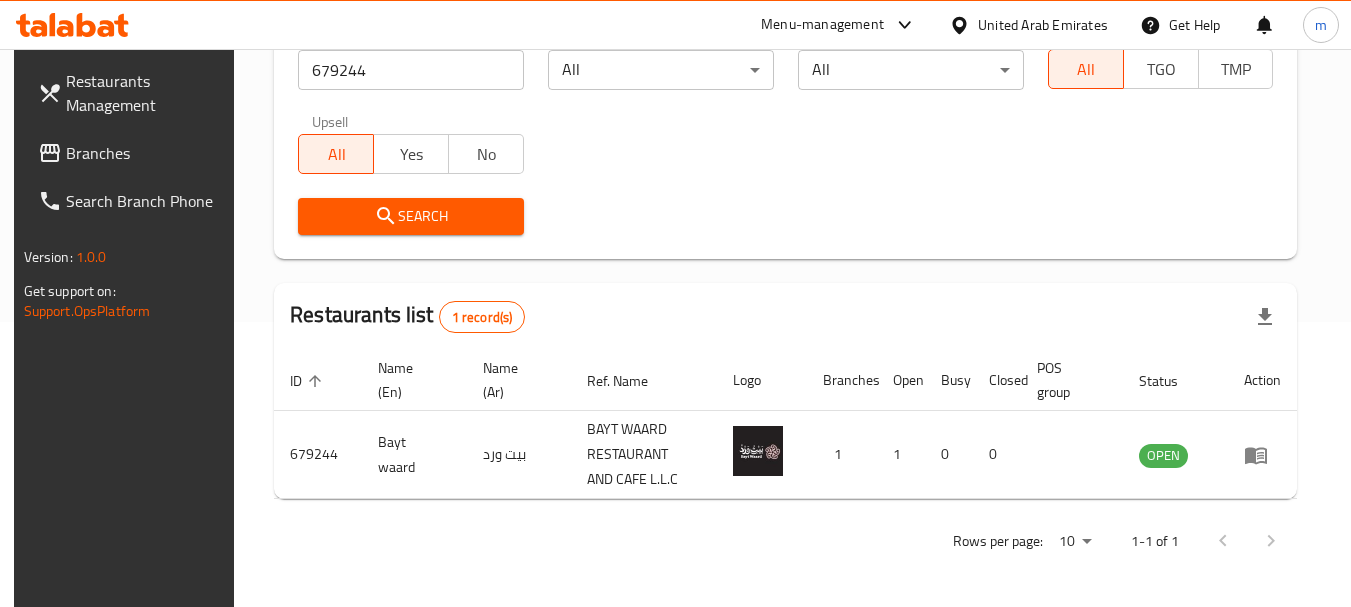 click on "United Arab Emirates" at bounding box center (1043, 25) 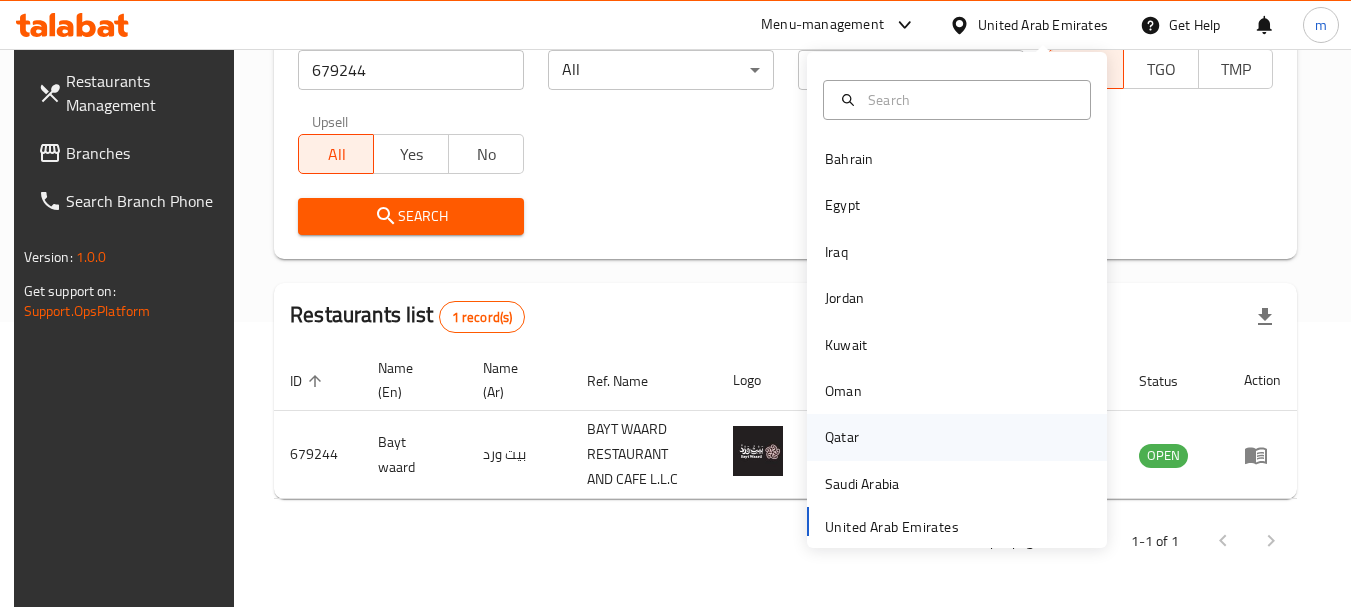 click on "Qatar" at bounding box center (842, 437) 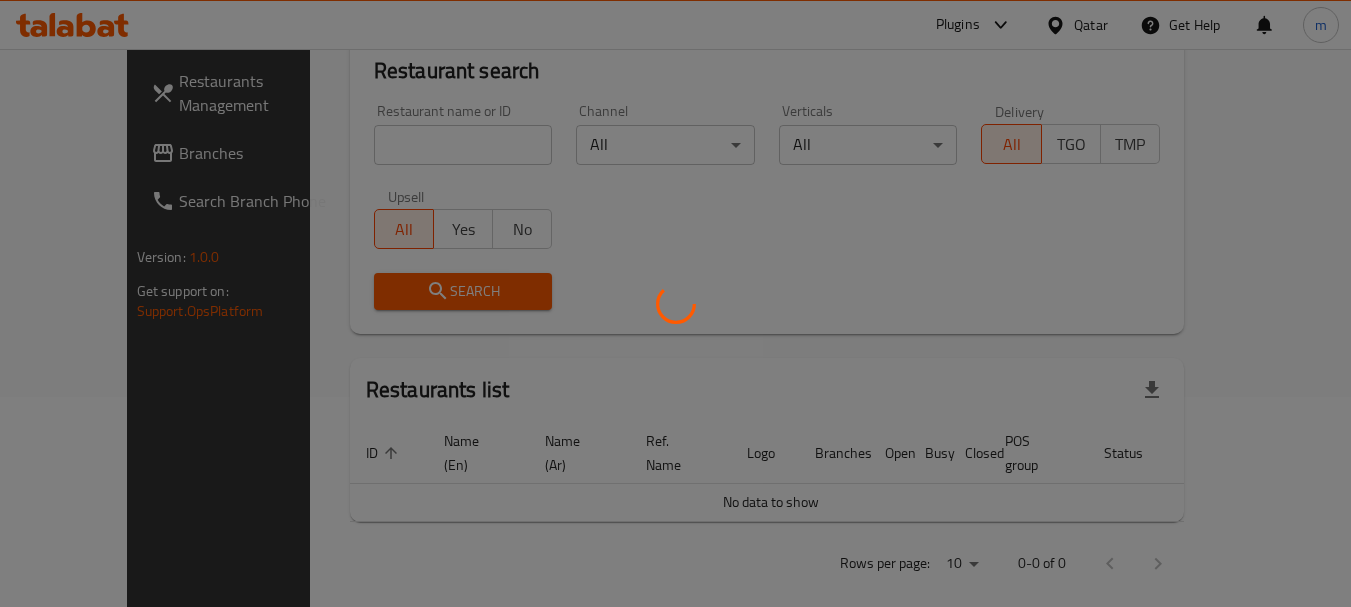 scroll, scrollTop: 285, scrollLeft: 0, axis: vertical 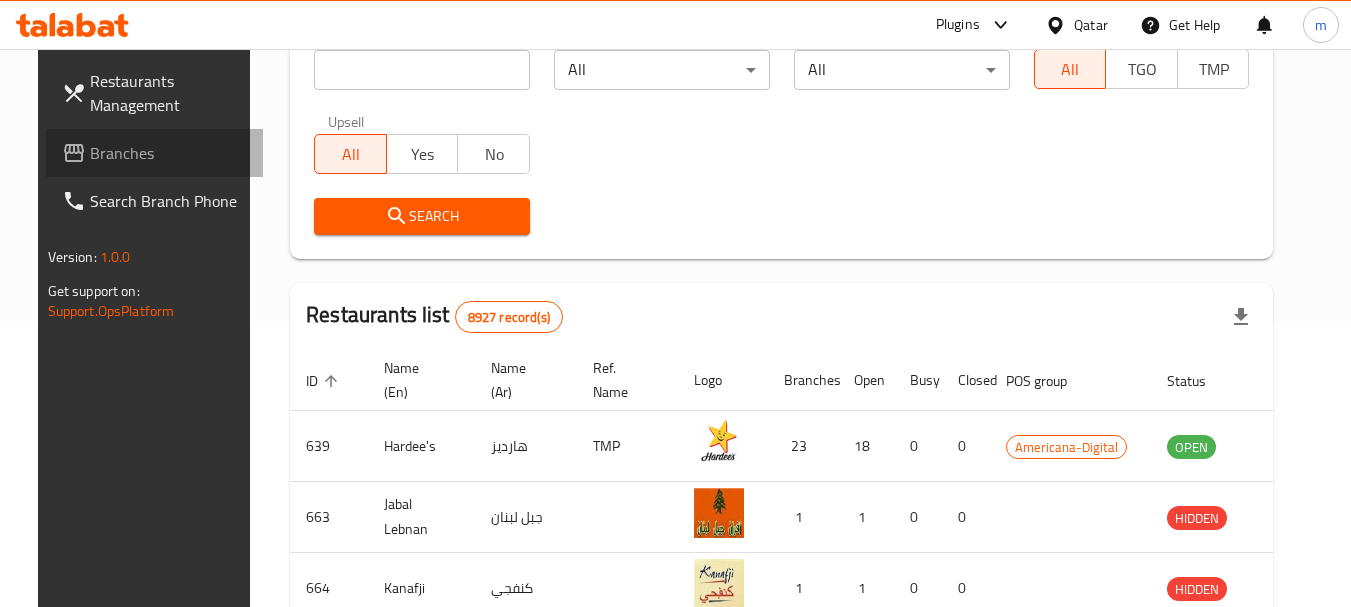 click on "Branches" at bounding box center (169, 153) 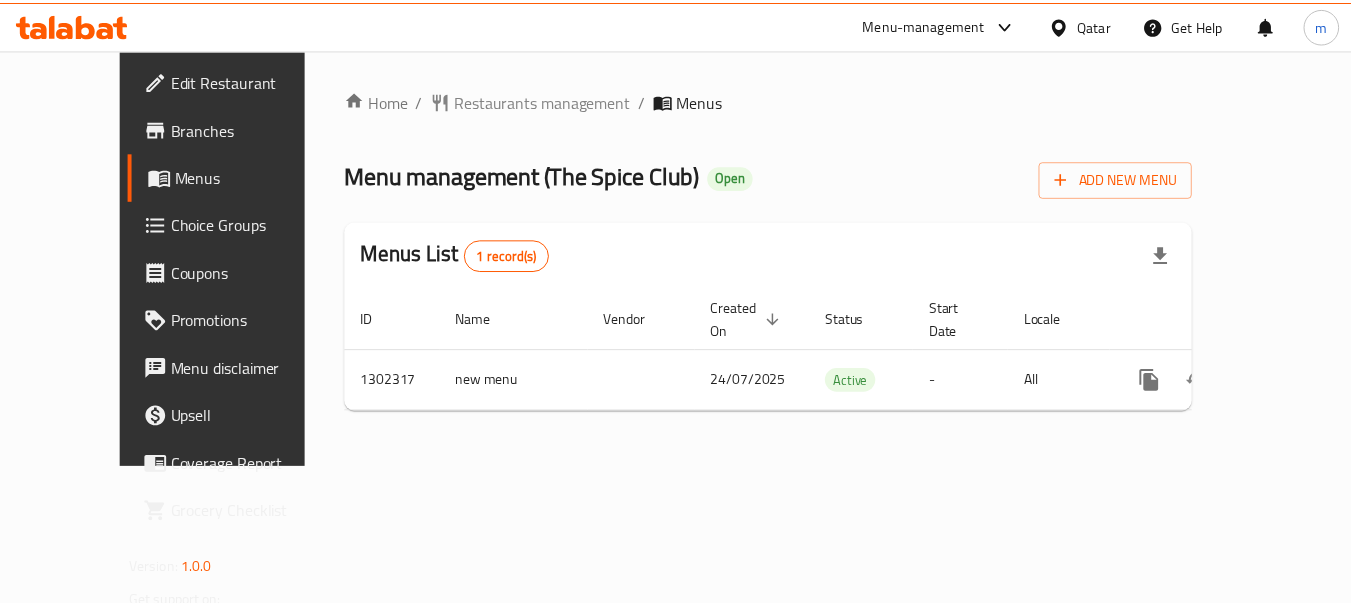 scroll, scrollTop: 0, scrollLeft: 0, axis: both 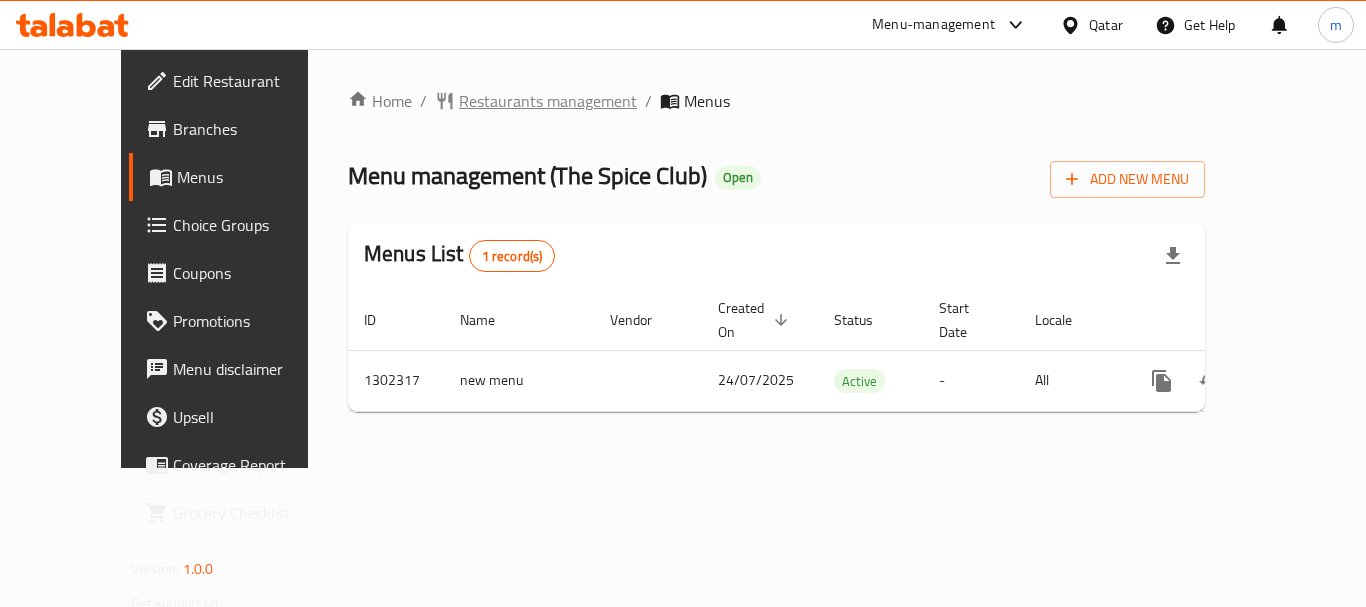 click on "Restaurants management" at bounding box center (548, 101) 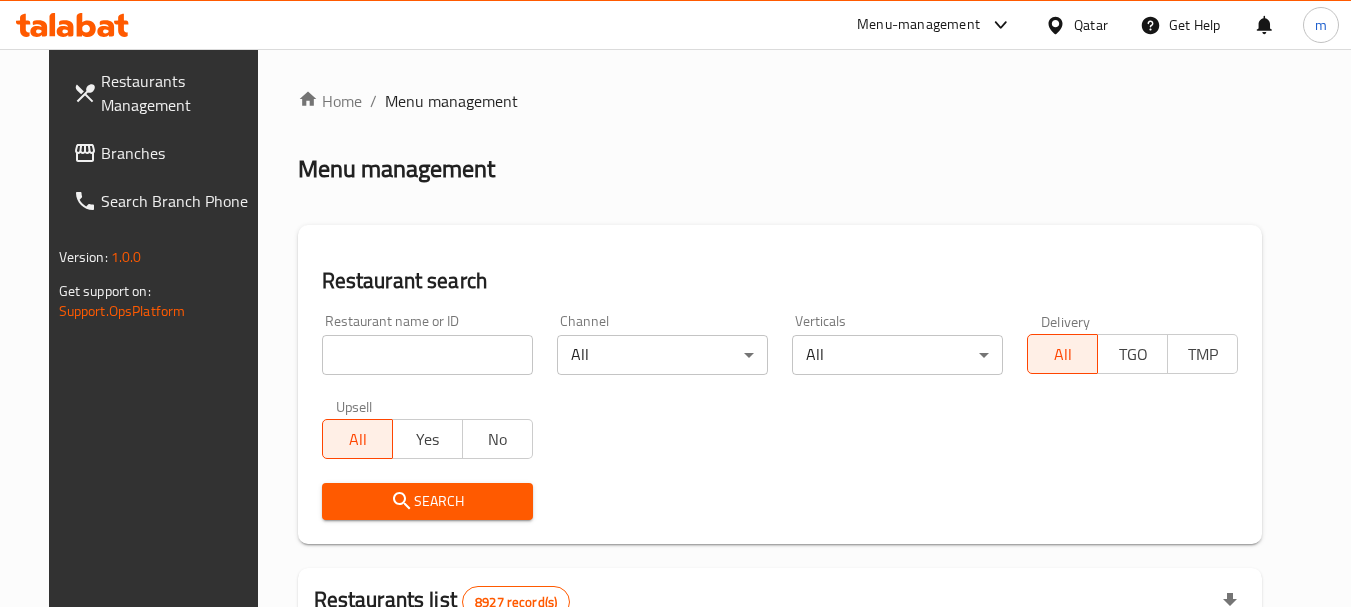 click at bounding box center (427, 355) 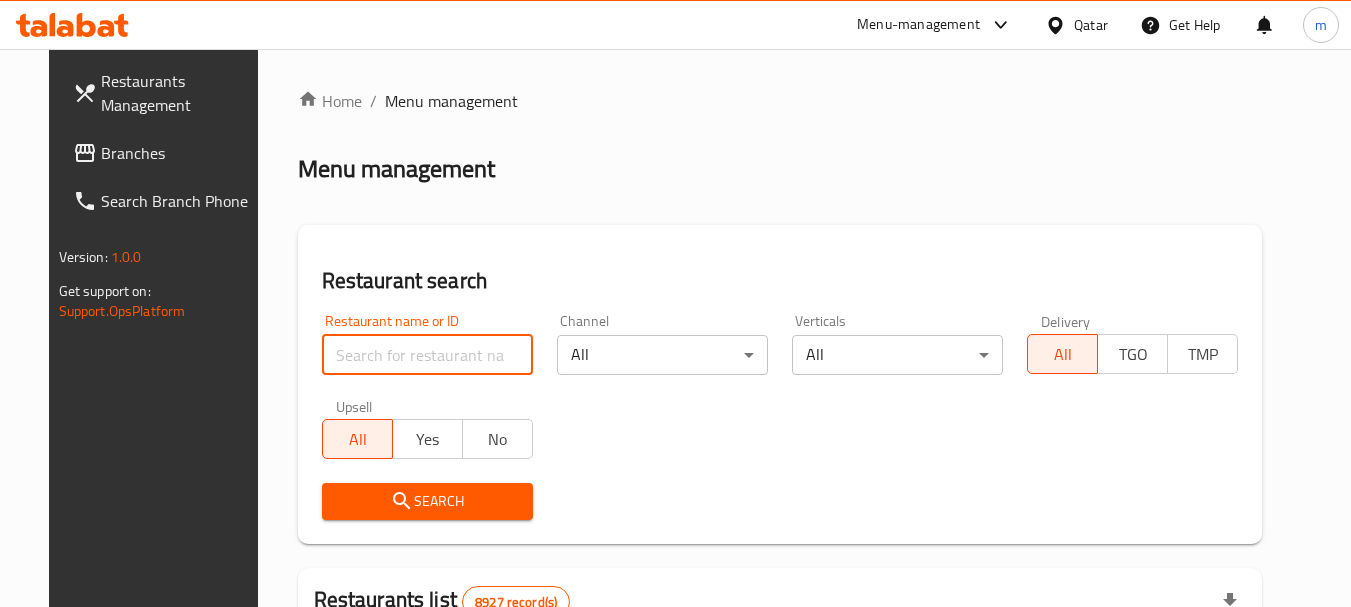 paste on "702382" 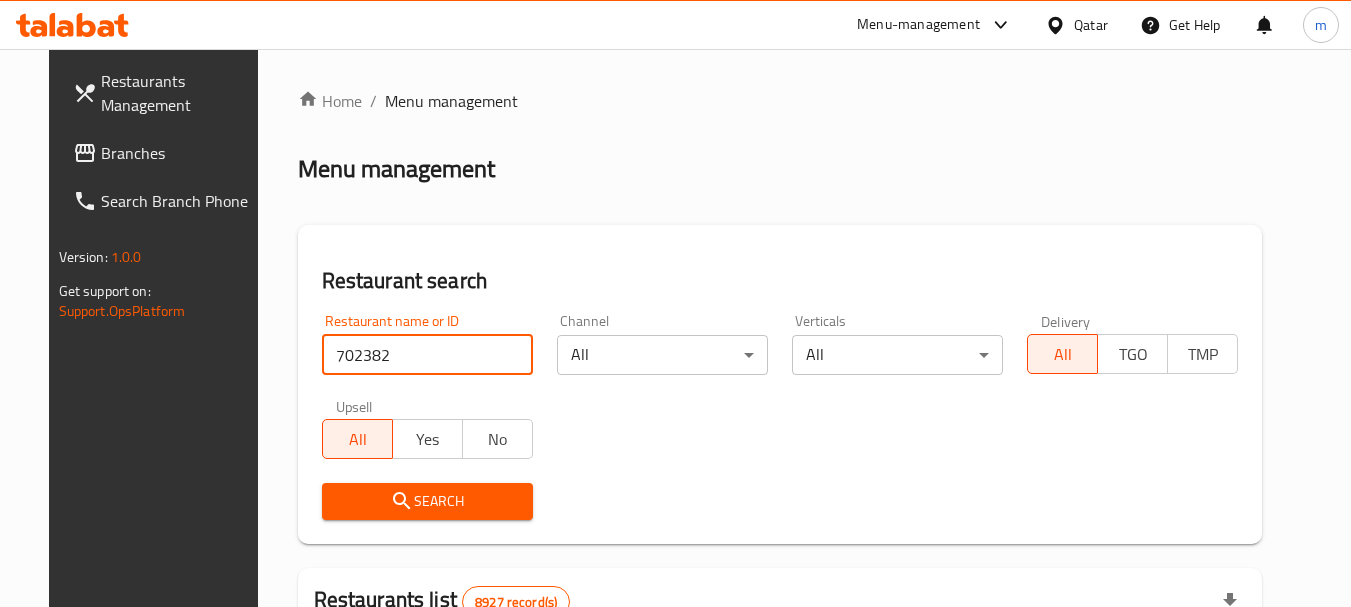 type on "702382" 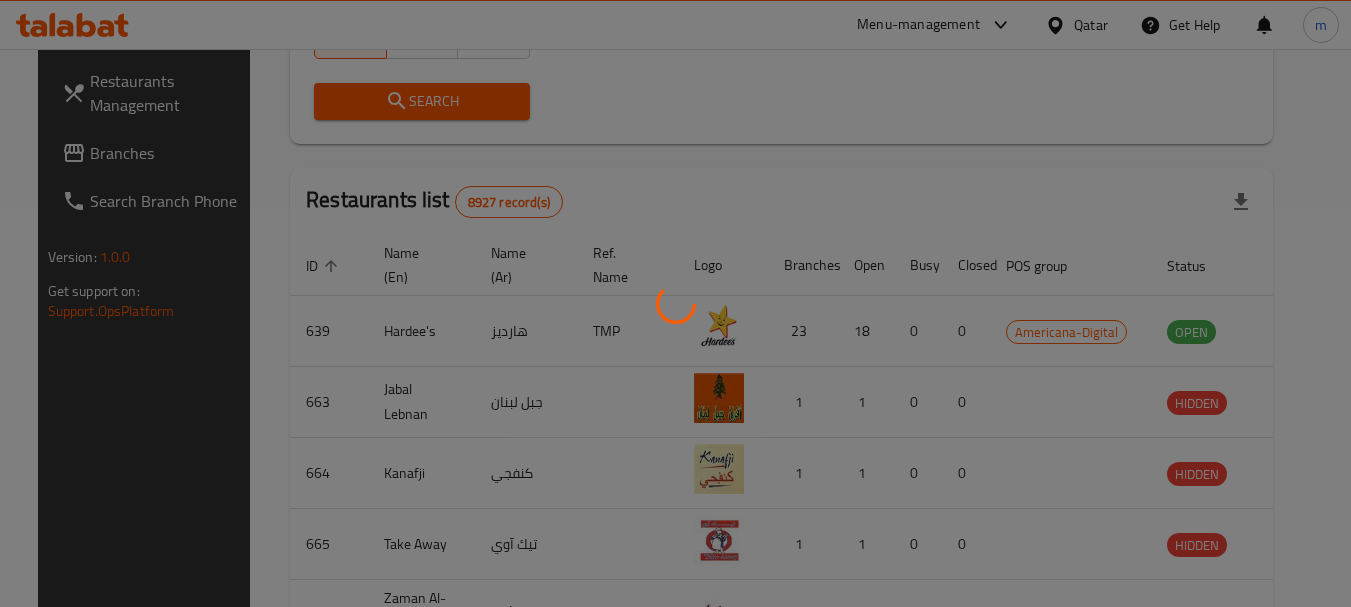 scroll, scrollTop: 268, scrollLeft: 0, axis: vertical 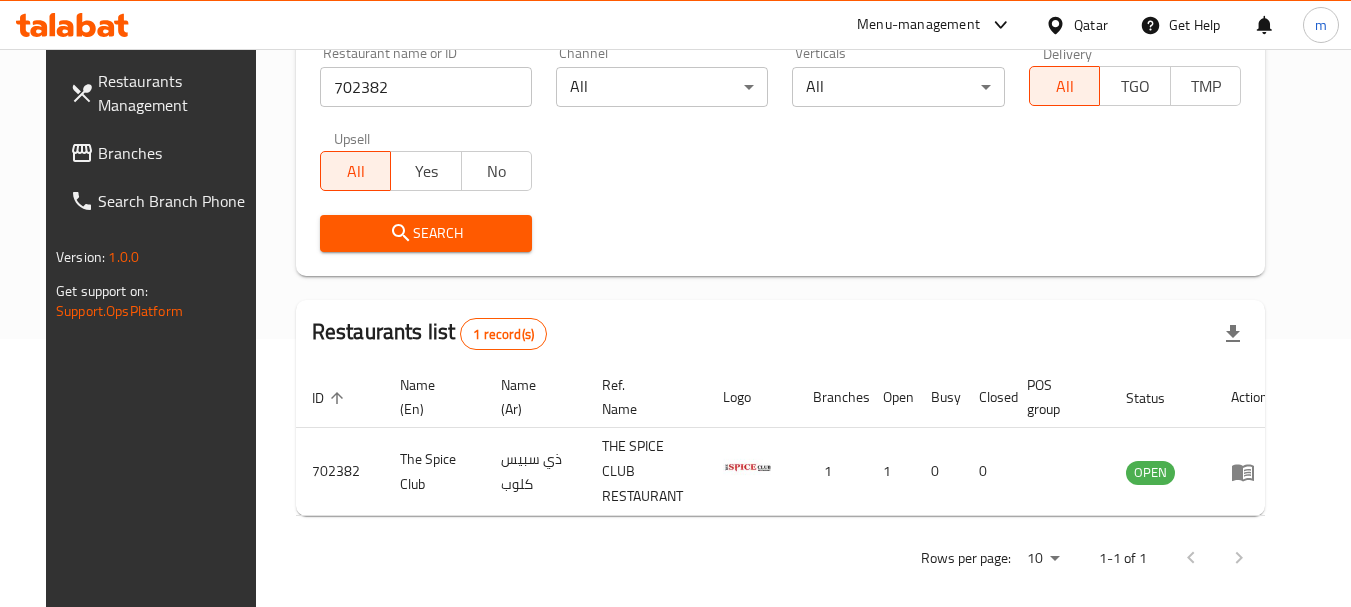 click on "Qatar" at bounding box center [1091, 25] 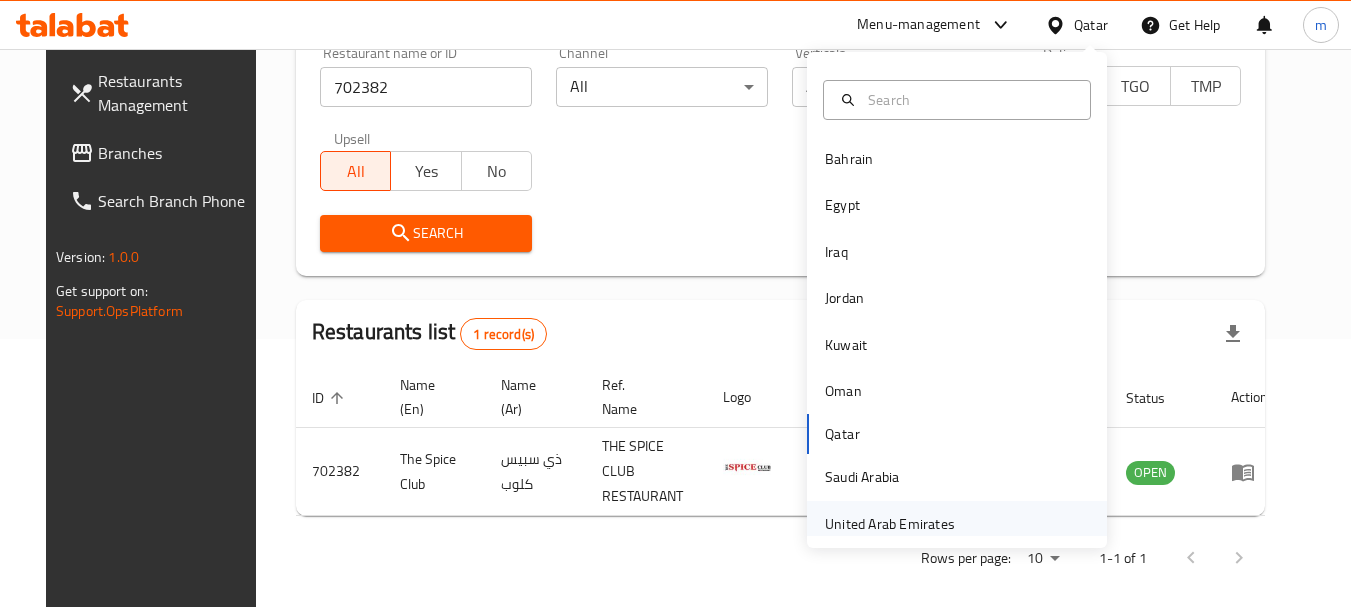 click on "United Arab Emirates" at bounding box center (890, 524) 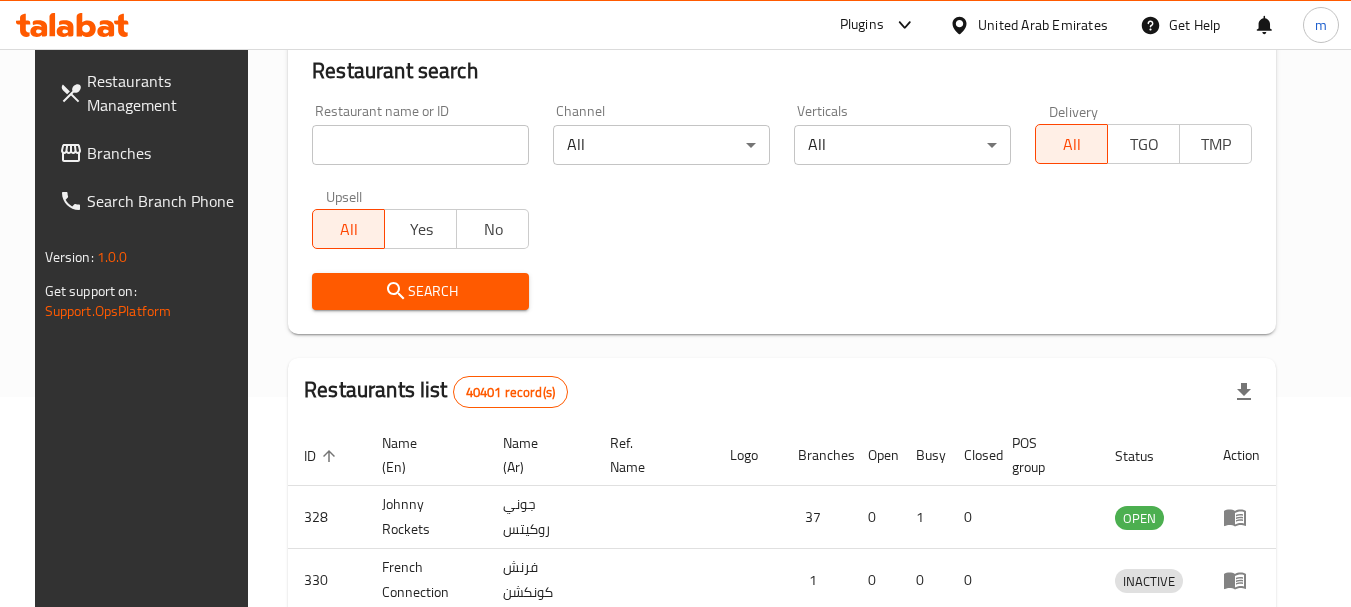 scroll, scrollTop: 268, scrollLeft: 0, axis: vertical 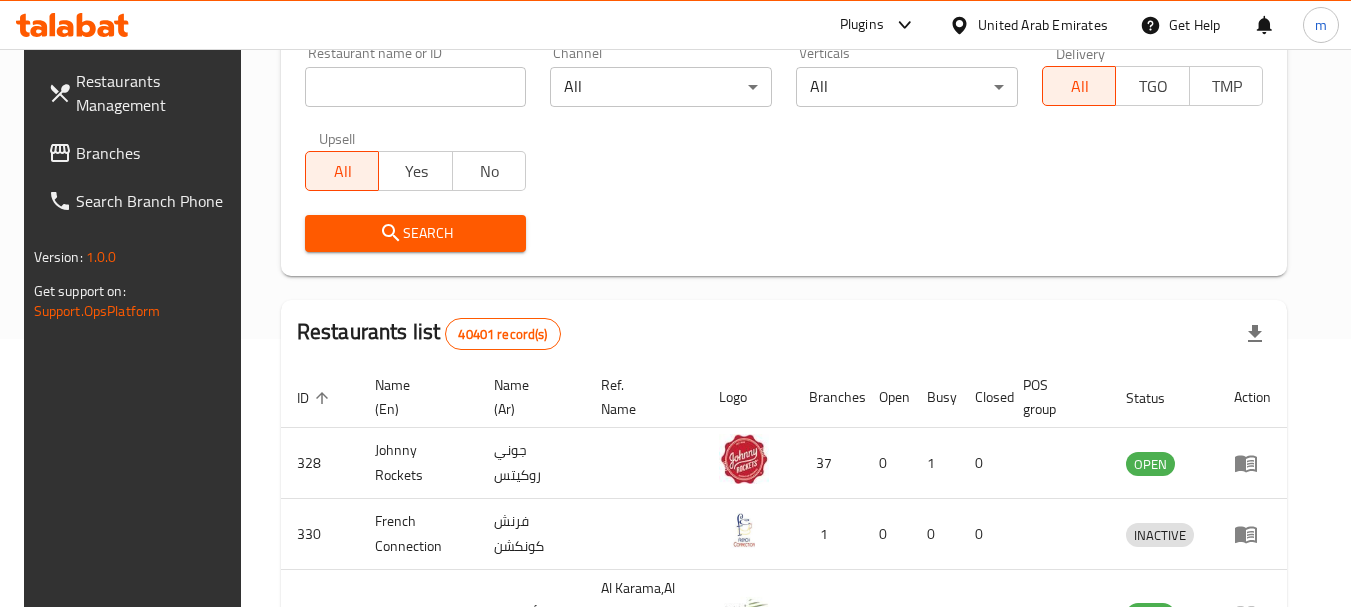 click on "Branches" at bounding box center [155, 153] 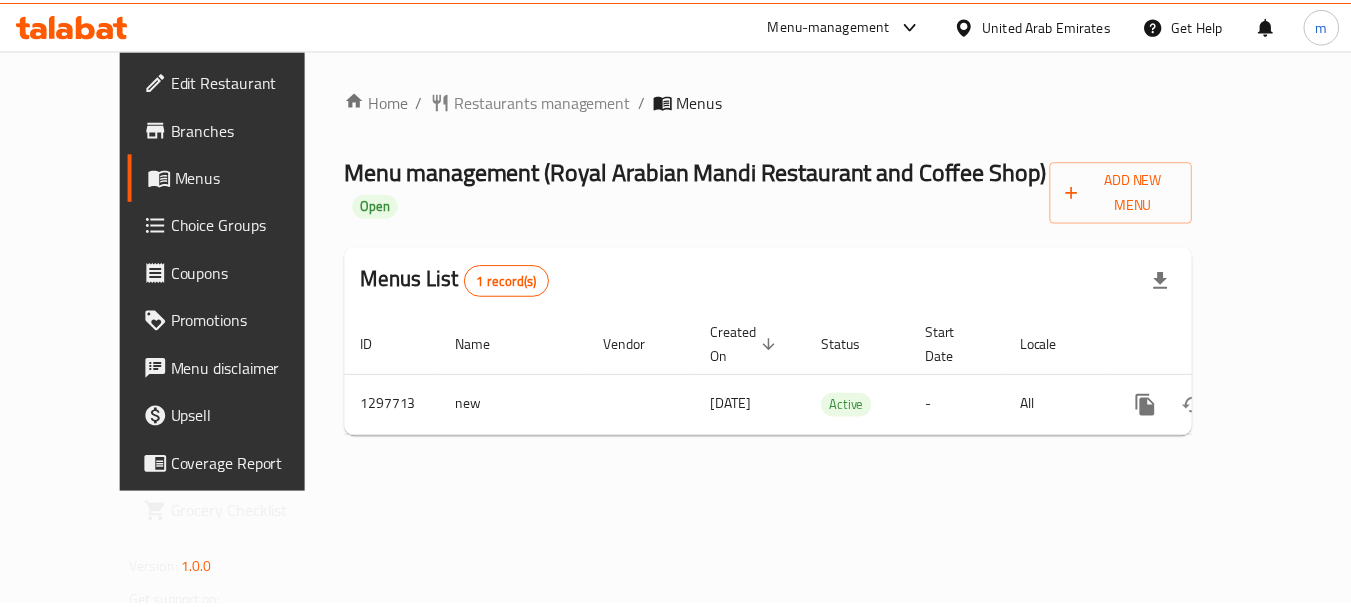 scroll, scrollTop: 0, scrollLeft: 0, axis: both 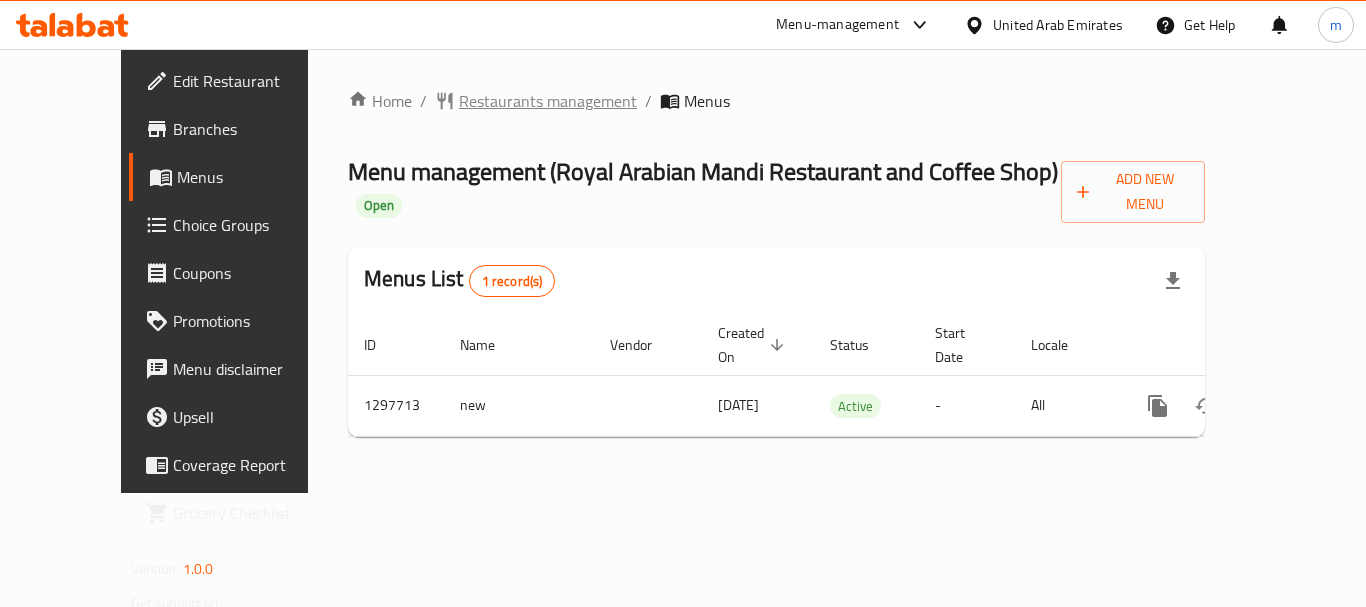 click on "Restaurants management" at bounding box center [548, 101] 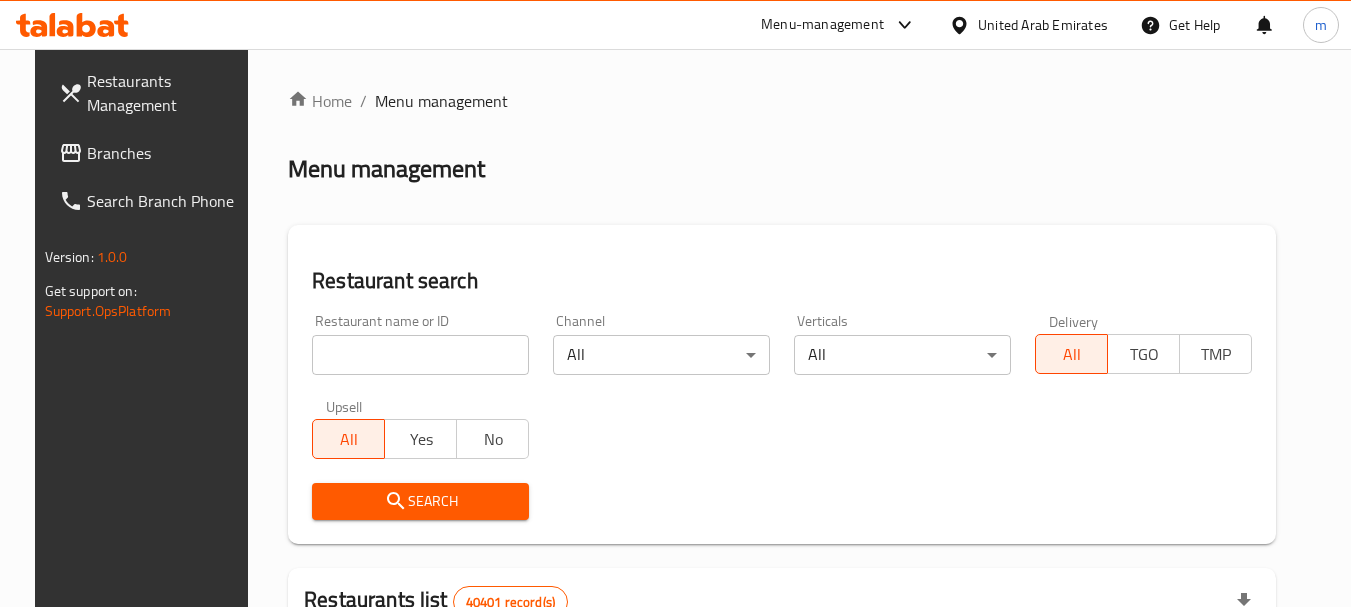 click at bounding box center [675, 303] 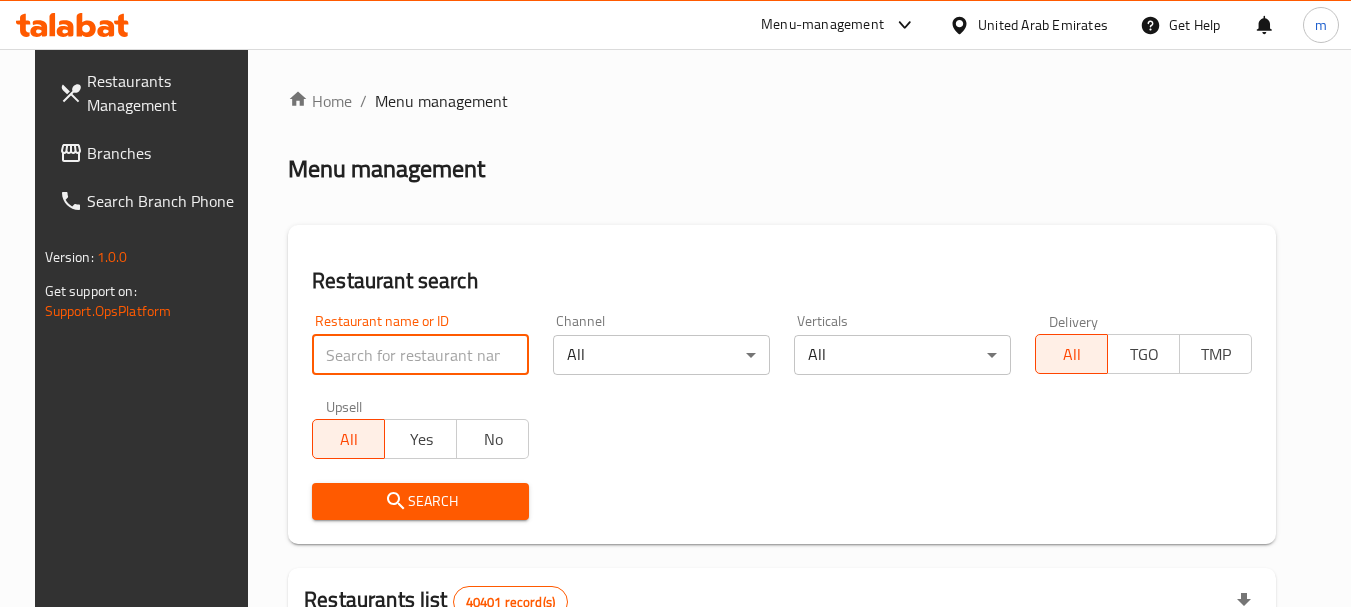 click at bounding box center (420, 355) 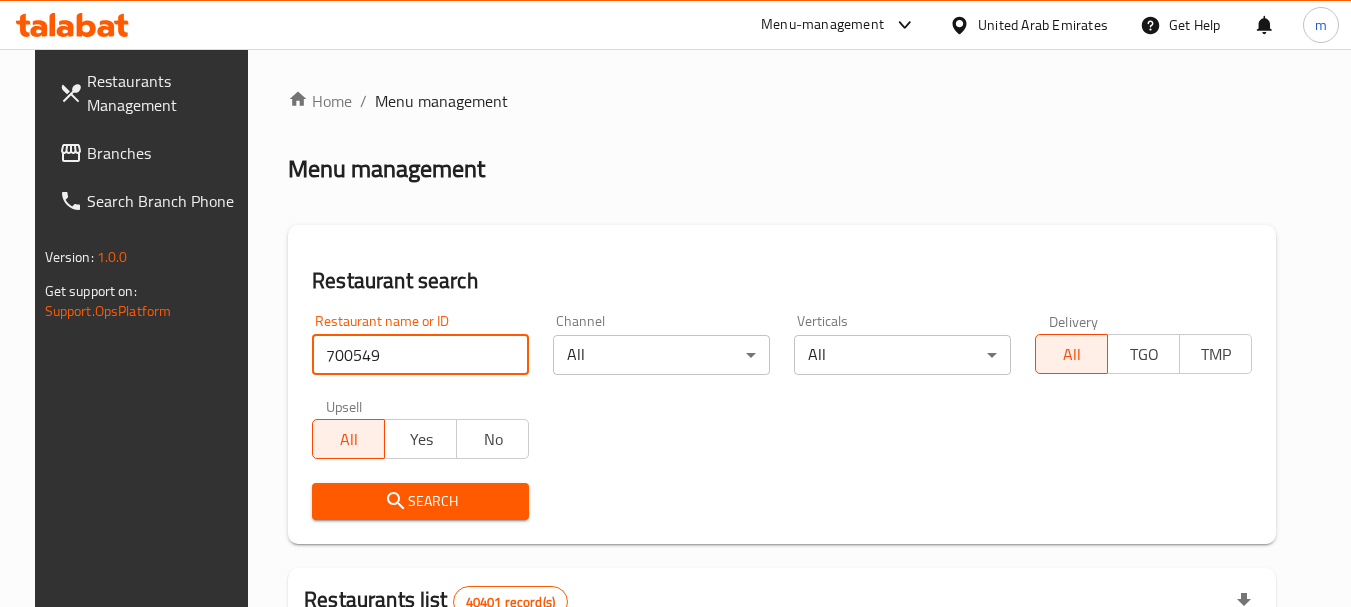 type on "700549" 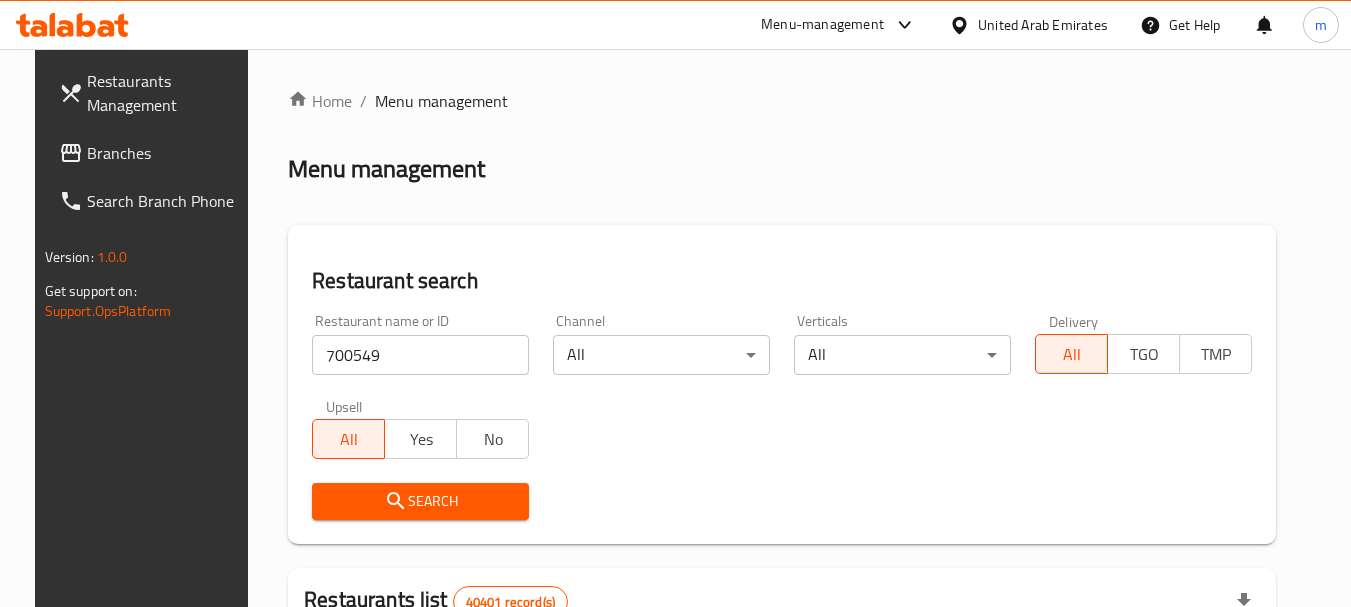 click on "Search" at bounding box center (420, 501) 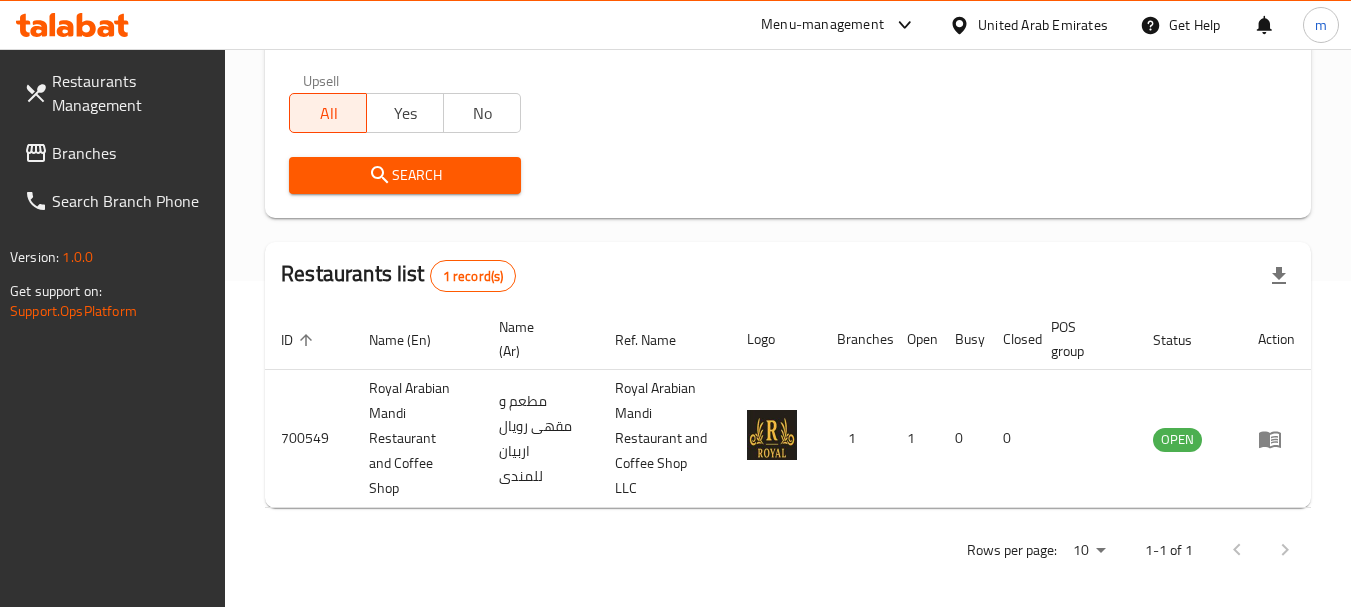 scroll, scrollTop: 335, scrollLeft: 0, axis: vertical 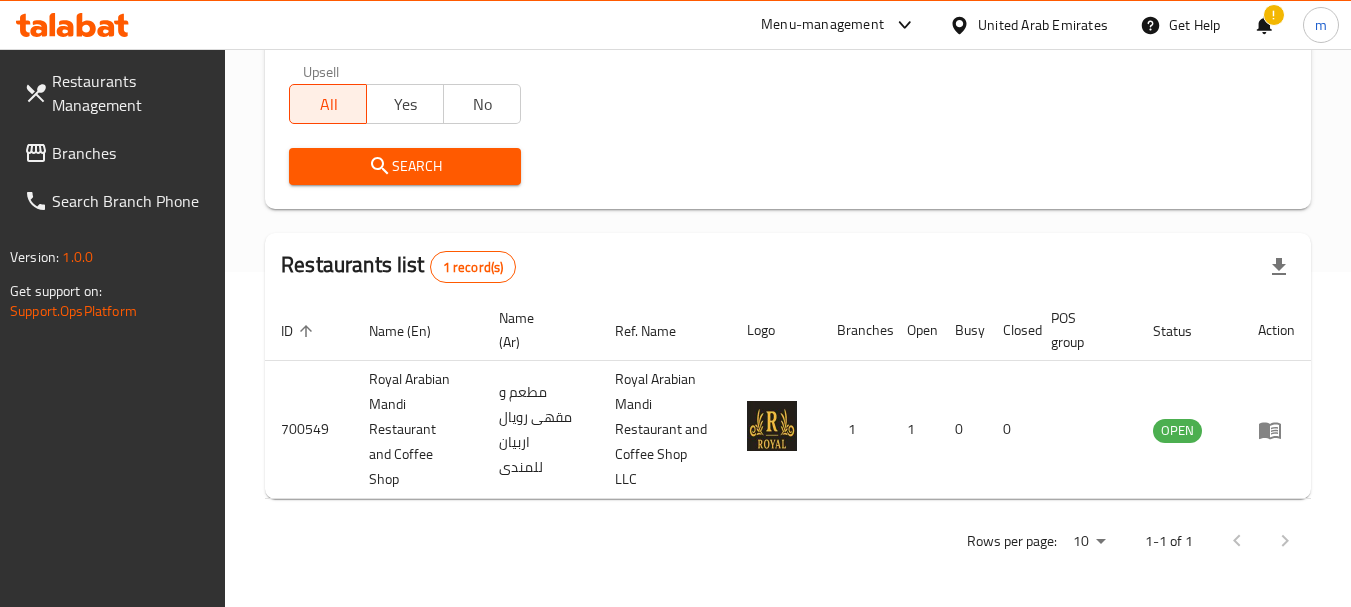 click on "!" at bounding box center (1264, 25) 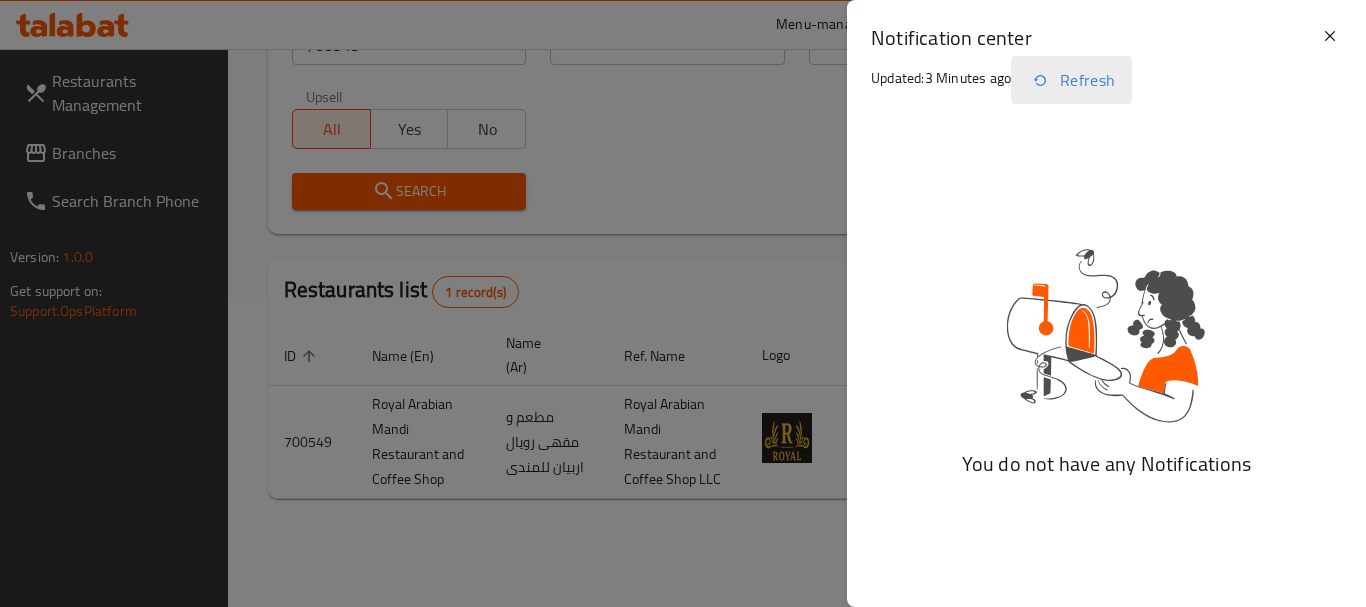 click on "Refresh" at bounding box center [1071, 80] 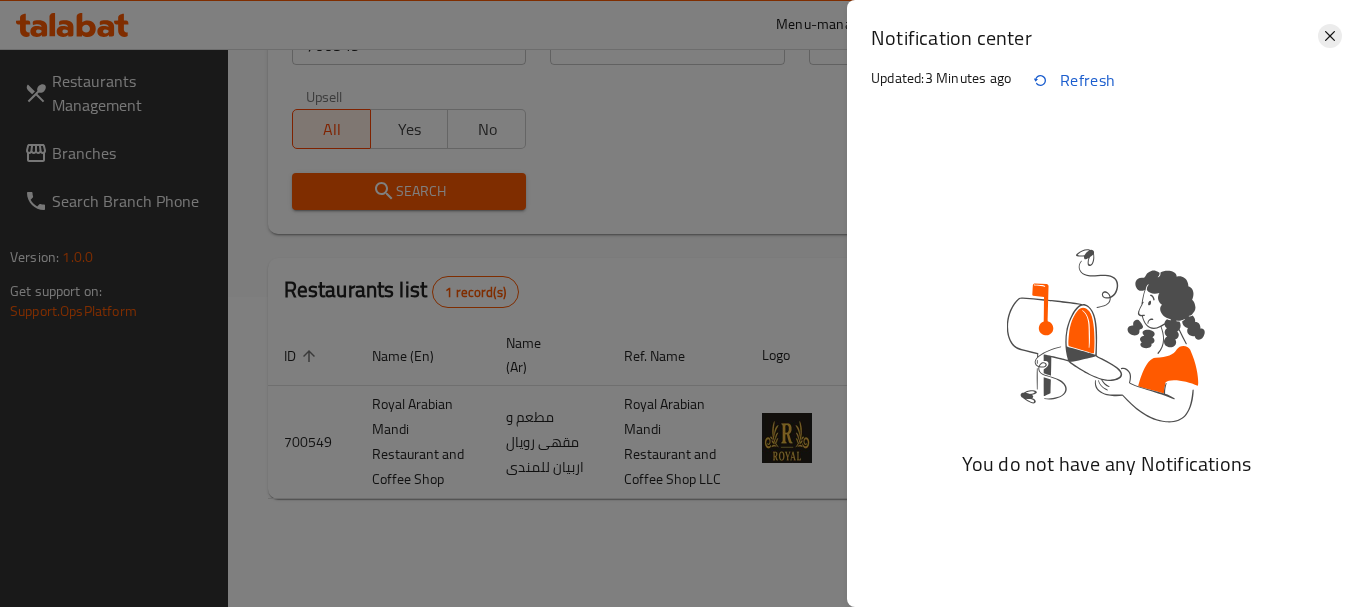 click 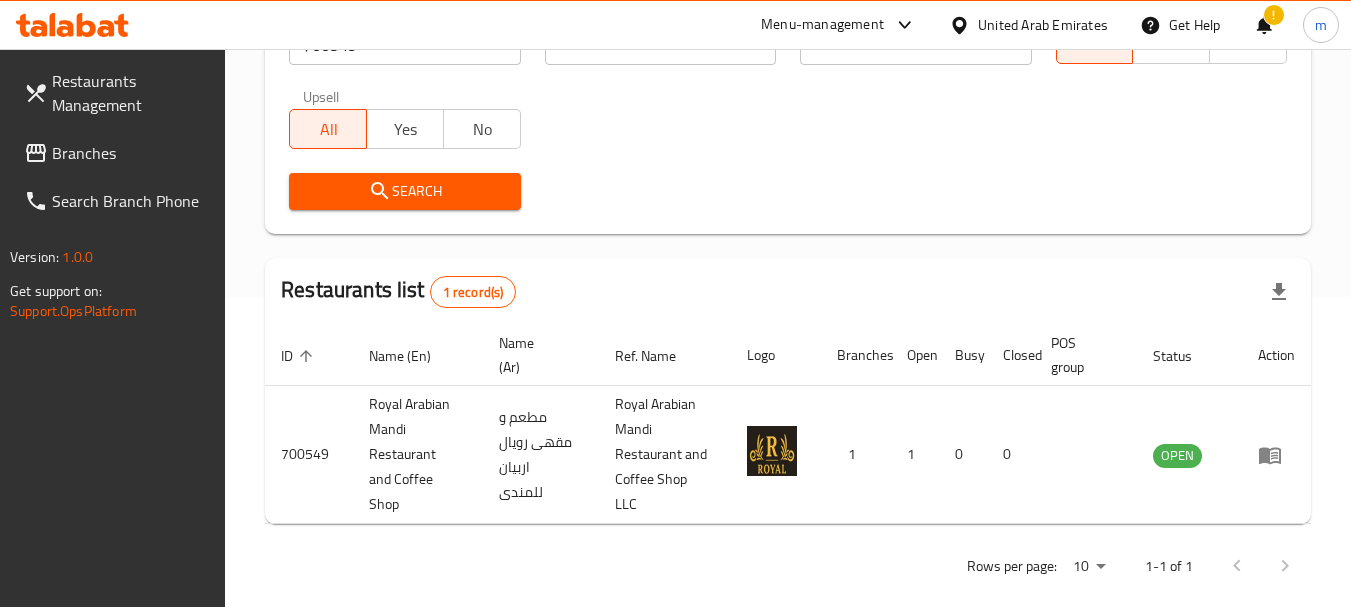 click on "Branches" at bounding box center (131, 153) 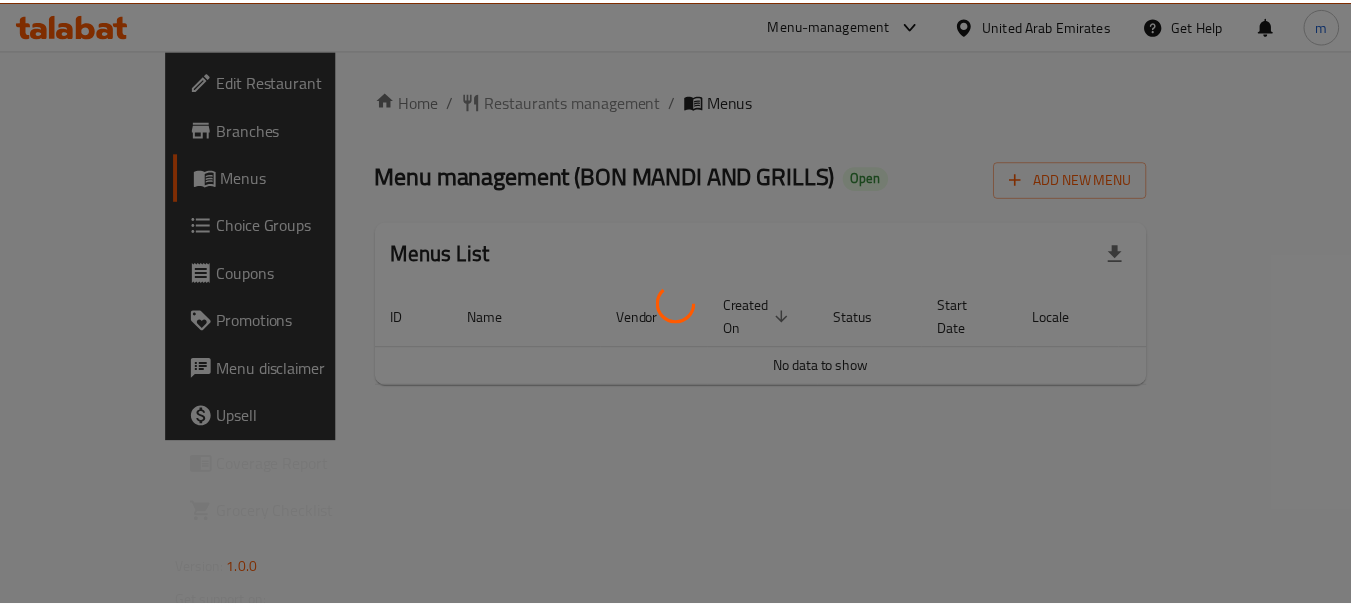 scroll, scrollTop: 0, scrollLeft: 0, axis: both 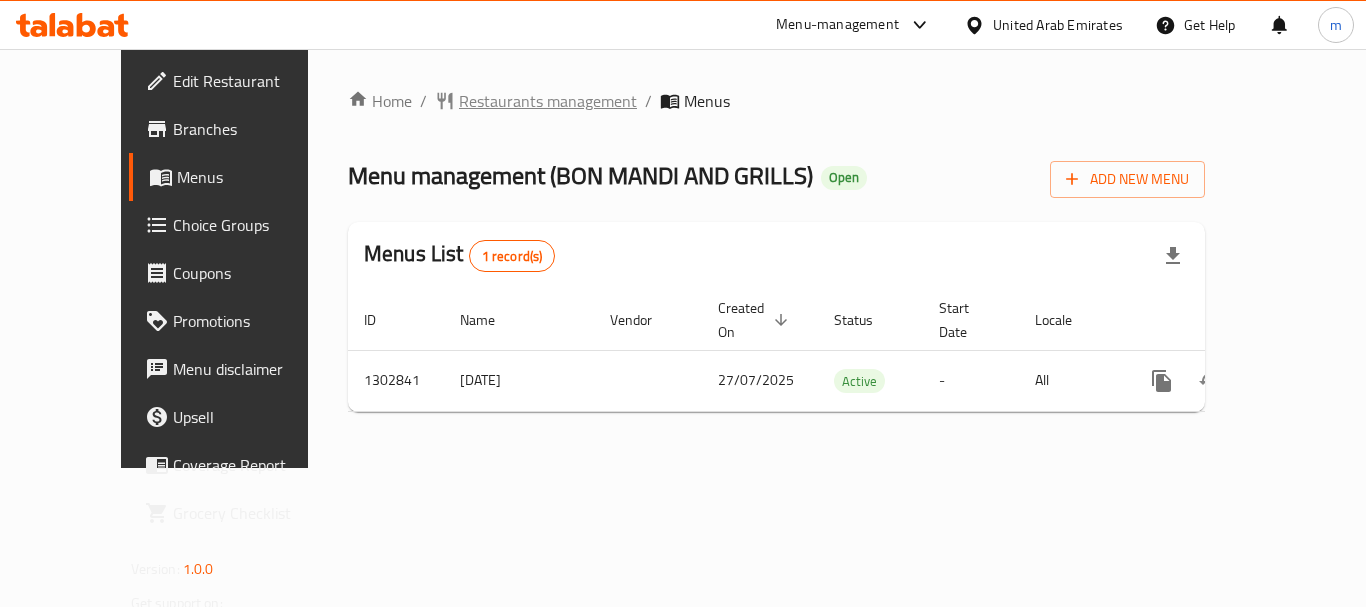 click on "Restaurants management" at bounding box center (548, 101) 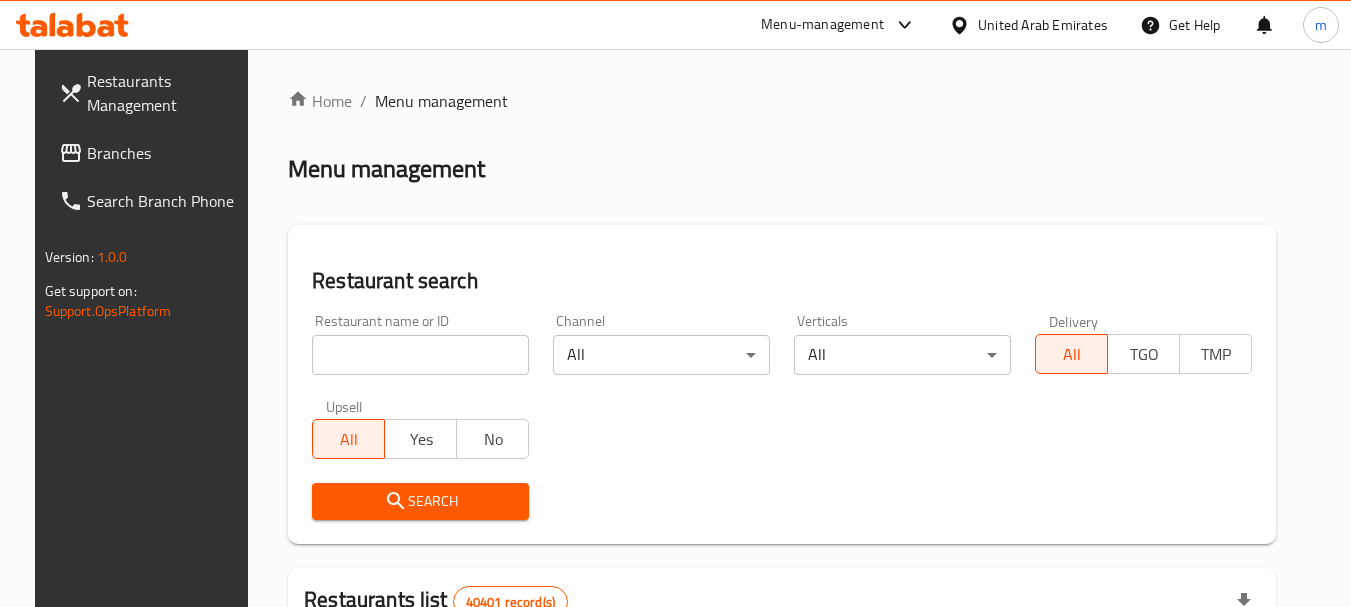 click on "Home / Menu management Menu management Restaurant search Restaurant name or ID Restaurant name or ID Channel All ​ Verticals All ​ Delivery All TGO TMP Upsell All Yes No   Search Restaurants list   40401 record(s) ID sorted ascending Name (En) Name (Ar) Ref. Name Logo Branches Open Busy Closed POS group Status Action 328 Johnny Rockets جوني روكيتس 37 0 1 0 OPEN 330 French Connection فرنش كونكشن 1 0 0 0 INACTIVE 339 Arz Lebanon أرز لبنان Al Karama,Al Barsha & Mirdif 9 1 0 2 OPEN 340 Mega Wraps ميجا رابس 3 0 0 0 INACTIVE 342 Sandella's Flatbread Cafe سانديلاز فلات براد 7 0 0 0 INACTIVE 343 Dragon Hut كوخ التنين 1 0 0 0 INACTIVE 348 Thai Kitchen المطبخ التايلندى 1 0 0 0 INACTIVE 349 Mughal  موغل 1 0 0 0 HIDDEN 350 HOT N COOL (Old) هوت و كول 1 0 0 0 INACTIVE 355 Al Habasha  الحبشة 11 1 0 0 HIDDEN Rows per page: 10 1-10 of 40401" at bounding box center [782, 717] 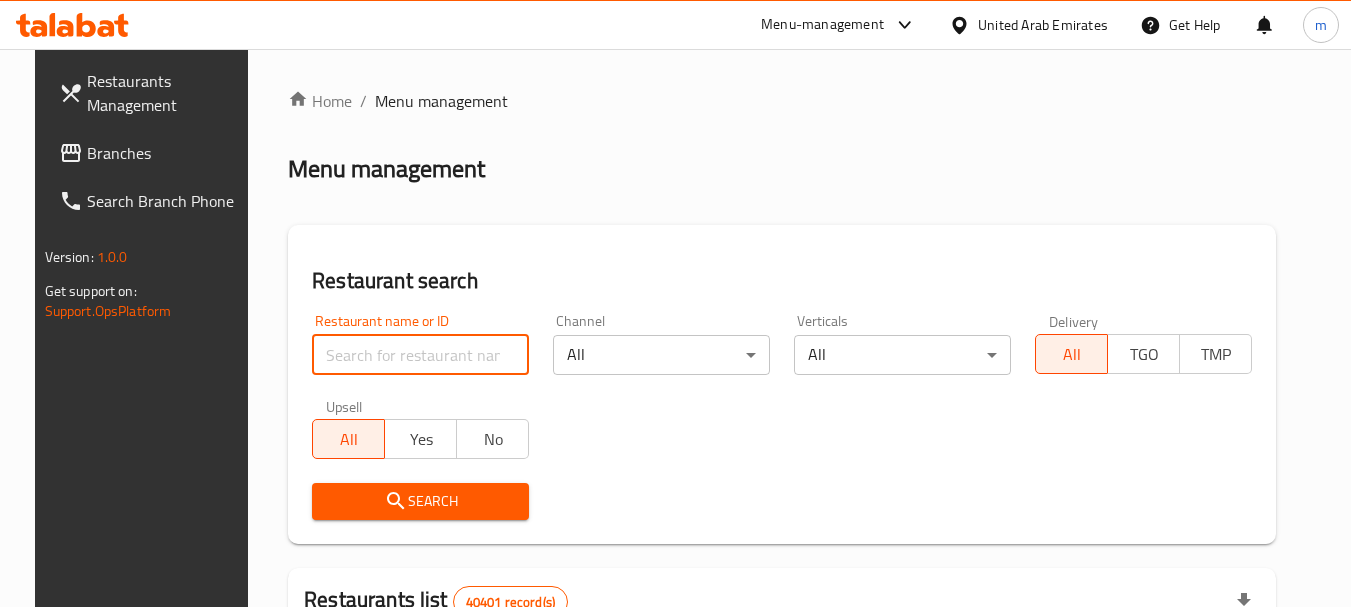 paste on "701725" 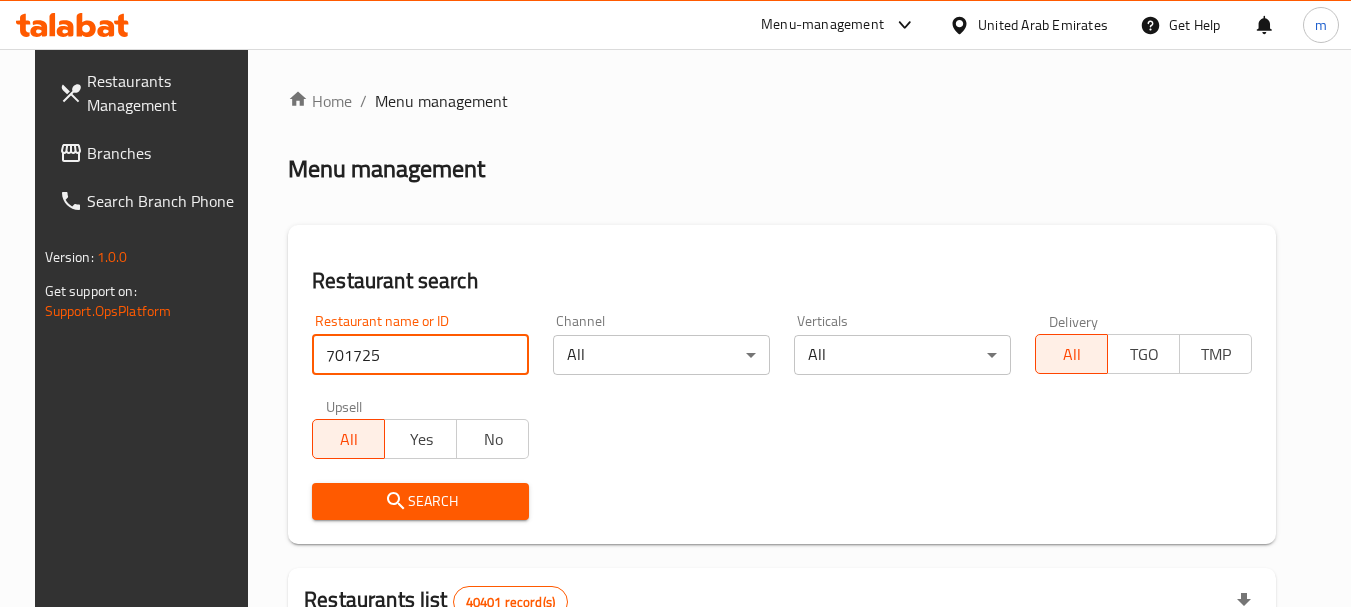 type on "701725" 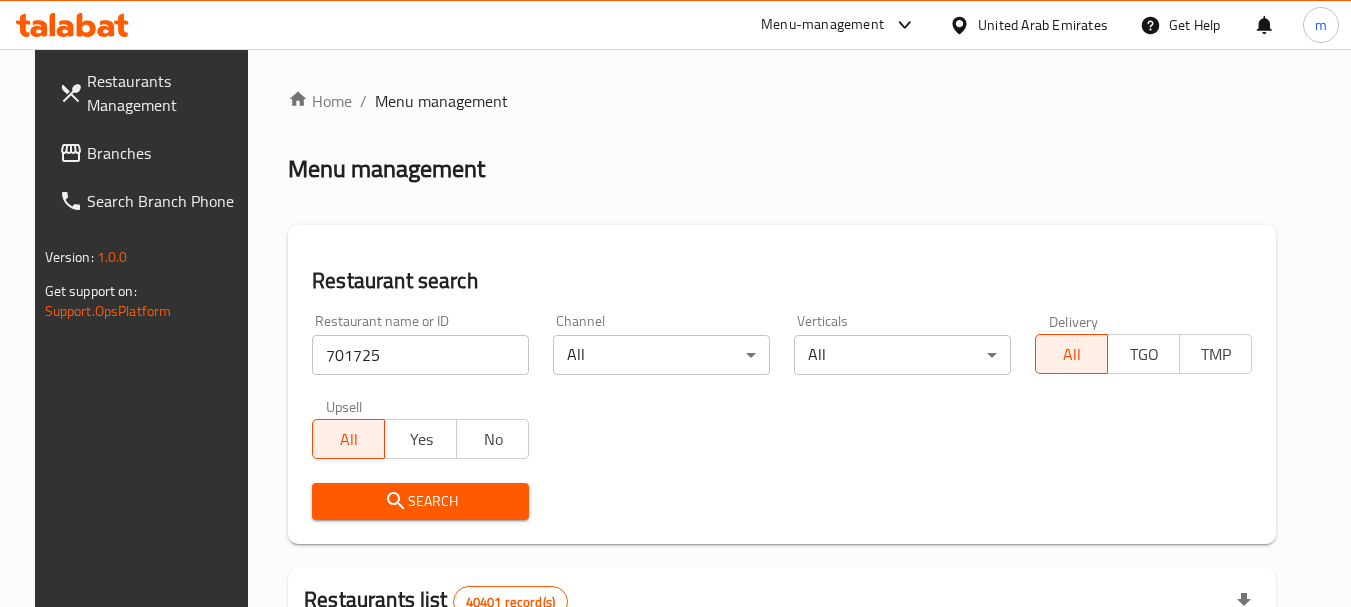 click on "Search" at bounding box center (420, 501) 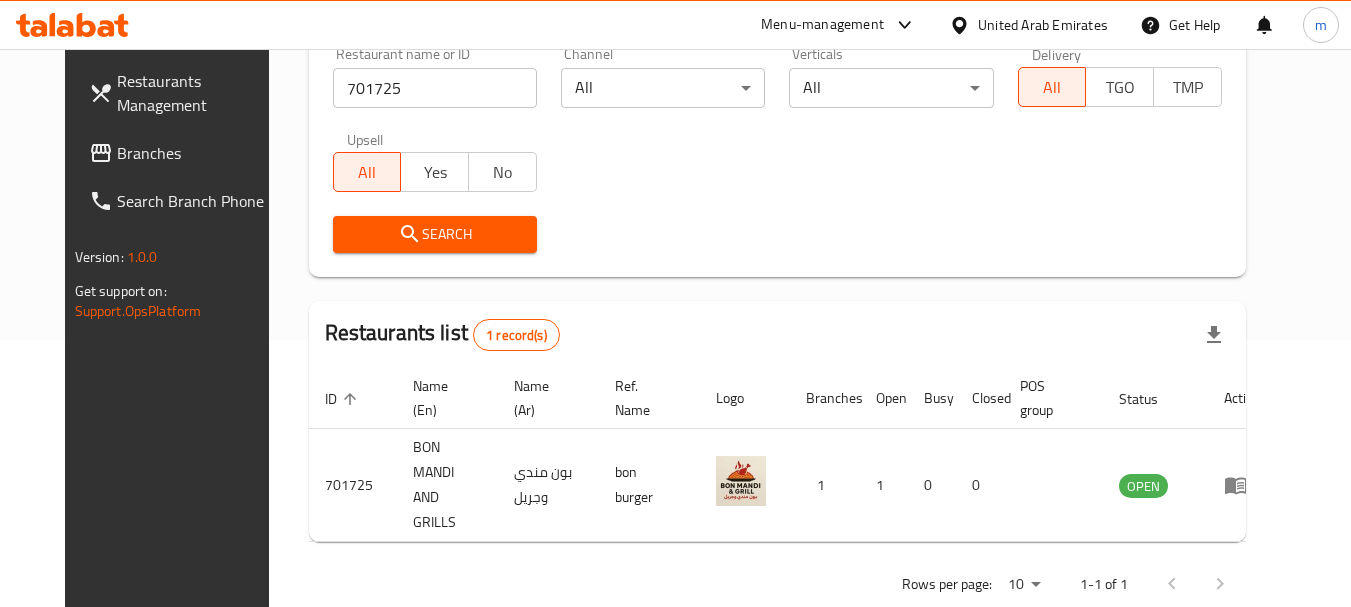 scroll, scrollTop: 268, scrollLeft: 0, axis: vertical 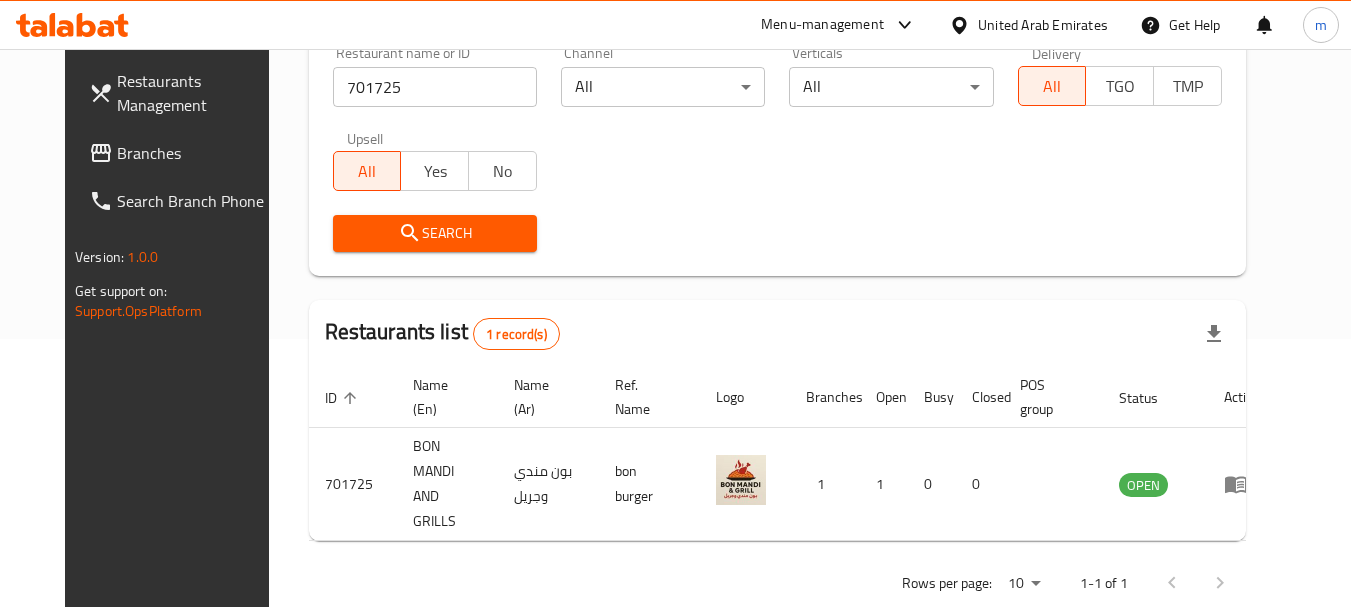 click on "United Arab Emirates" at bounding box center [1043, 25] 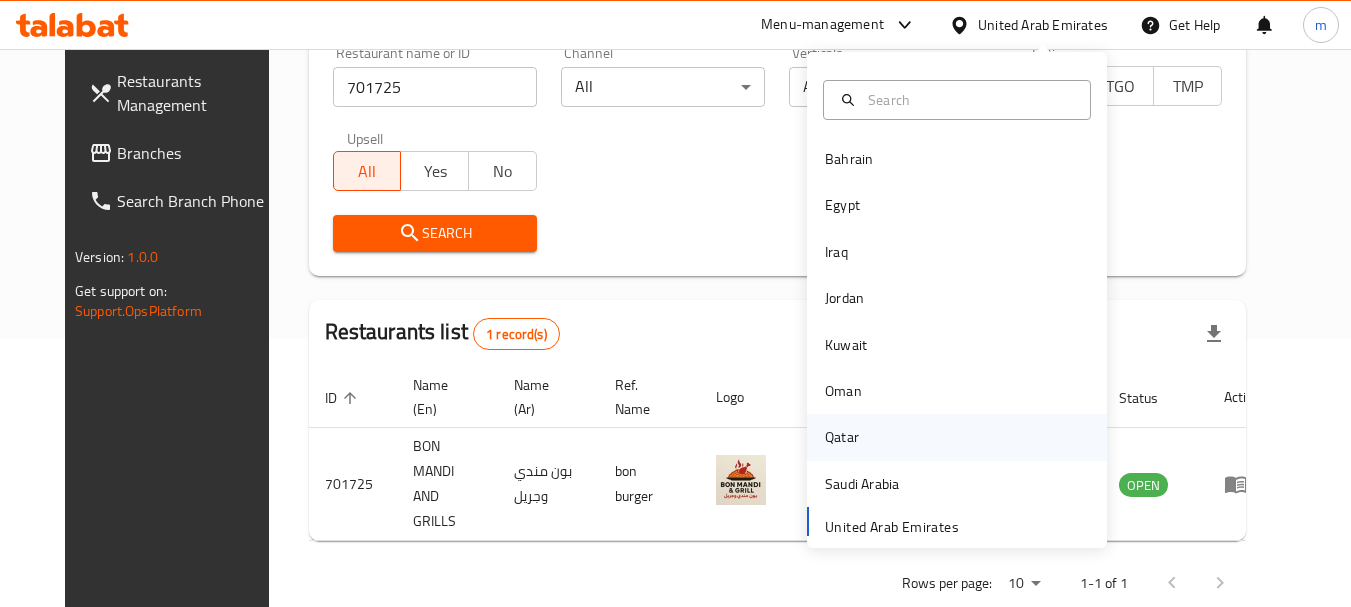 click on "Qatar" at bounding box center (842, 437) 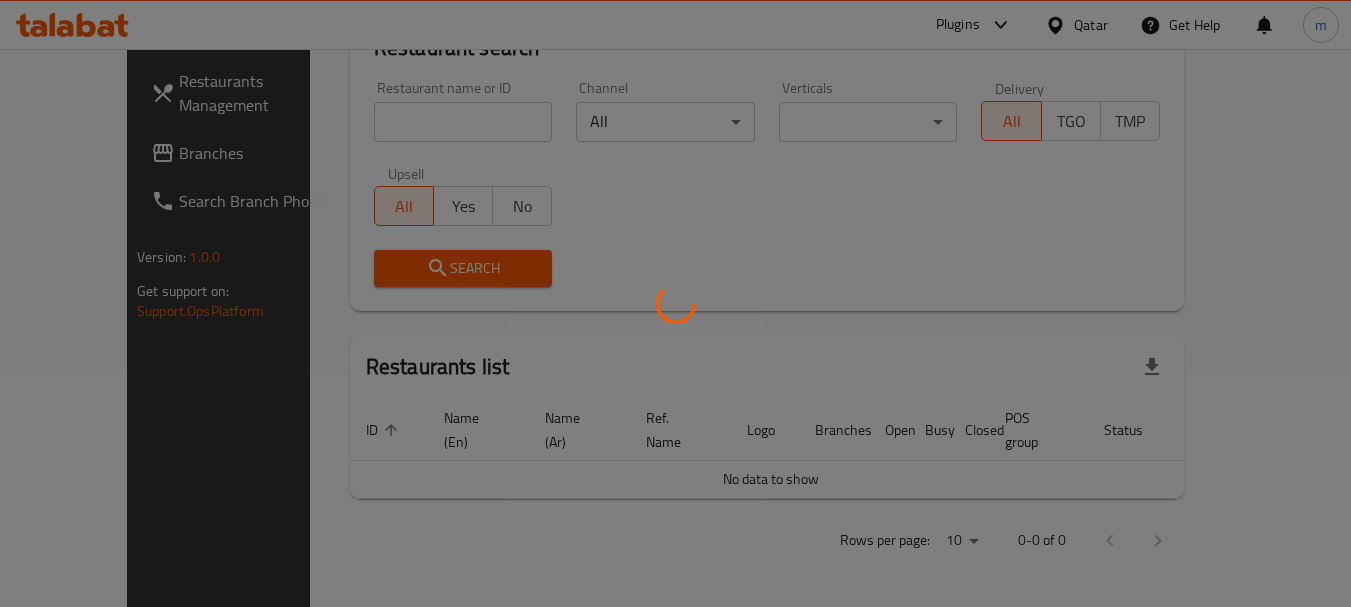 scroll, scrollTop: 210, scrollLeft: 0, axis: vertical 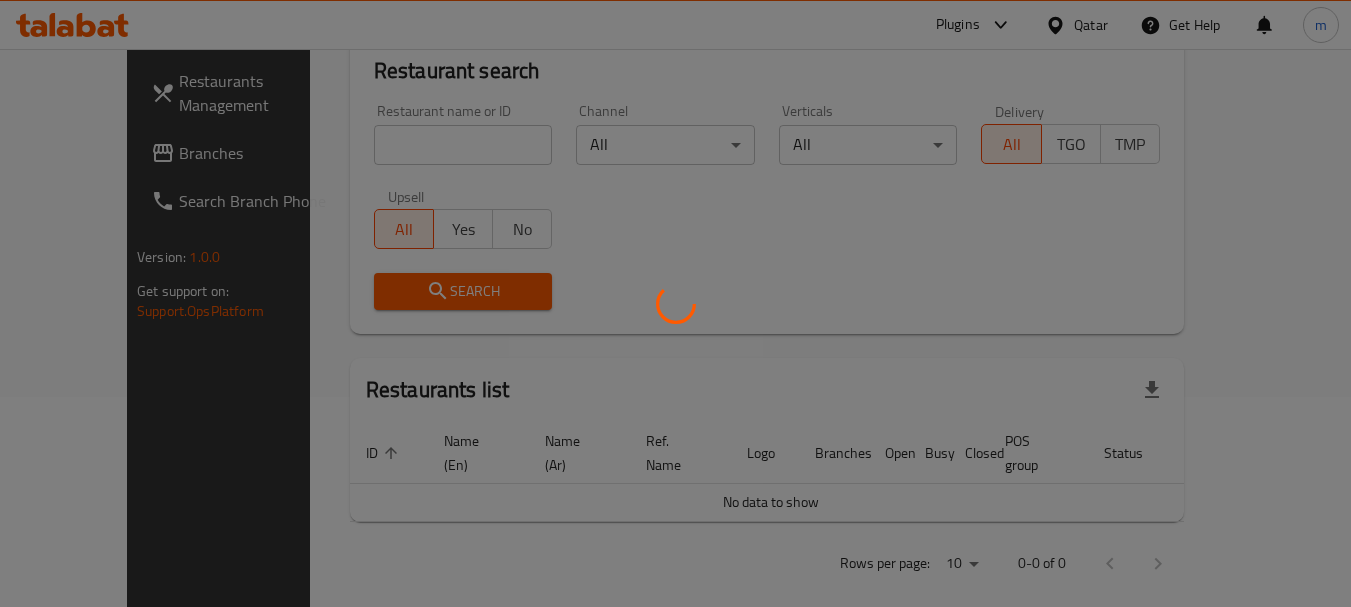 click at bounding box center [675, 303] 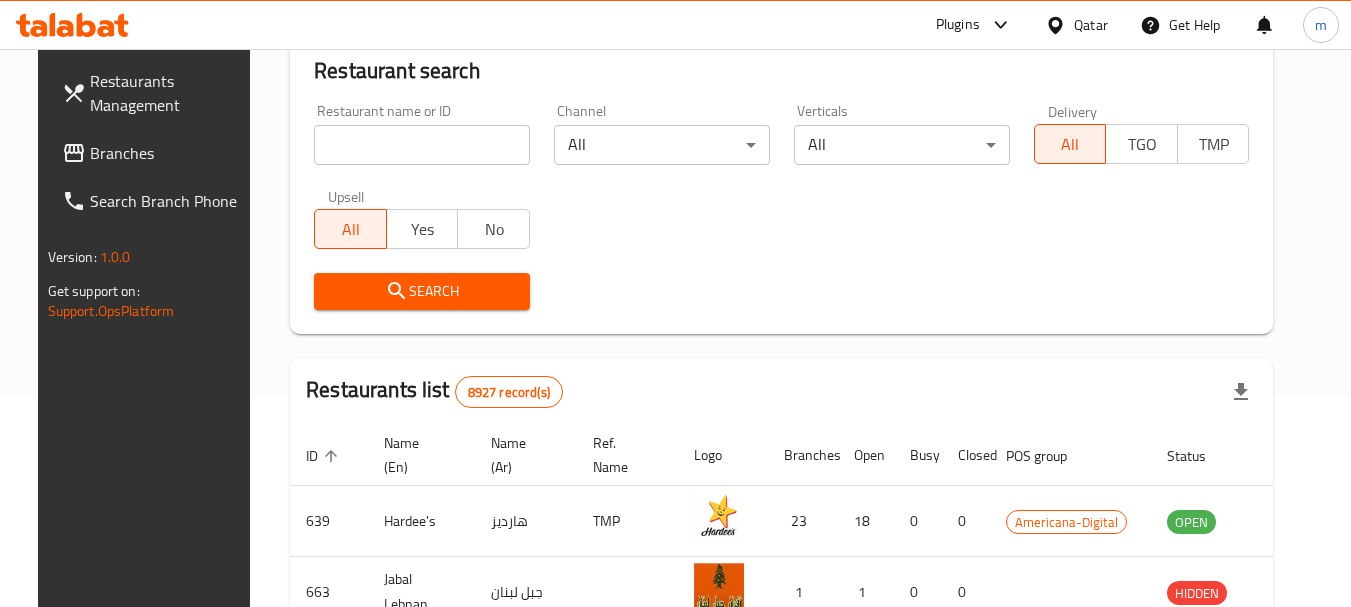 scroll, scrollTop: 268, scrollLeft: 0, axis: vertical 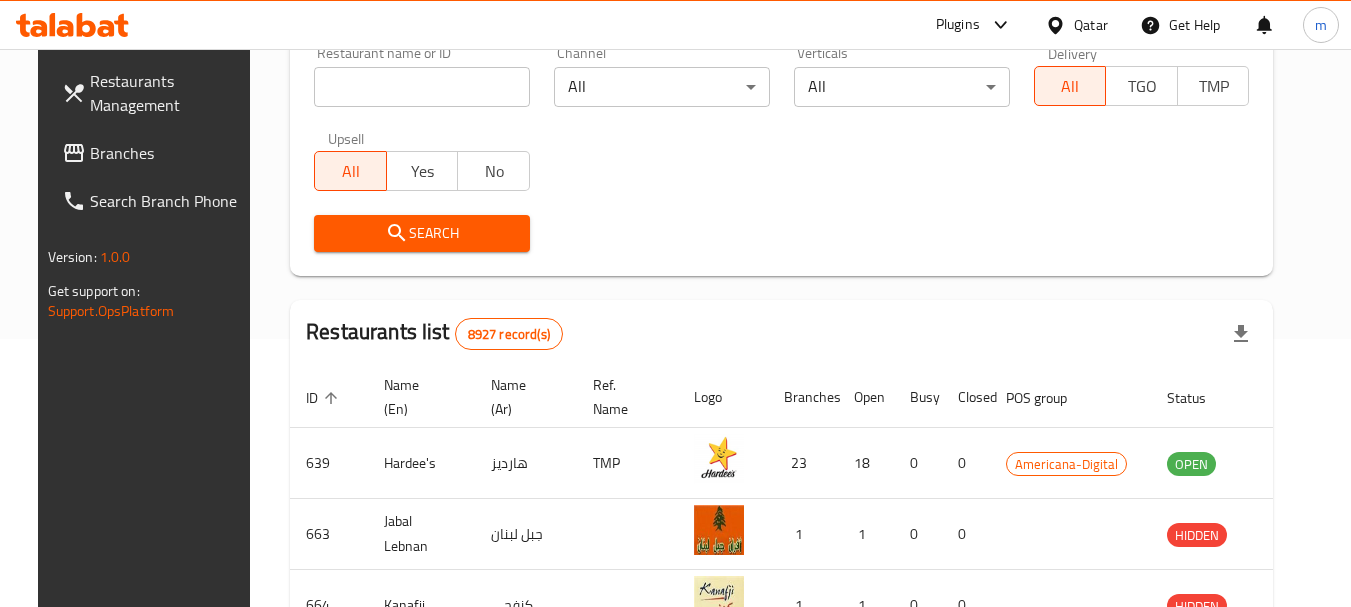 click on "Restaurants Management   Branches   Search Branch Phone  Version:    1.0.0  Get support on:    Support.OpsPlatform Home / Menu management Menu management Restaurant search Restaurant name or ID Restaurant name or ID Channel All ​ Verticals All ​ Delivery All TGO TMP Upsell All Yes No   Search Restaurants list   8927 record(s) ID sorted ascending Name (En) Name (Ar) Ref. Name Logo Branches Open Busy Closed POS group Status Action 639 Hardee's هارديز TMP 23 18 0 0 Americana-Digital OPEN 663 Jabal Lebnan جبل لبنان 1 1 0 0 HIDDEN 664 Kanafji كنفجي 1 1 0 0 HIDDEN 665 Take Away تيك آوي 1 1 0 0 HIDDEN 666 Zaman Al-Khair Restaurant مطعم زمان الخير 1 0 0 0 INACTIVE 667 Al-Rabwah الربوة 1 0 0 0 INACTIVE 672 Bait Jedy بيت جدي 1 1 0 0 HIDDEN 673 Coffee Centre مركز القهوة 1 0 0 0 INACTIVE 676 Morning fresh مورنيج فريش 1 1 0 0 HIDDEN 680 Al-Qarmouty القرموطي 1 0 0 0 HIDDEN Rows per page: 10 1-10 of 8927" at bounding box center [676, 494] 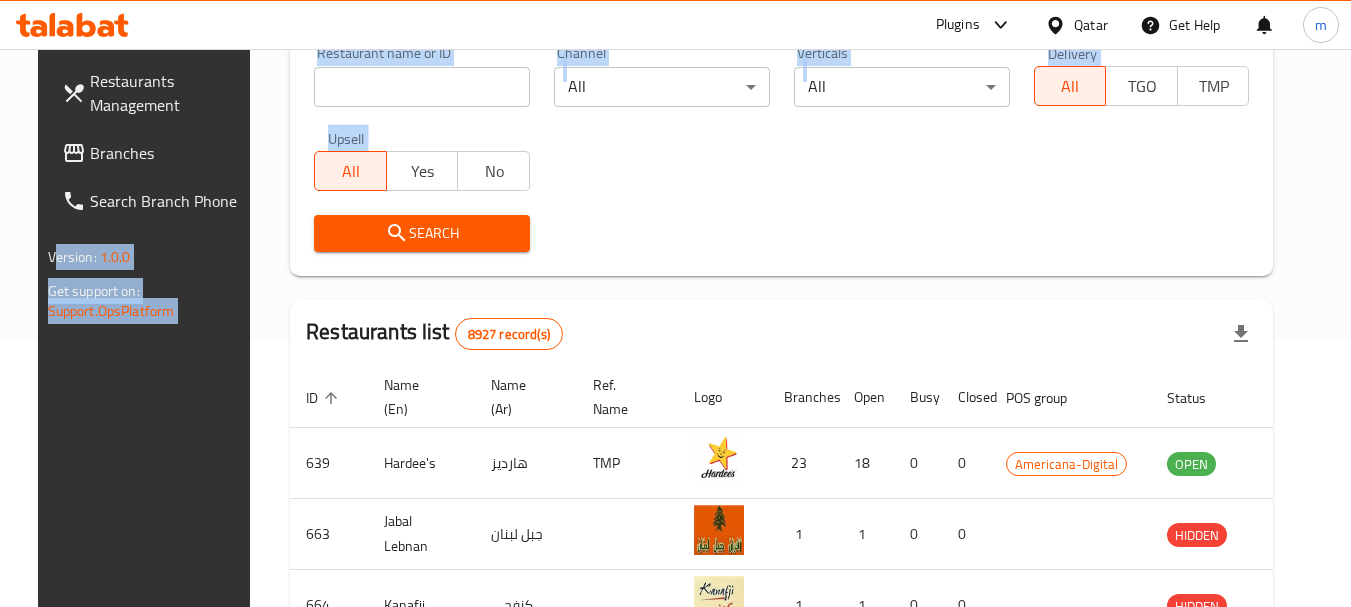 click on "Branches" at bounding box center [169, 153] 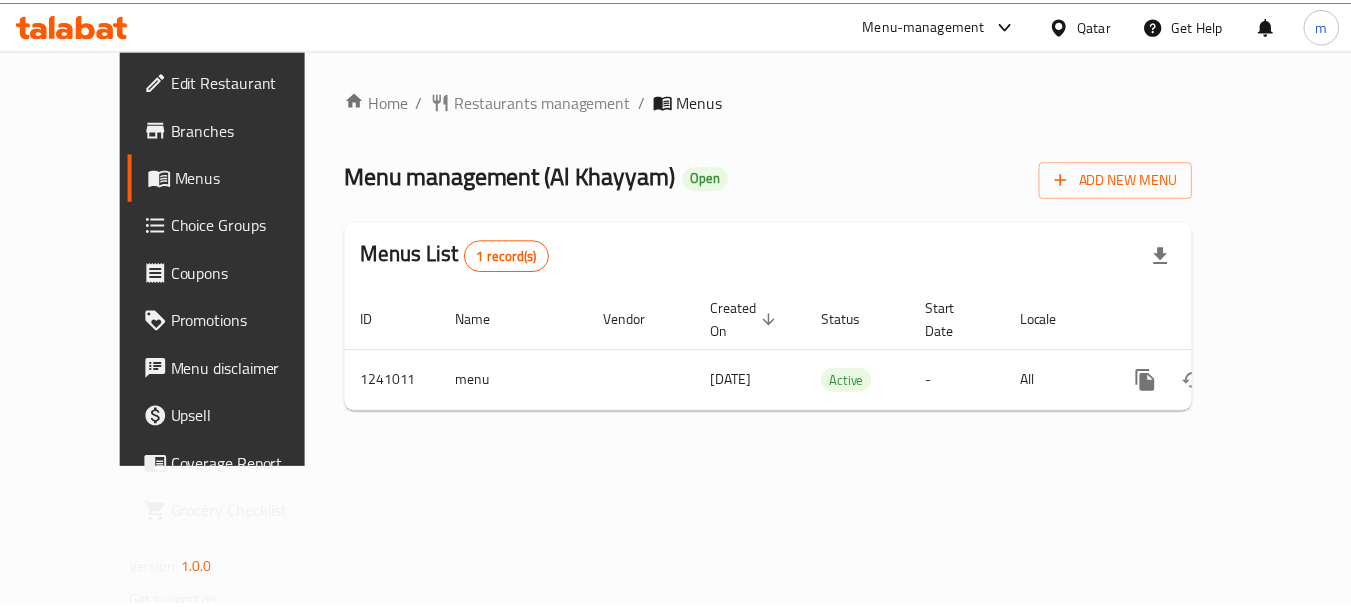 scroll, scrollTop: 0, scrollLeft: 0, axis: both 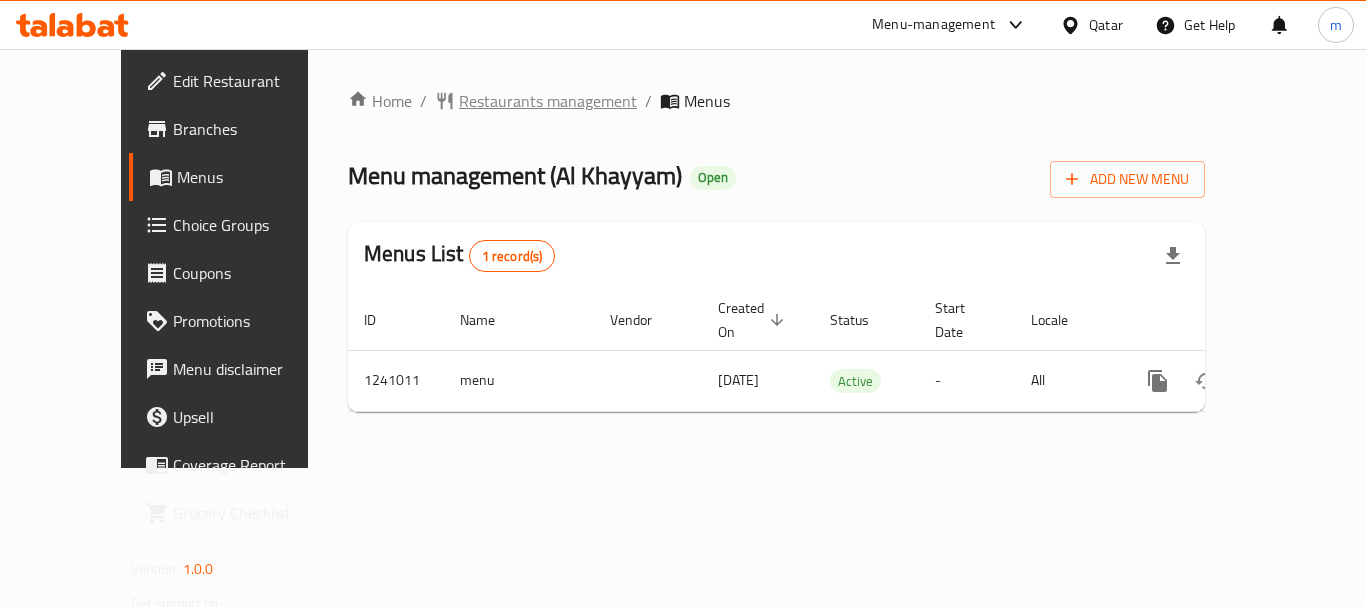 click on "Restaurants management" at bounding box center [548, 101] 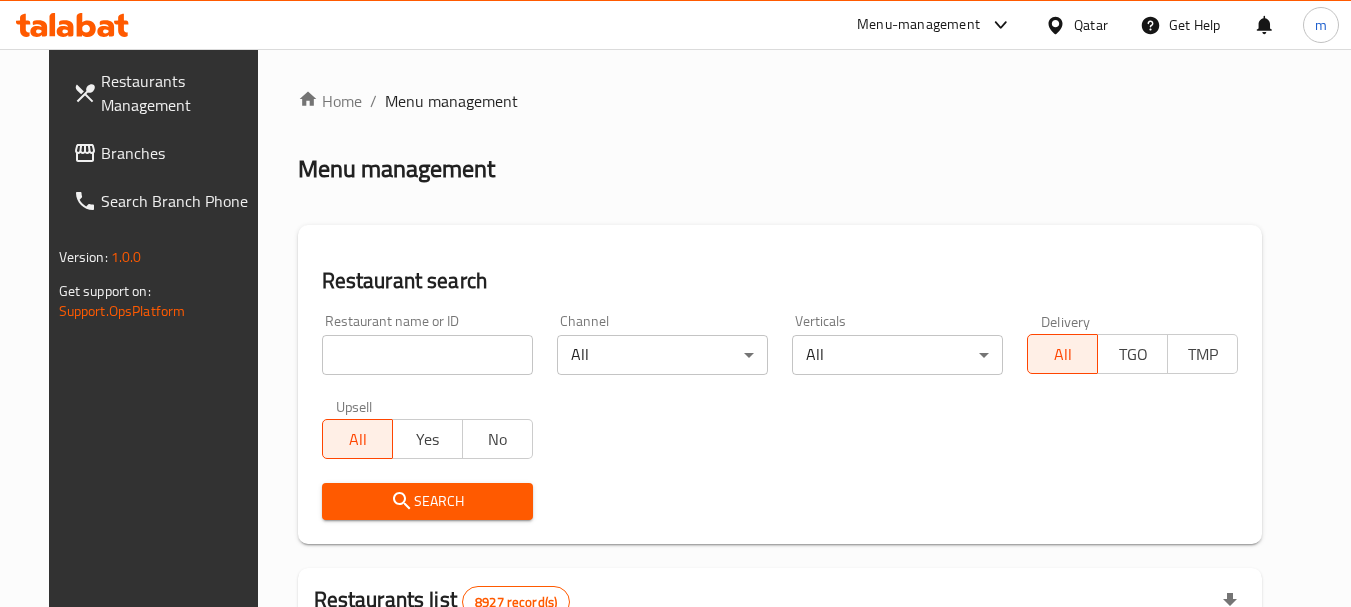 click at bounding box center (675, 303) 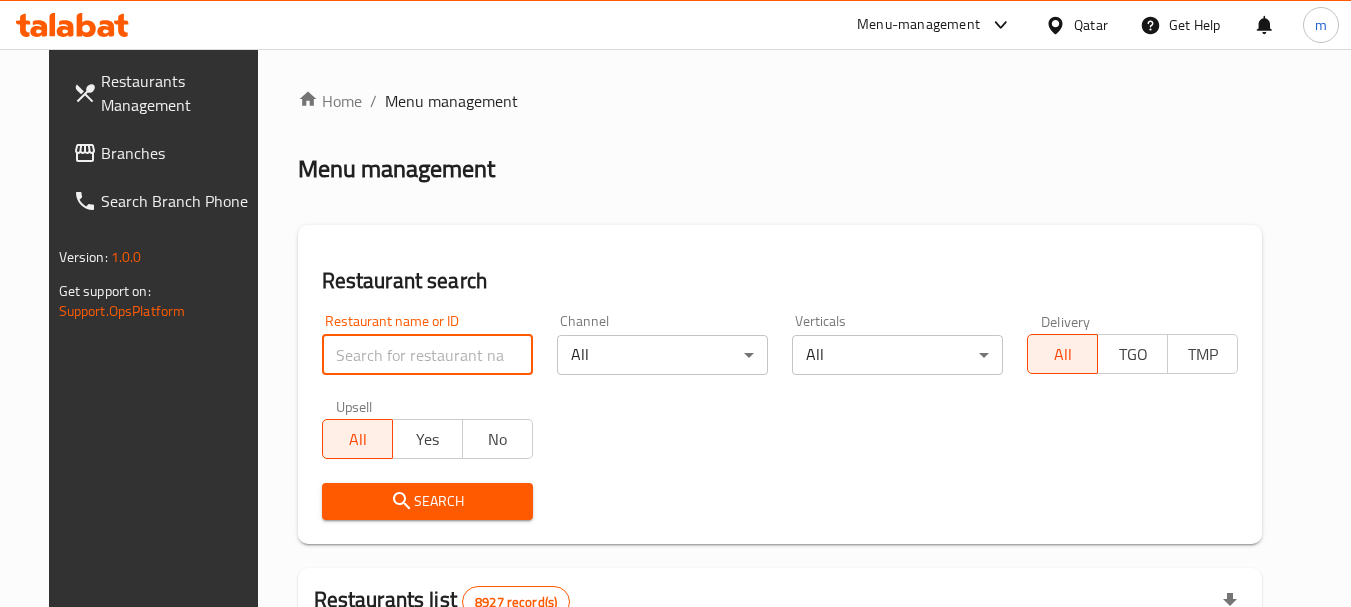 paste on "680534" 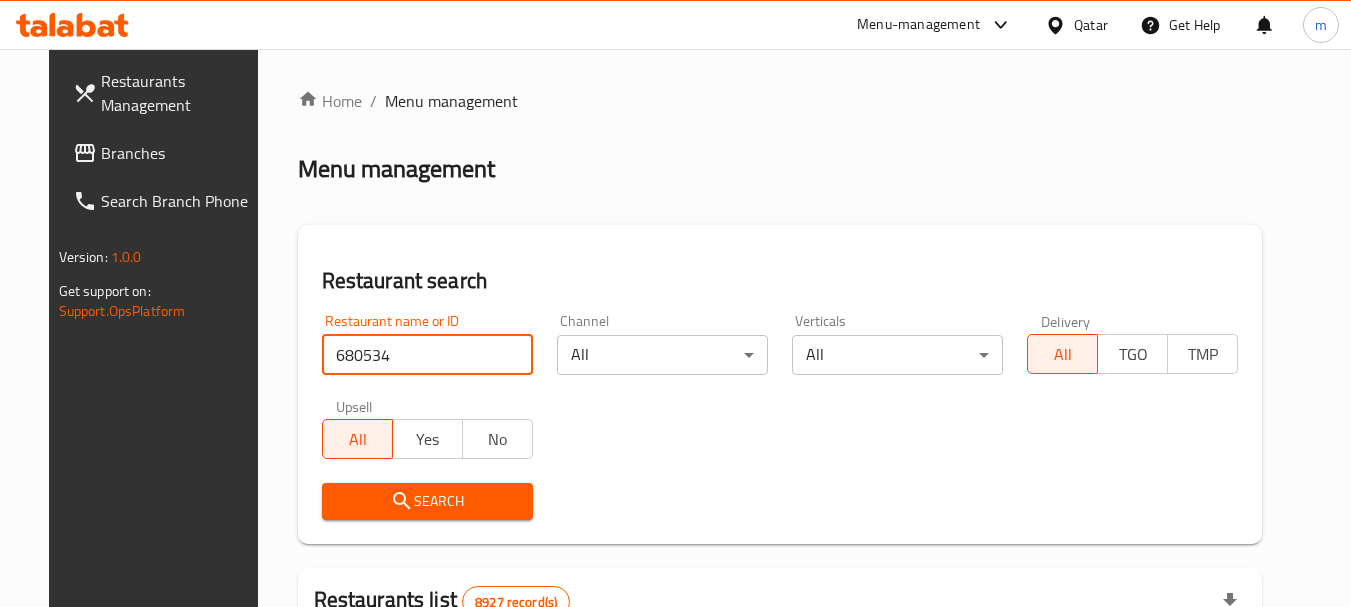 type on "680534" 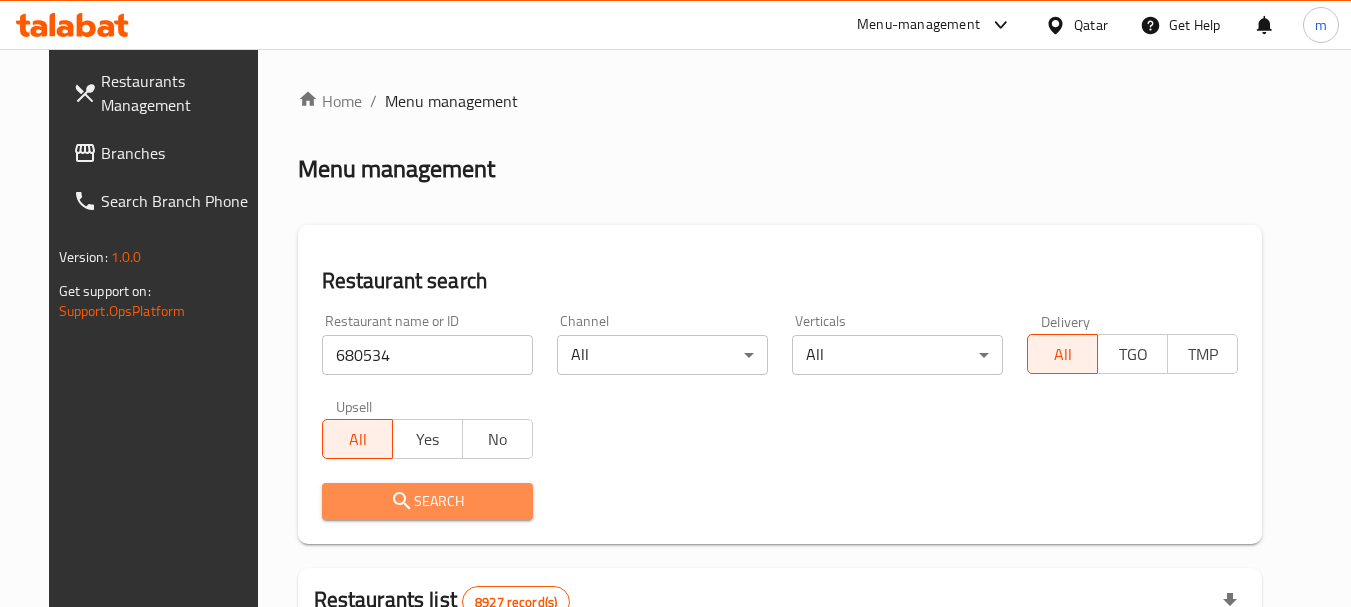 click on "Search" at bounding box center [427, 501] 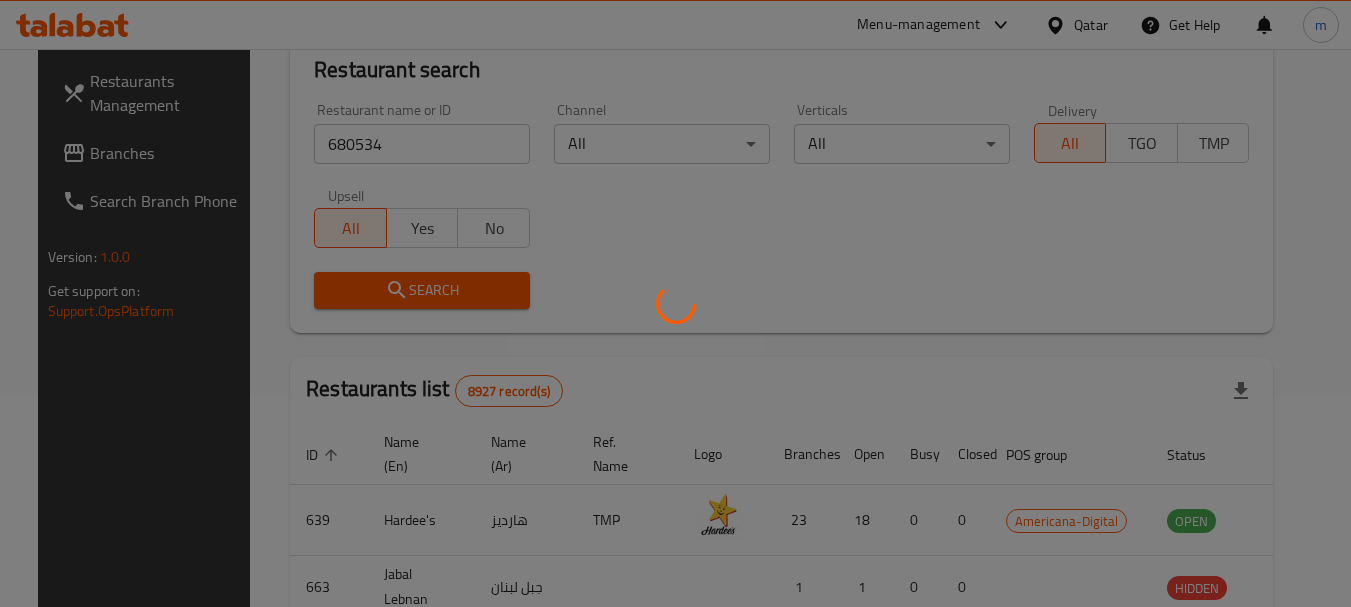 scroll, scrollTop: 268, scrollLeft: 0, axis: vertical 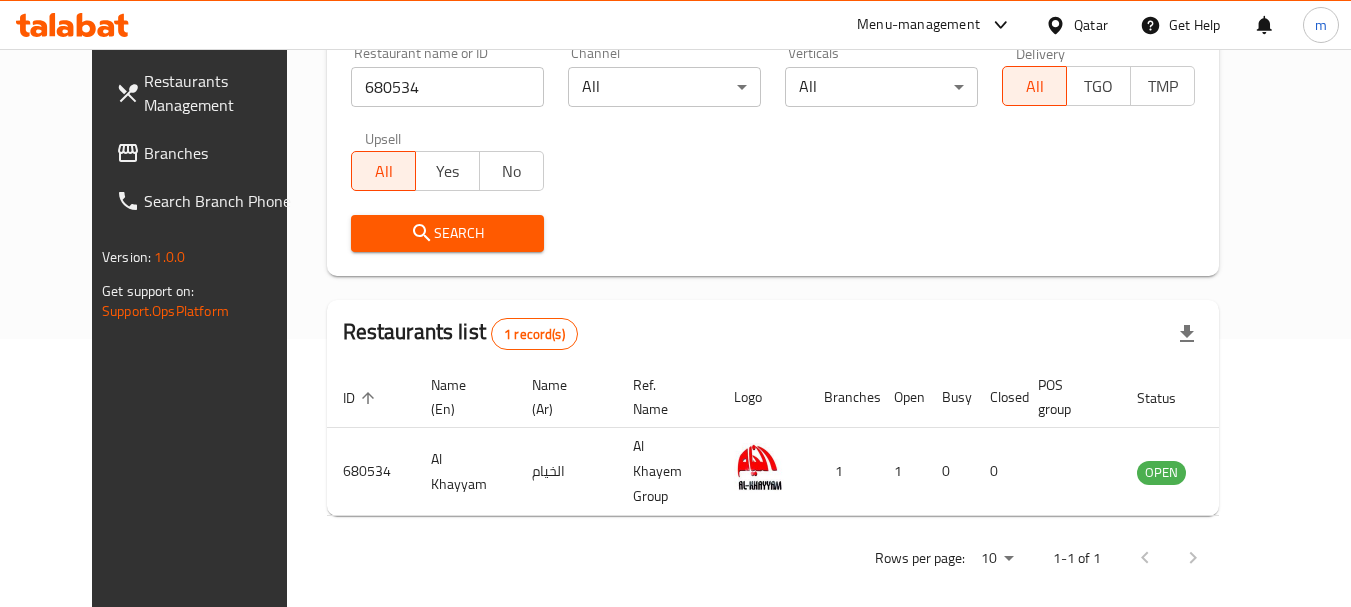 click on "Qatar" at bounding box center [1091, 25] 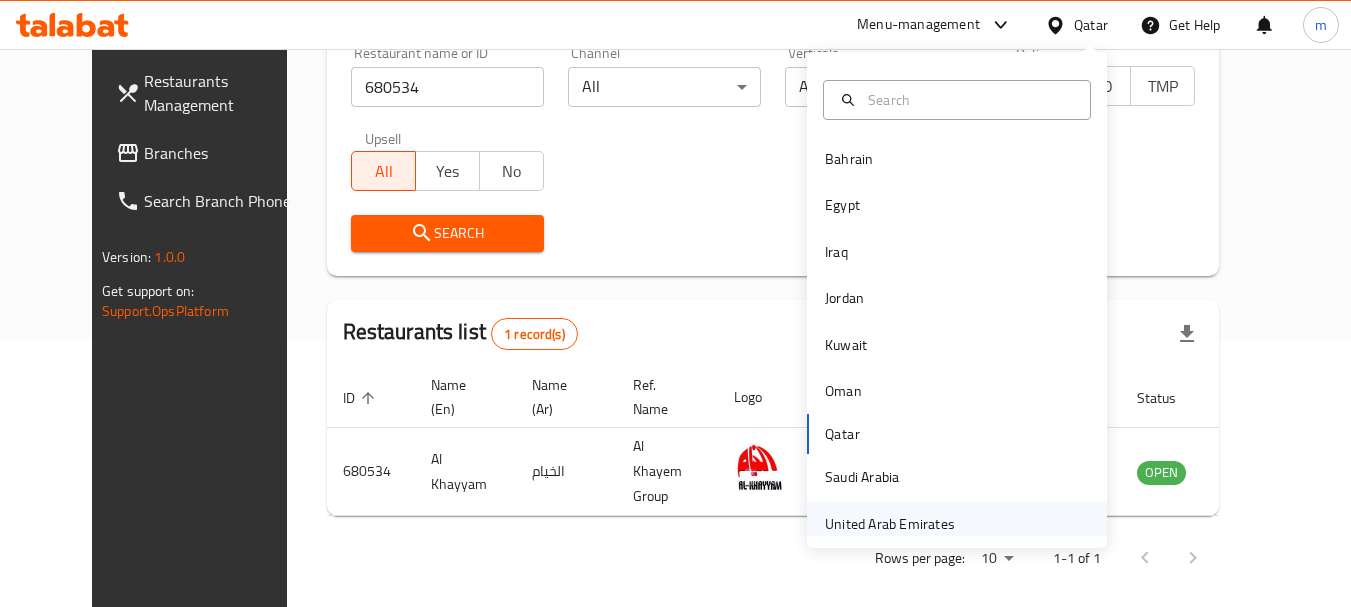 click on "United Arab Emirates" at bounding box center [890, 524] 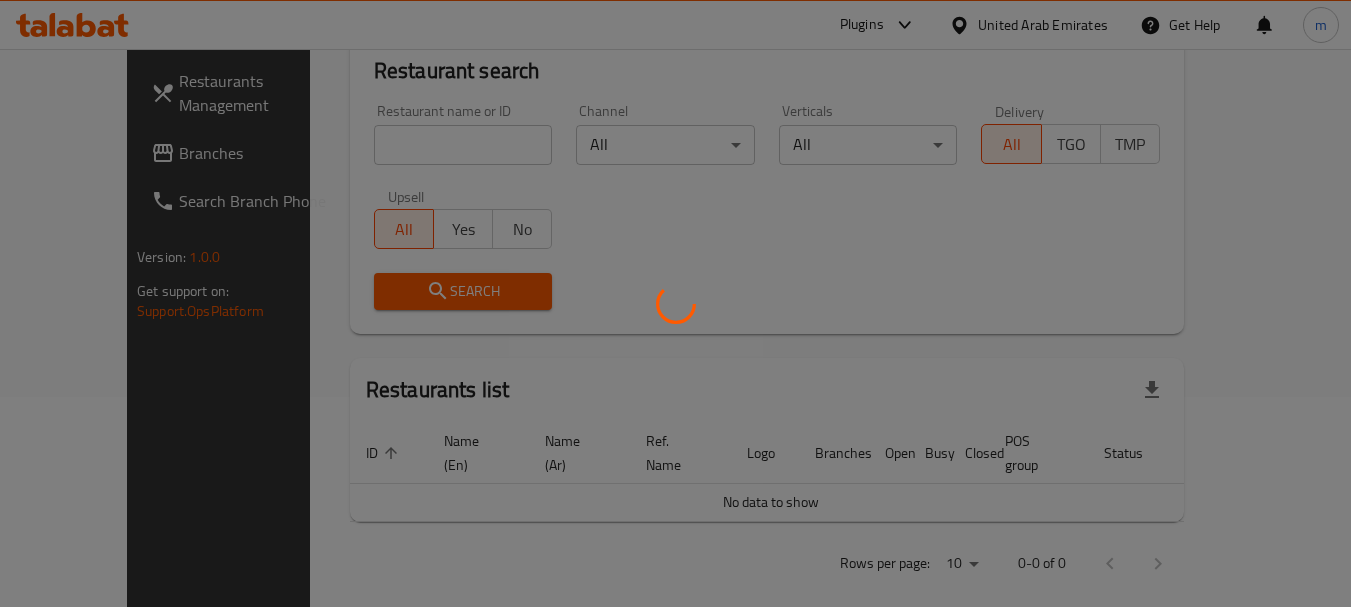 scroll, scrollTop: 268, scrollLeft: 0, axis: vertical 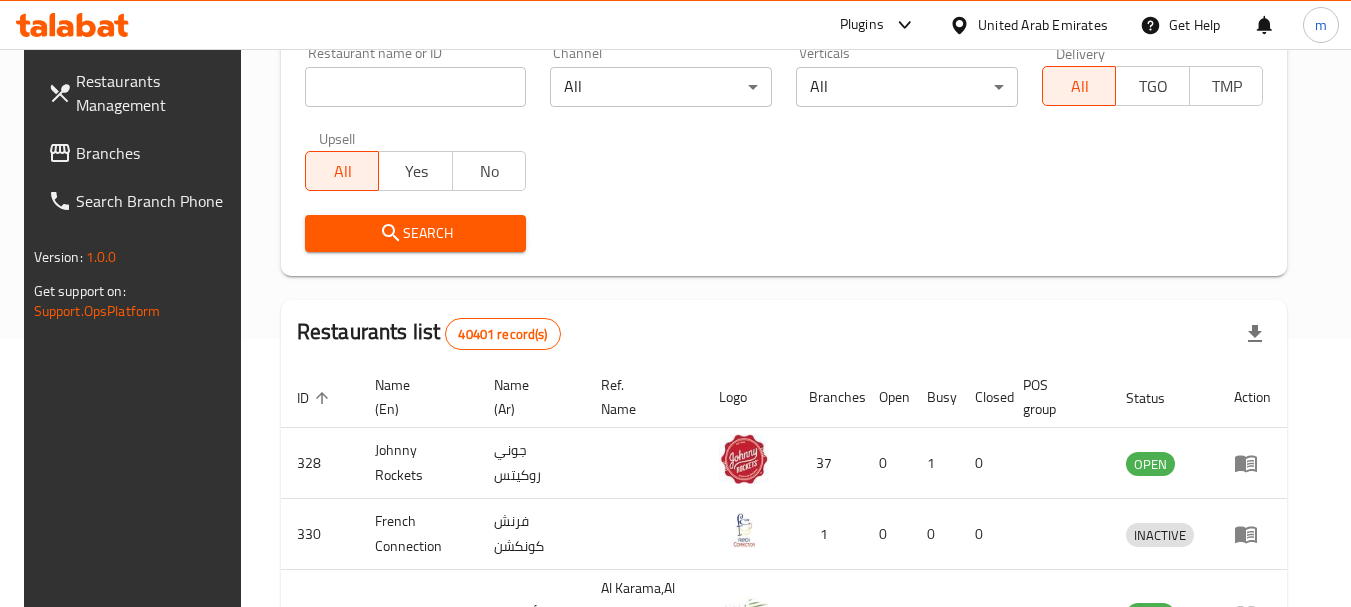 click on "Branches" at bounding box center [155, 153] 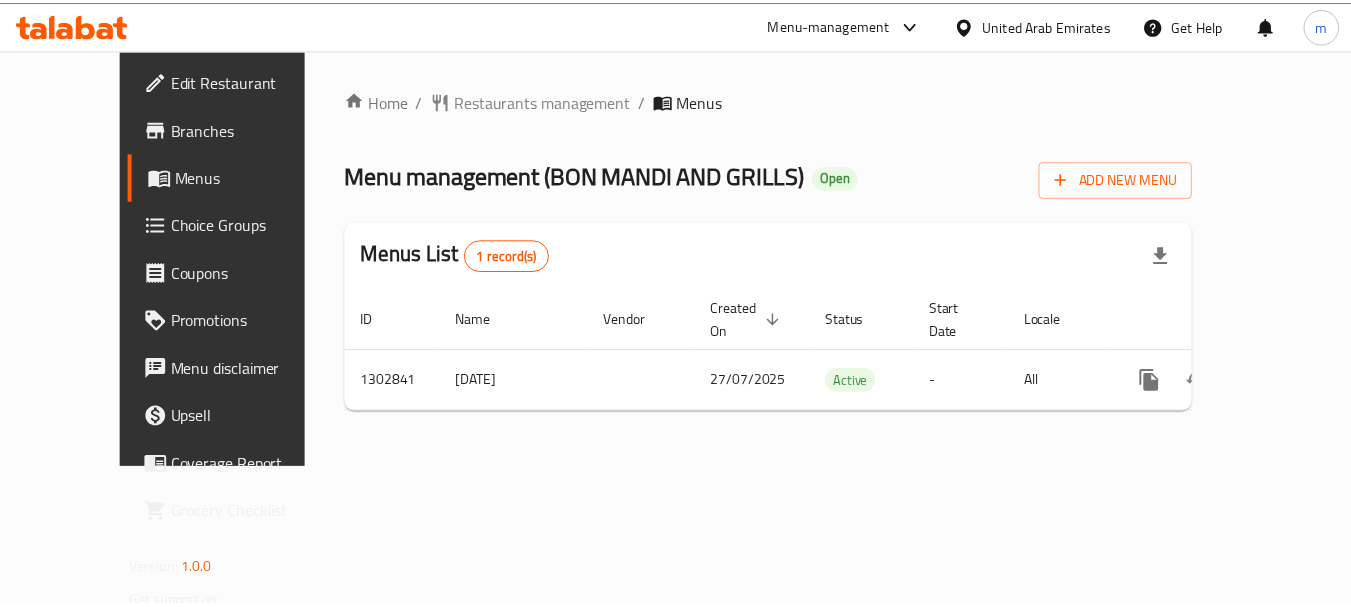 scroll, scrollTop: 0, scrollLeft: 0, axis: both 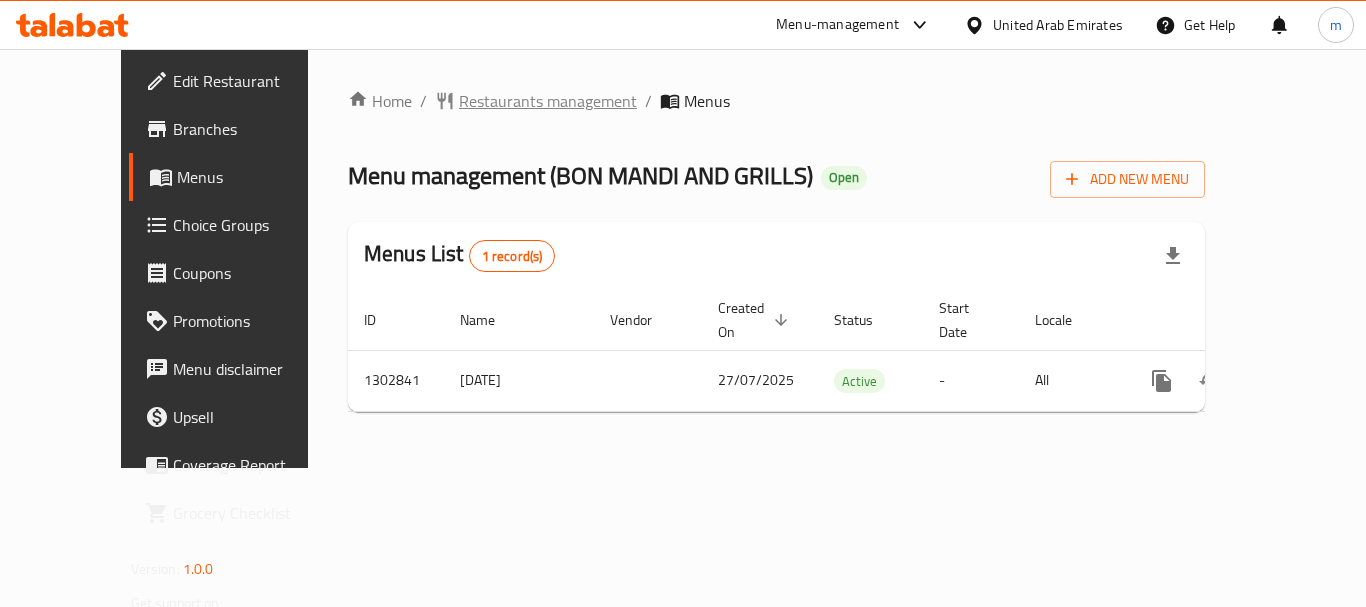 click on "Restaurants management" at bounding box center [548, 101] 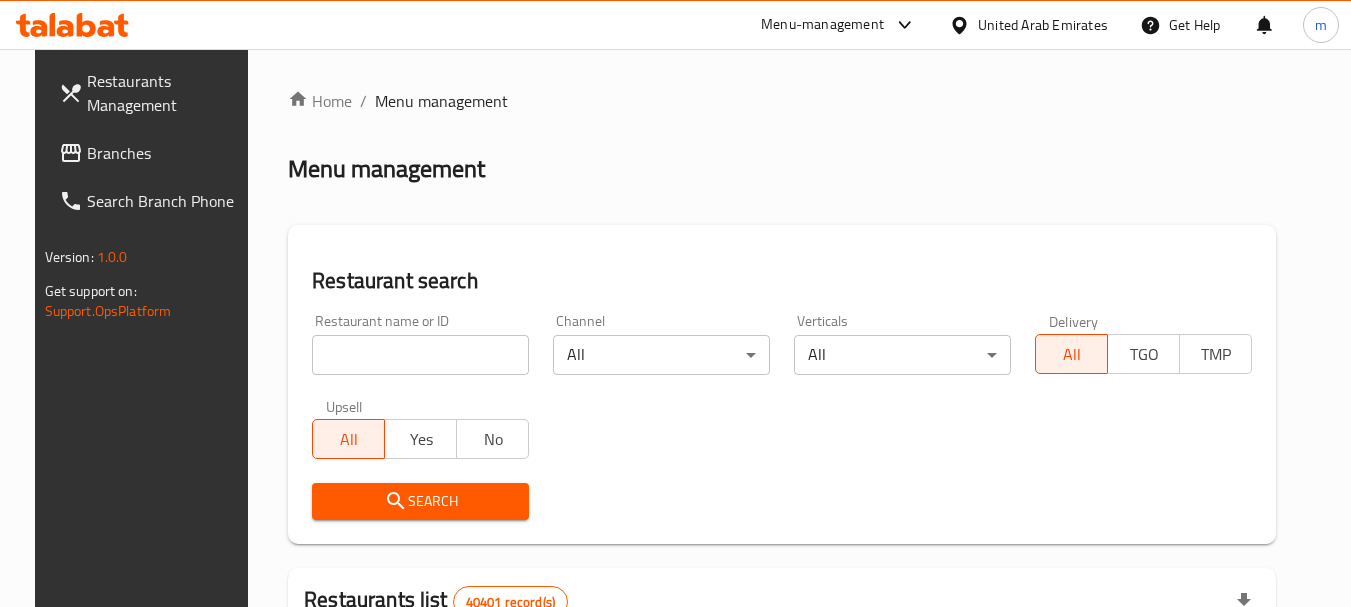 click on "Home / Menu management Menu management Restaurant search Restaurant name or ID Restaurant name or ID Channel All ​ Verticals All ​ Delivery All TGO TMP Upsell All Yes No   Search Restaurants list   40401 record(s) ID sorted ascending Name (En) Name (Ar) Ref. Name Logo Branches Open Busy Closed POS group Status Action 328 Johnny Rockets جوني روكيتس 37 0 1 0 OPEN 330 French Connection فرنش كونكشن 1 0 0 0 INACTIVE 339 Arz Lebanon أرز لبنان Al Karama,Al Barsha ​ & Mirdif 9 1 0 2 OPEN 340 Mega Wraps ميجا رابس 3 0 0 0 INACTIVE 342 Sandella's Flatbread Cafe سانديلاز فلات براد 7 0 0 0 INACTIVE 343 Dragon Hut كوخ التنين 1 0 0 0 INACTIVE 348 Thai Kitchen المطبخ التايلندى 1 0 0 0 INACTIVE 349 Mughal  موغل 1 0 0 0 HIDDEN 350 HOT N COOL (Old) هوت و كول 1 0 0 0 INACTIVE 355 Al Habasha  الحبشة 11 1 0 0 HIDDEN Rows per page: 10 1-10 of 40401" at bounding box center [782, 717] 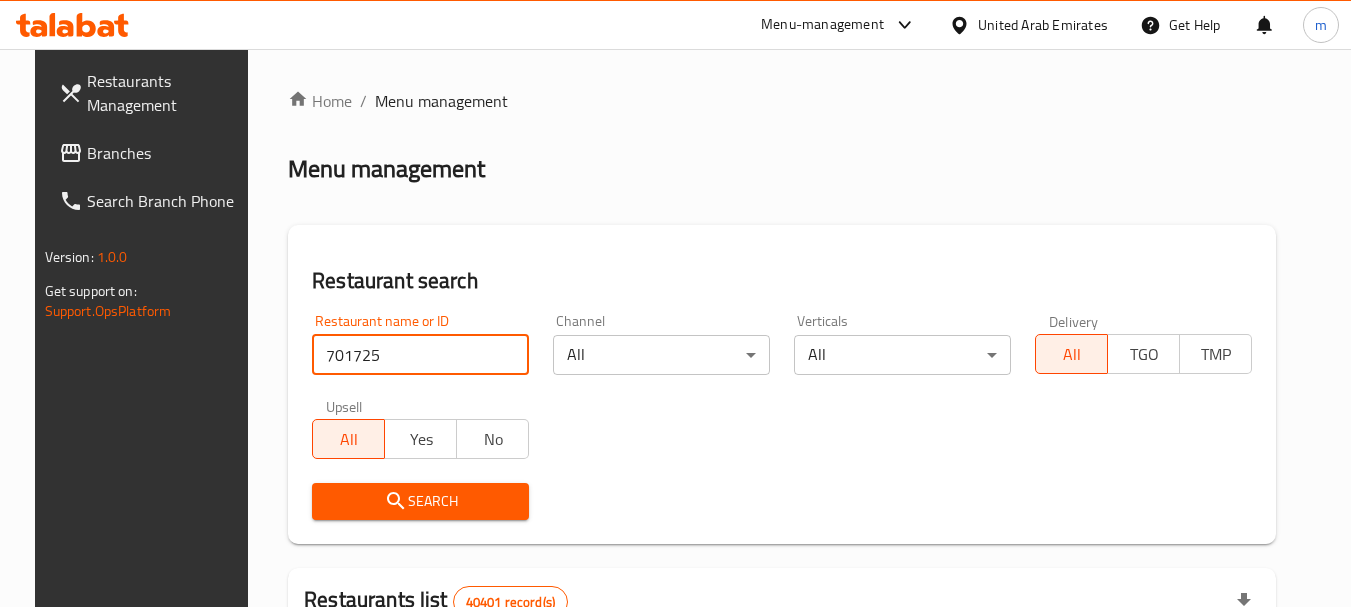 type on "701725" 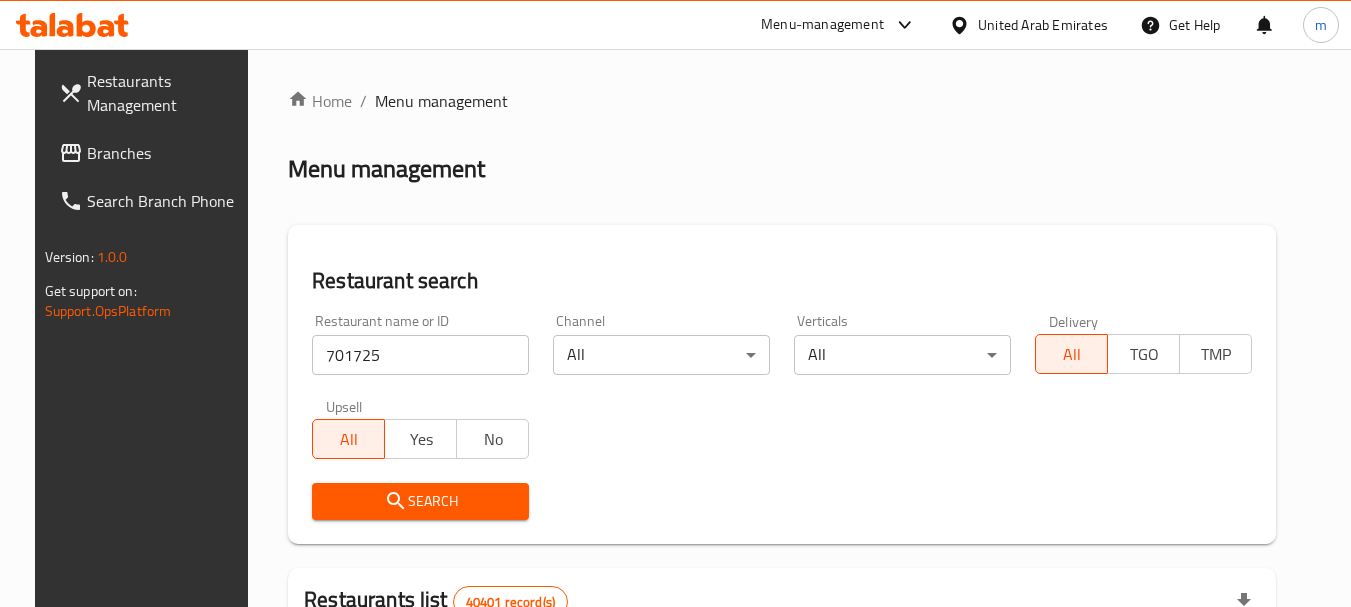 click on "Search" at bounding box center [420, 501] 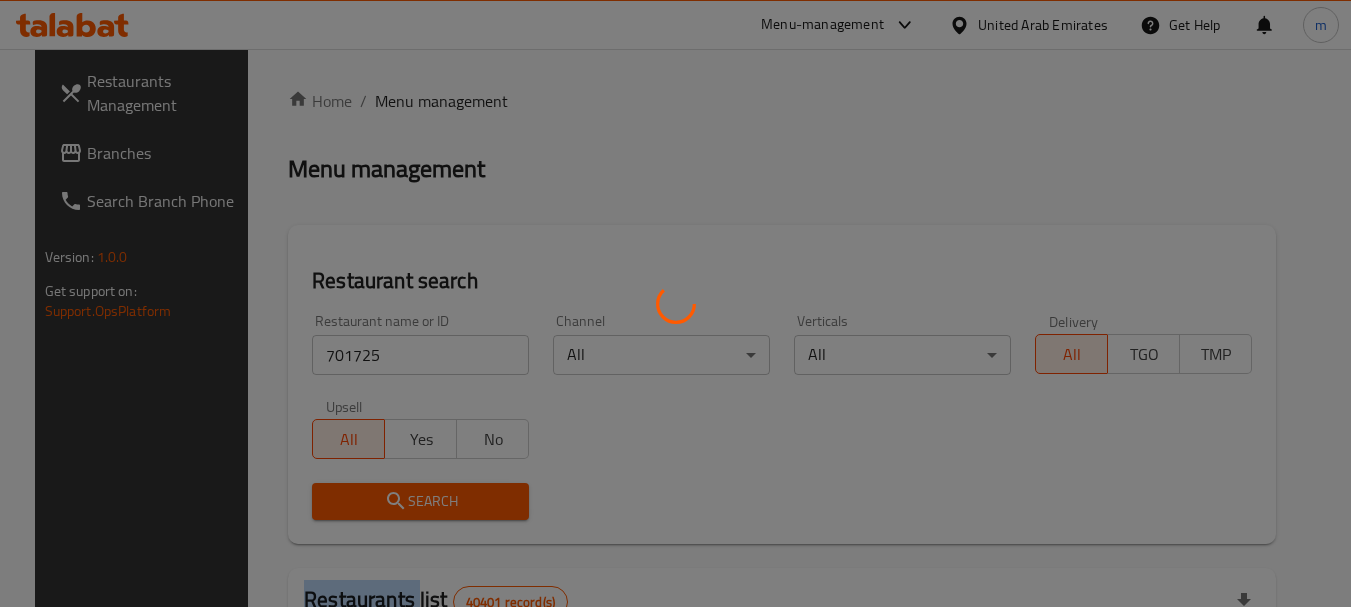 drag, startPoint x: 442, startPoint y: 507, endPoint x: 961, endPoint y: 408, distance: 528.35785 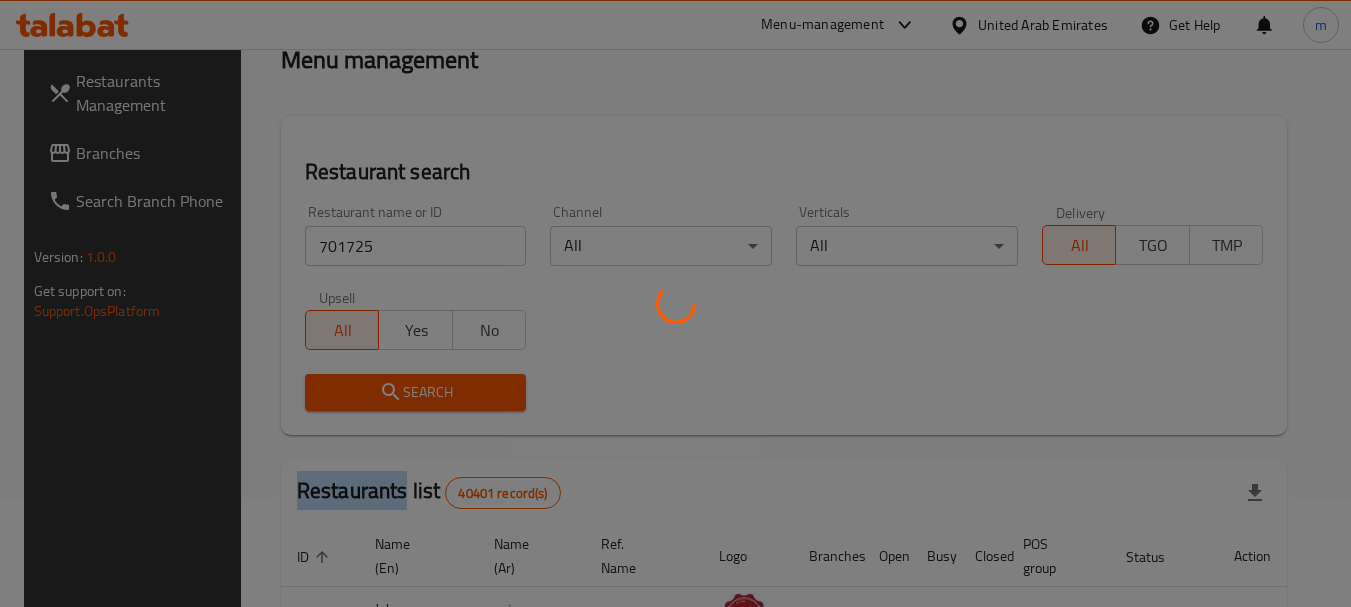 scroll, scrollTop: 268, scrollLeft: 0, axis: vertical 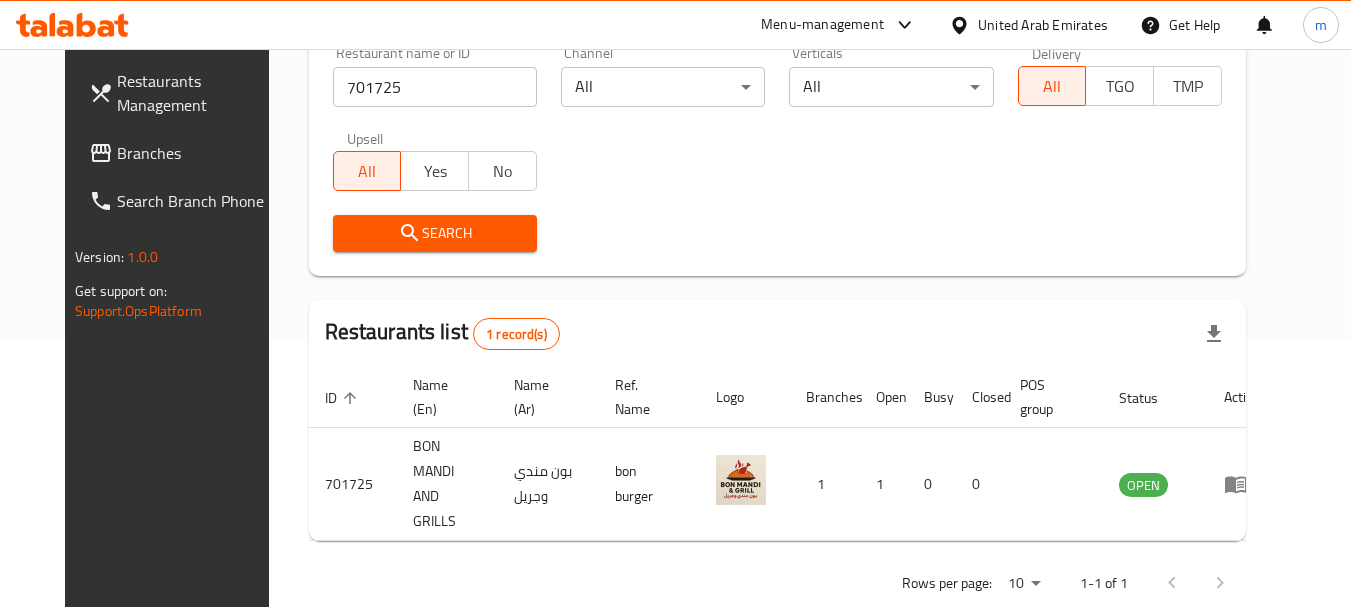 click on "United Arab Emirates" at bounding box center [1043, 25] 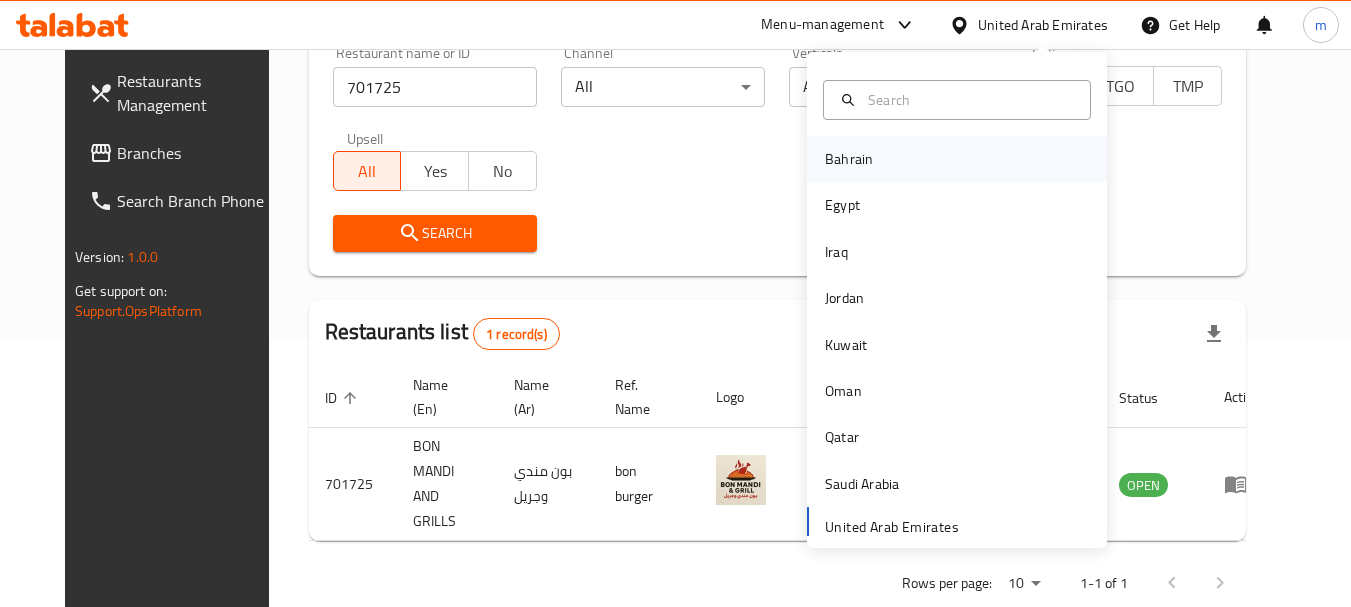 click on "Bahrain" at bounding box center [849, 159] 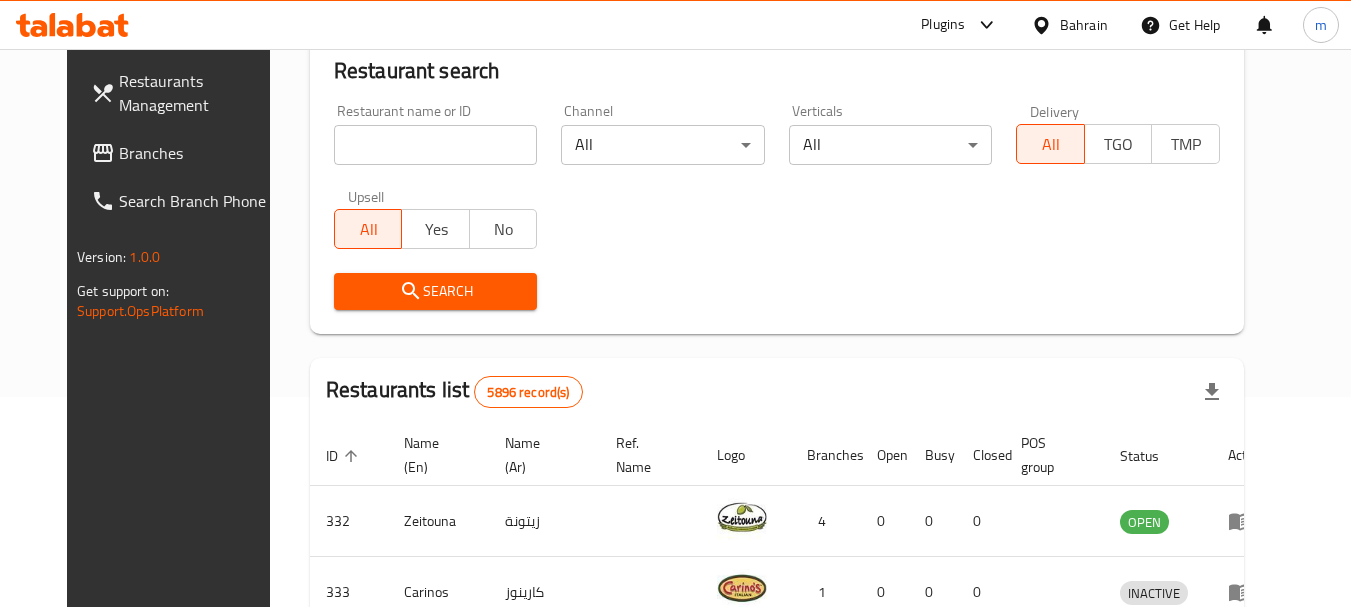 scroll, scrollTop: 268, scrollLeft: 0, axis: vertical 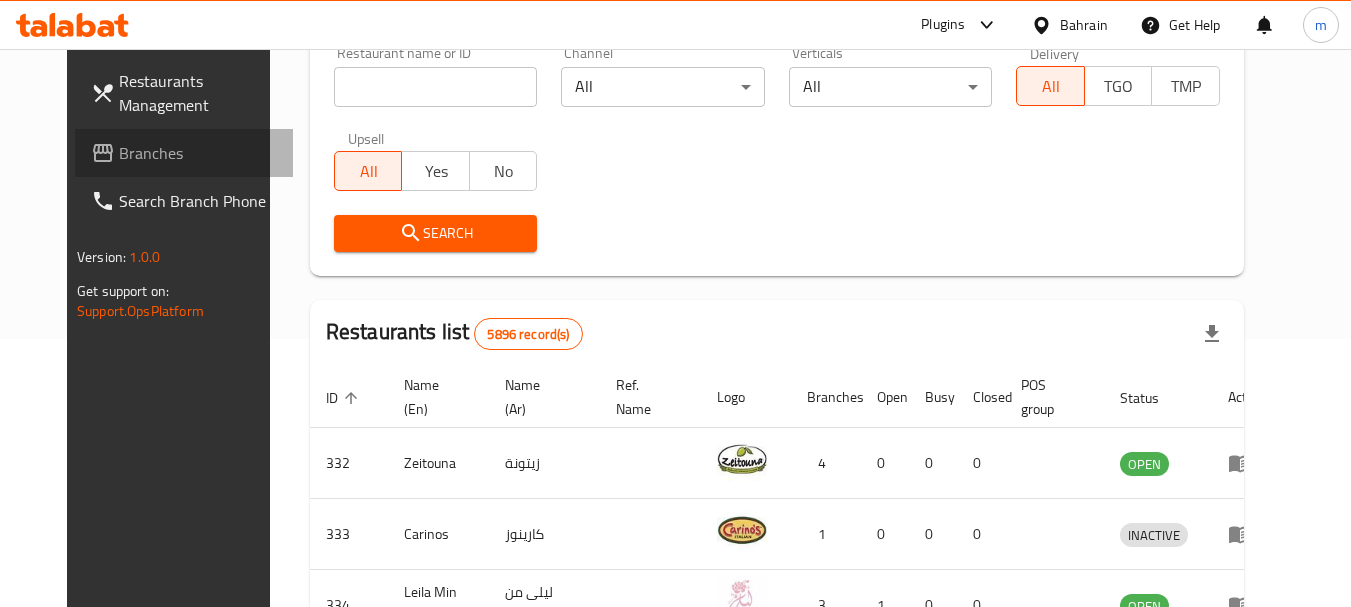 click on "Branches" at bounding box center (198, 153) 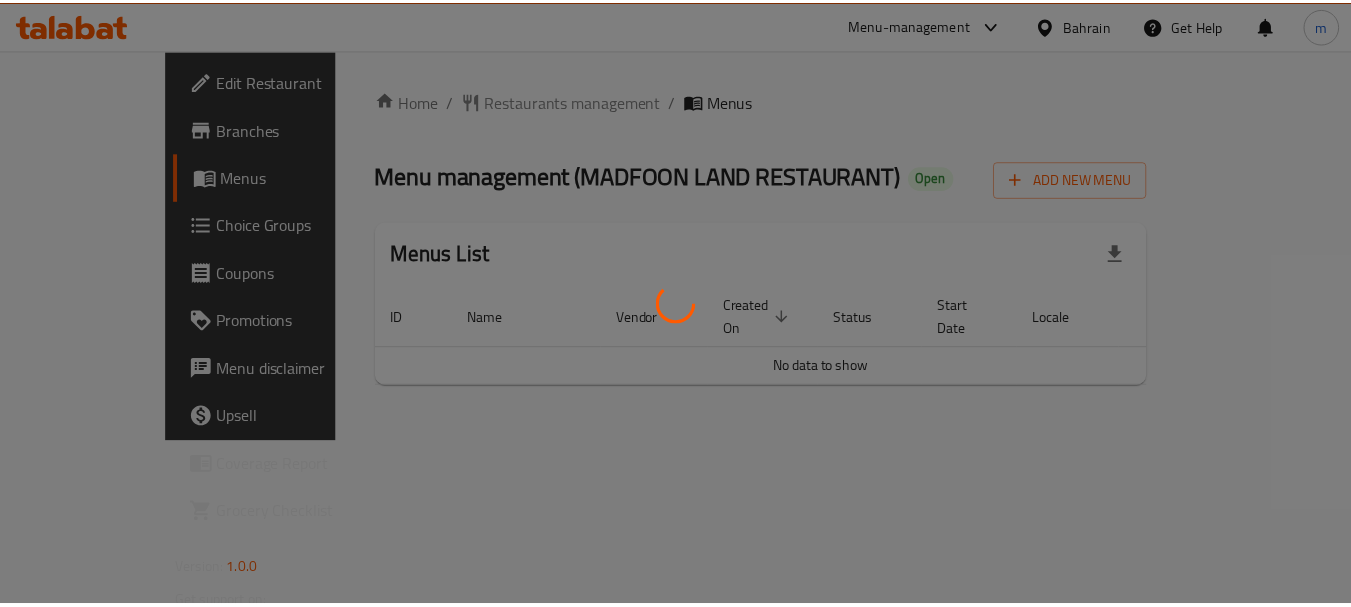 scroll, scrollTop: 0, scrollLeft: 0, axis: both 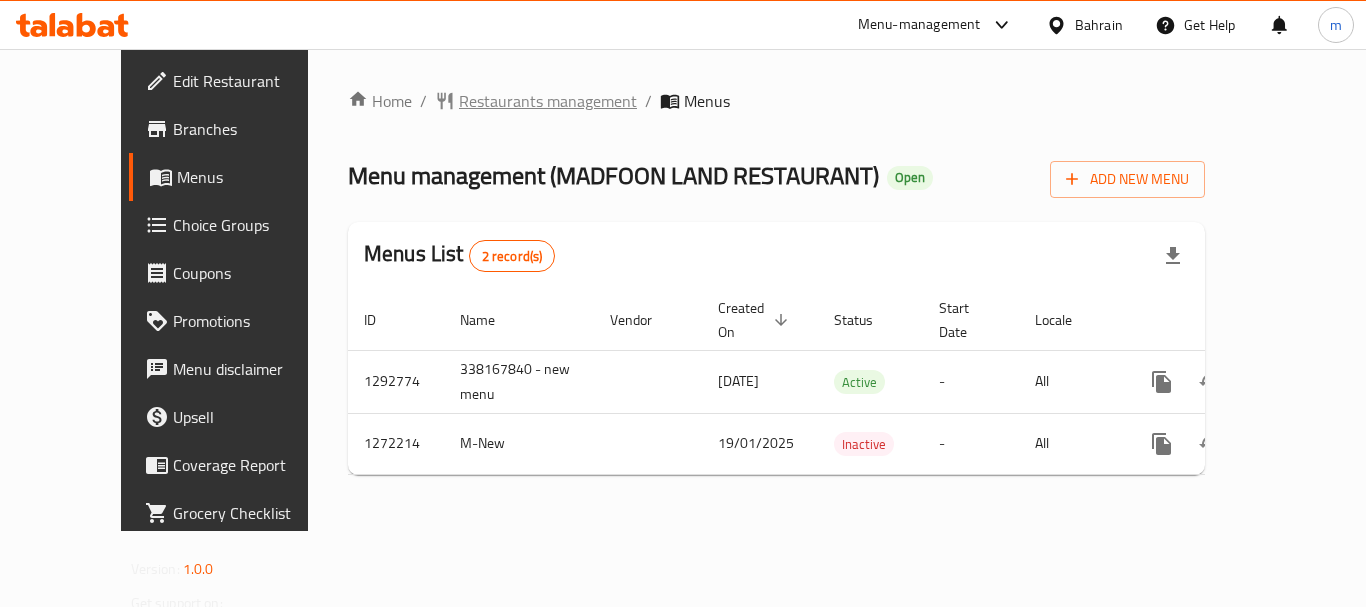 click on "Restaurants management" at bounding box center (548, 101) 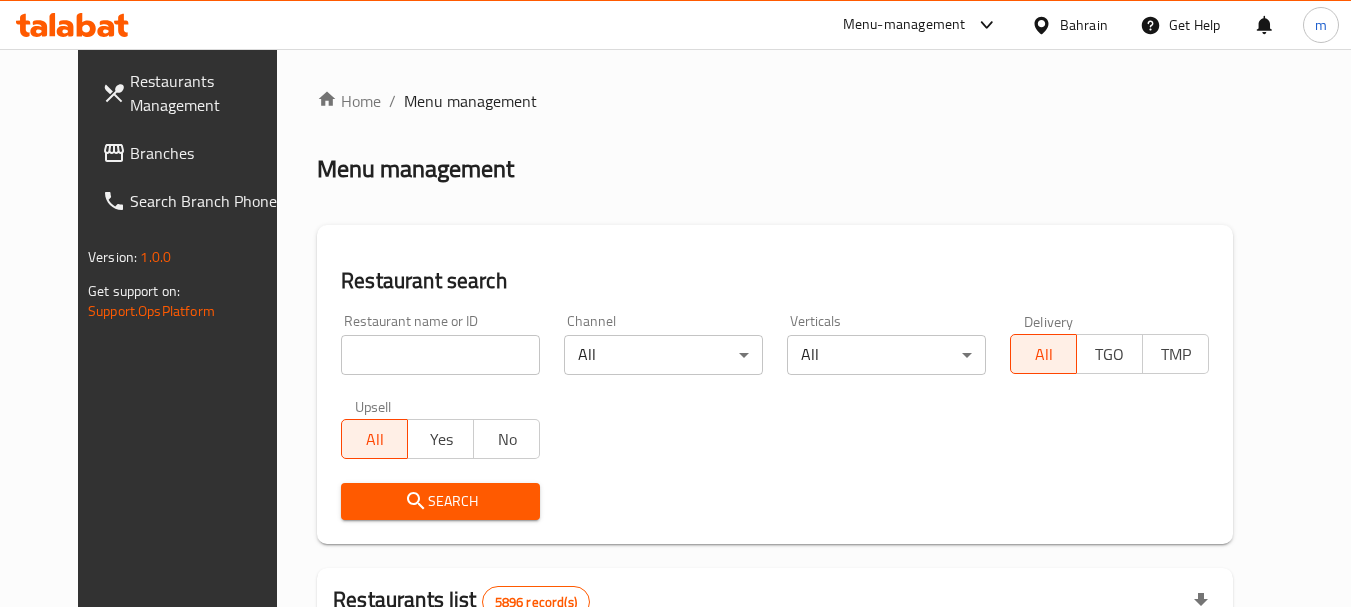 click at bounding box center [440, 355] 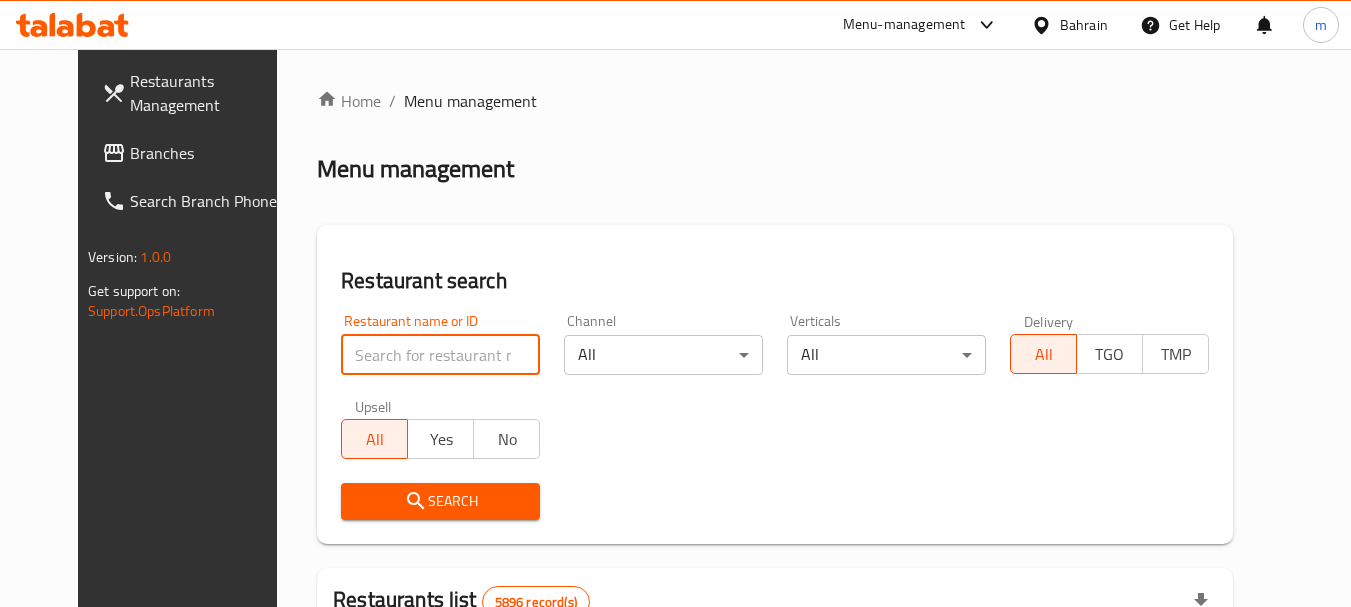 click at bounding box center (440, 355) 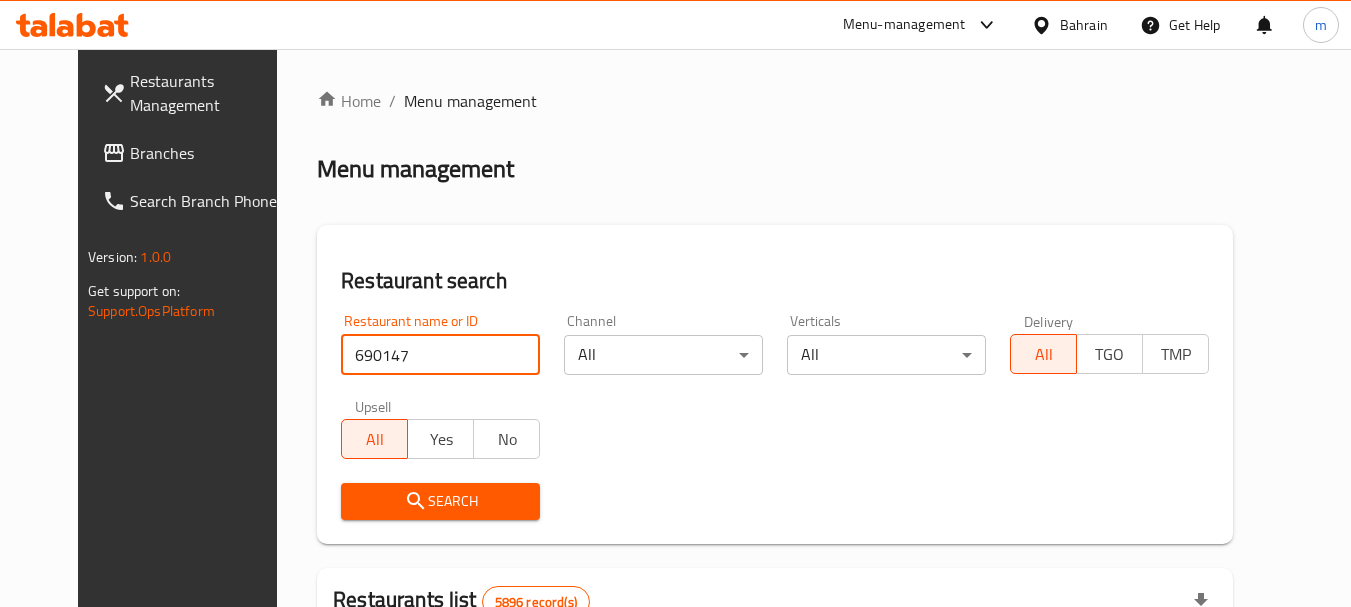 type on "690147" 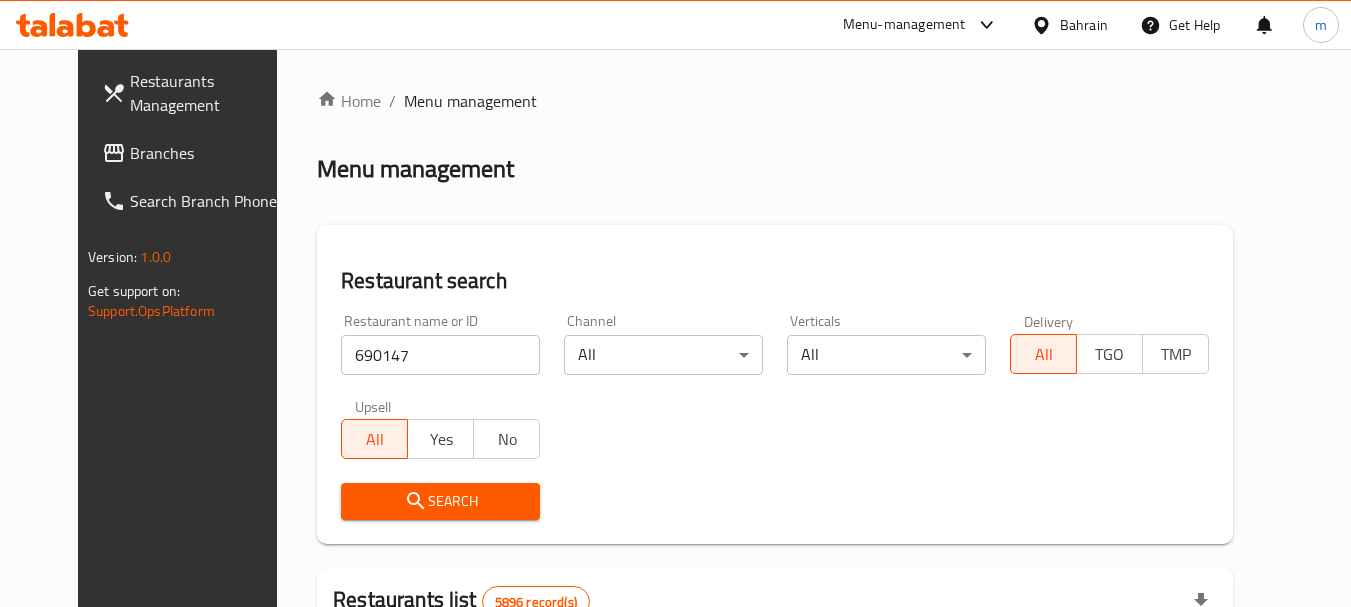 drag, startPoint x: 361, startPoint y: 515, endPoint x: 422, endPoint y: 489, distance: 66.309875 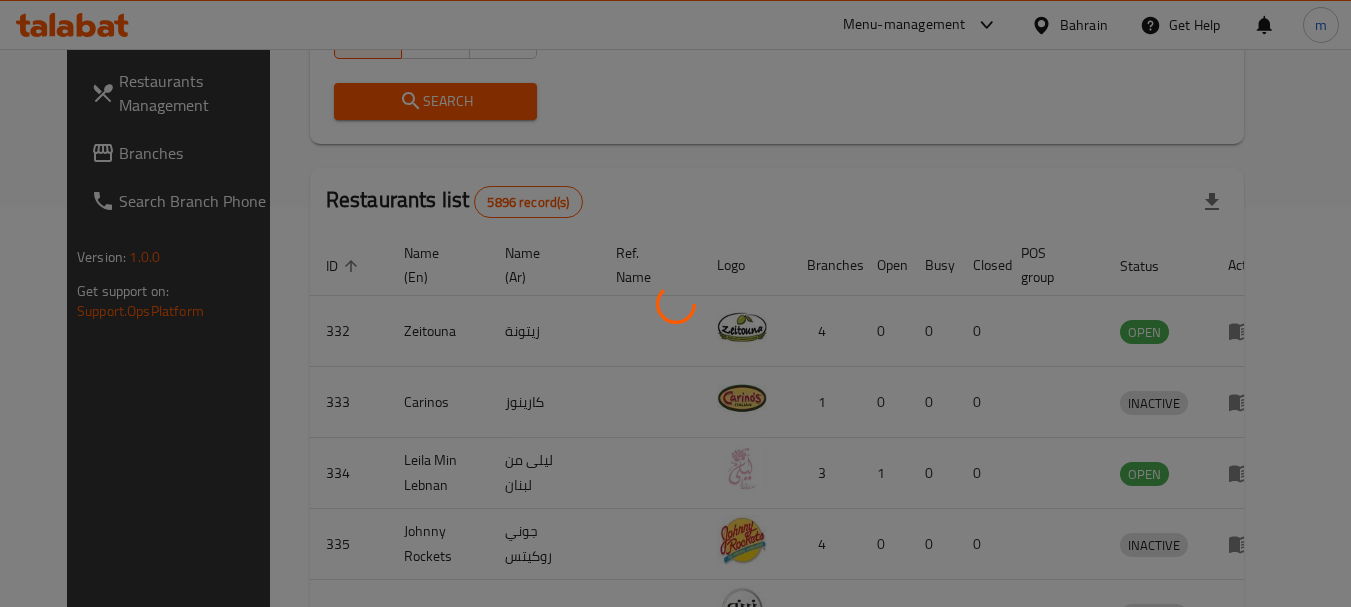 scroll, scrollTop: 285, scrollLeft: 0, axis: vertical 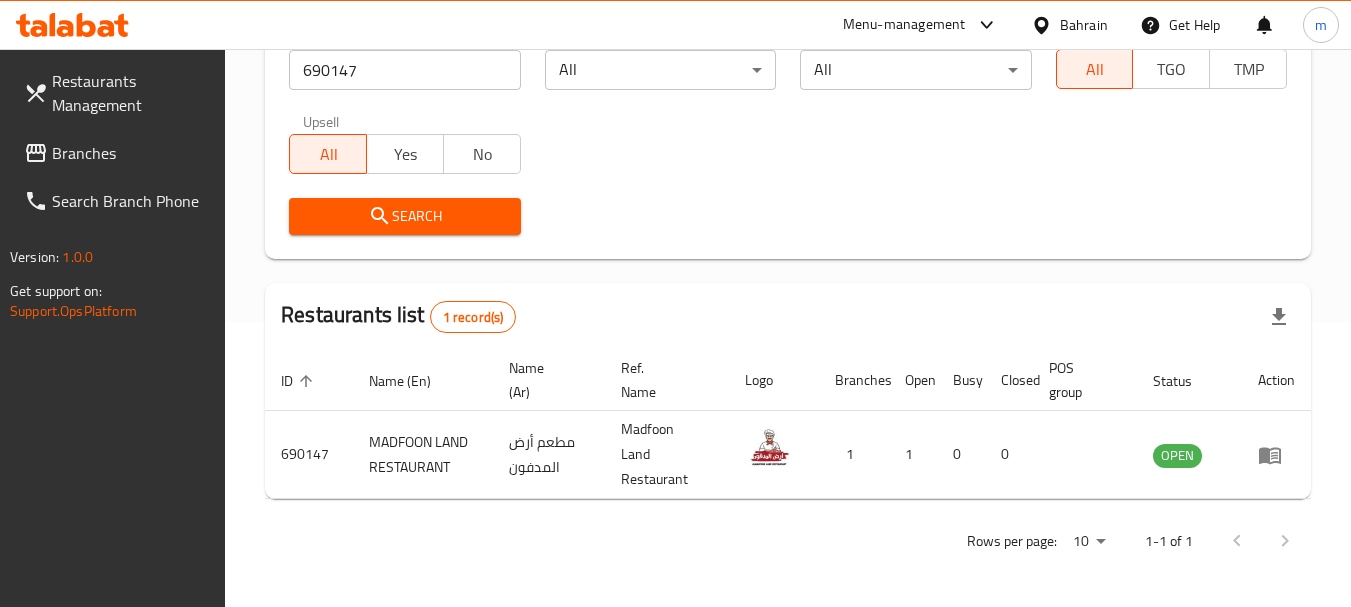 click on "Branches" at bounding box center (131, 153) 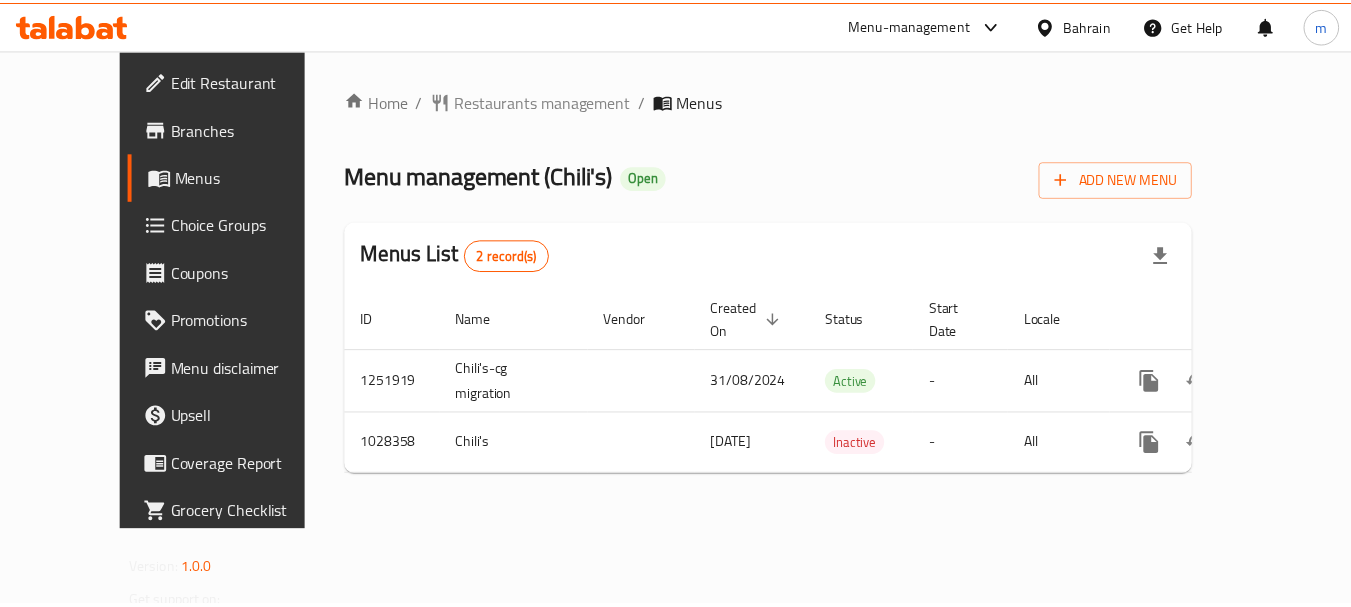 scroll, scrollTop: 0, scrollLeft: 0, axis: both 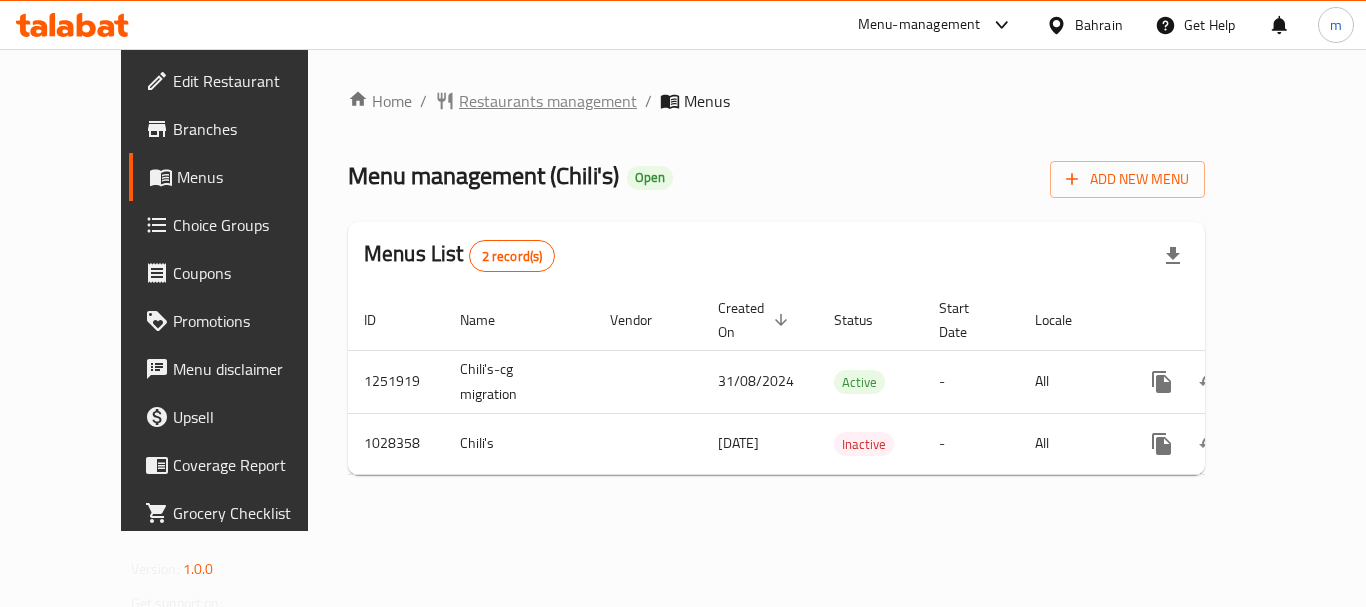 click on "Restaurants management" at bounding box center (548, 101) 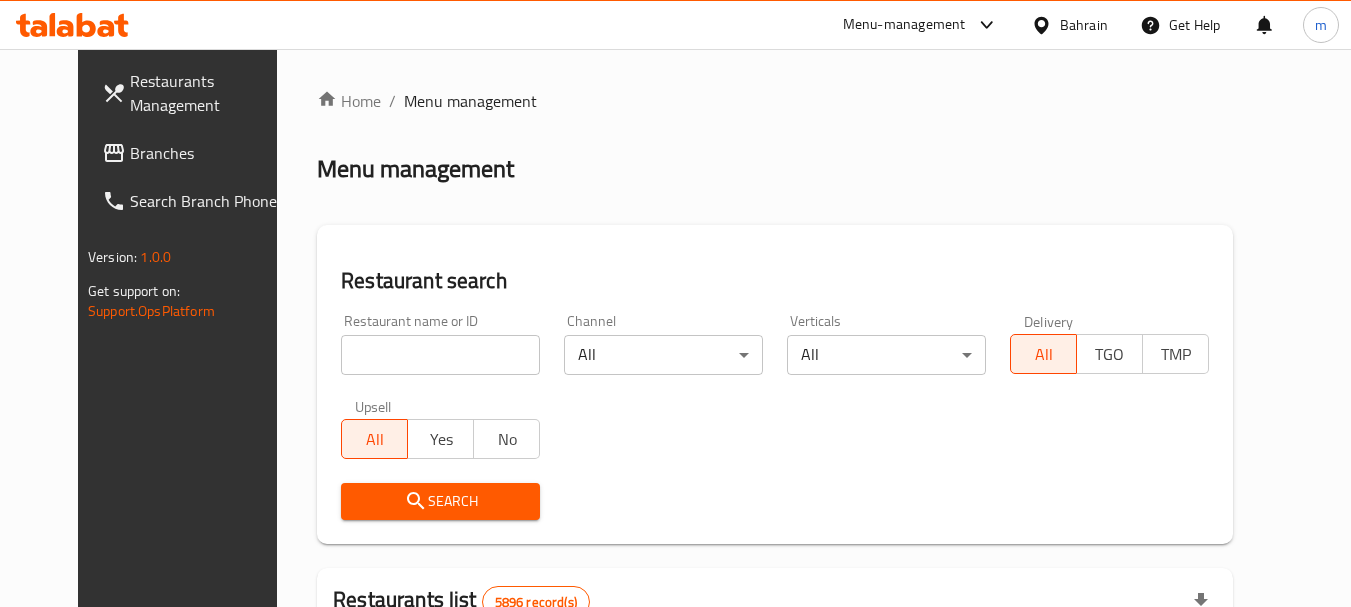 click on "Home / Menu management Menu management Restaurant search Restaurant name or ID Restaurant name or ID Channel All ​ Verticals All ​ Delivery All TGO TMP Upsell All Yes No   Search Restaurants list   5896 record(s) ID sorted ascending Name (En) Name (Ar) Ref. Name Logo Branches Open Busy Closed POS group Status Action 332 [PERSON] [PERSON] 4 0 0 0 OPEN 333 [PERSON] [PERSON] 1 0 0 0 INACTIVE 334 [PERSON] [PERSON] 3 1 0 0 OPEN 335 [PERSON] [PERSON] 4 0 0 0 INACTIVE 336 [PERSON] [PERSON] 1 0 0 0 INACTIVE 337 2466 2466 1 0 0 0 INACTIVE 341 [PERSON] [PERSON] 7 1 1 1 OPEN 344 [PERSON] [PERSON] 2 1 0 0 OPEN 346 [PERSON] [PERSON] 1 0 0 0 INACTIVE 351 [PERSON] [PERSON] 1 0 0 0 INACTIVE Rows per page: 10 1-10 of 5896" at bounding box center [775, 693] 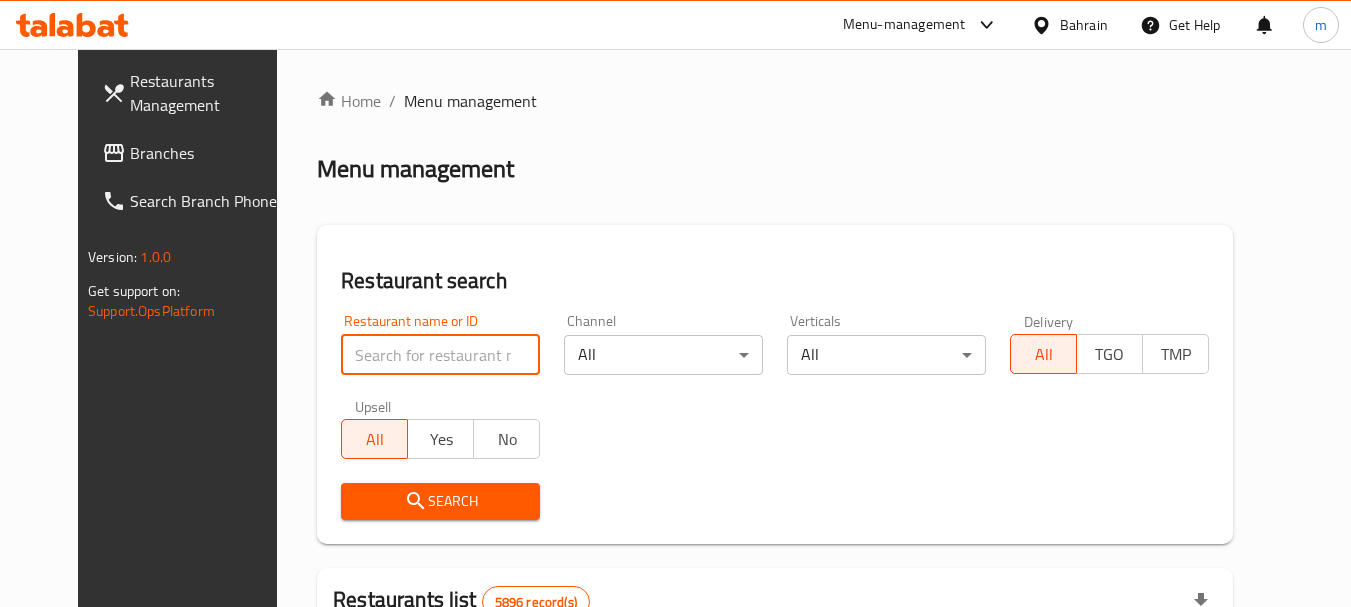 click at bounding box center (440, 355) 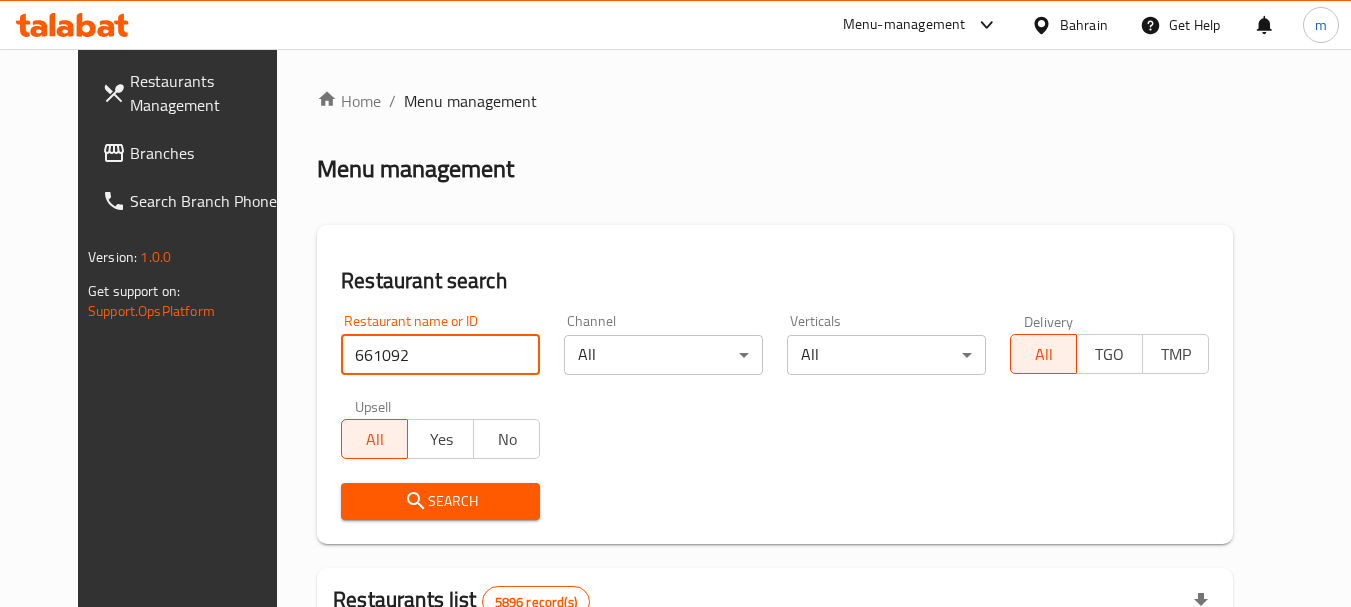 type on "661092" 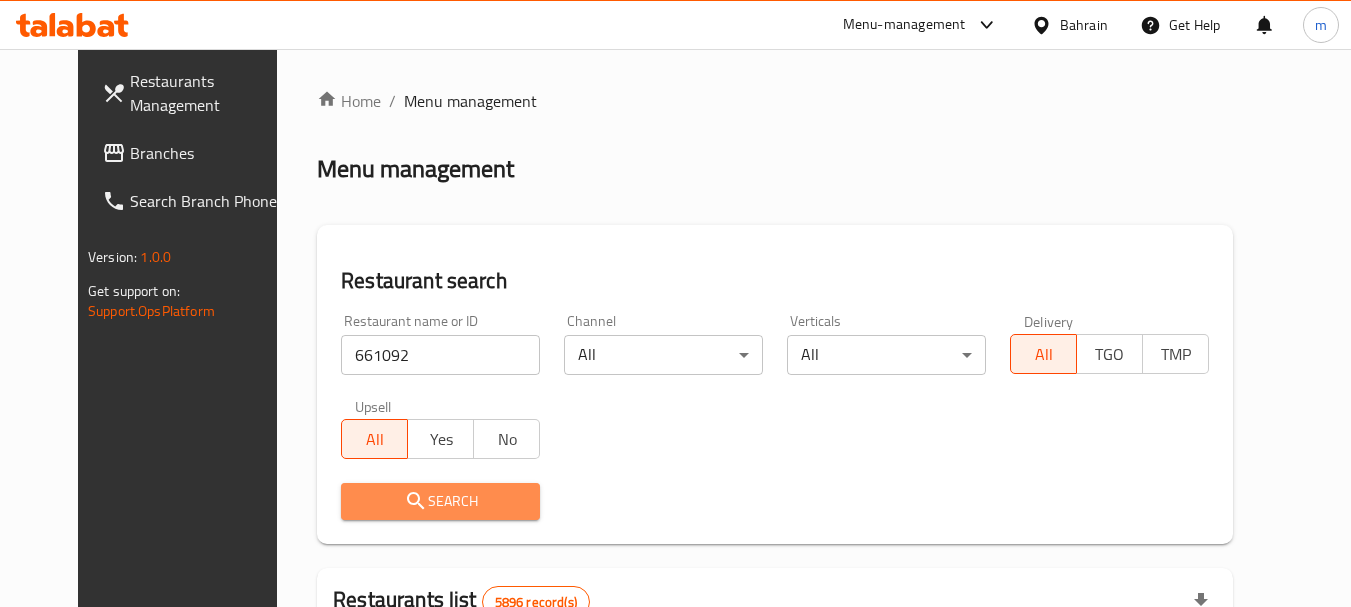 drag, startPoint x: 423, startPoint y: 499, endPoint x: 697, endPoint y: 443, distance: 279.6641 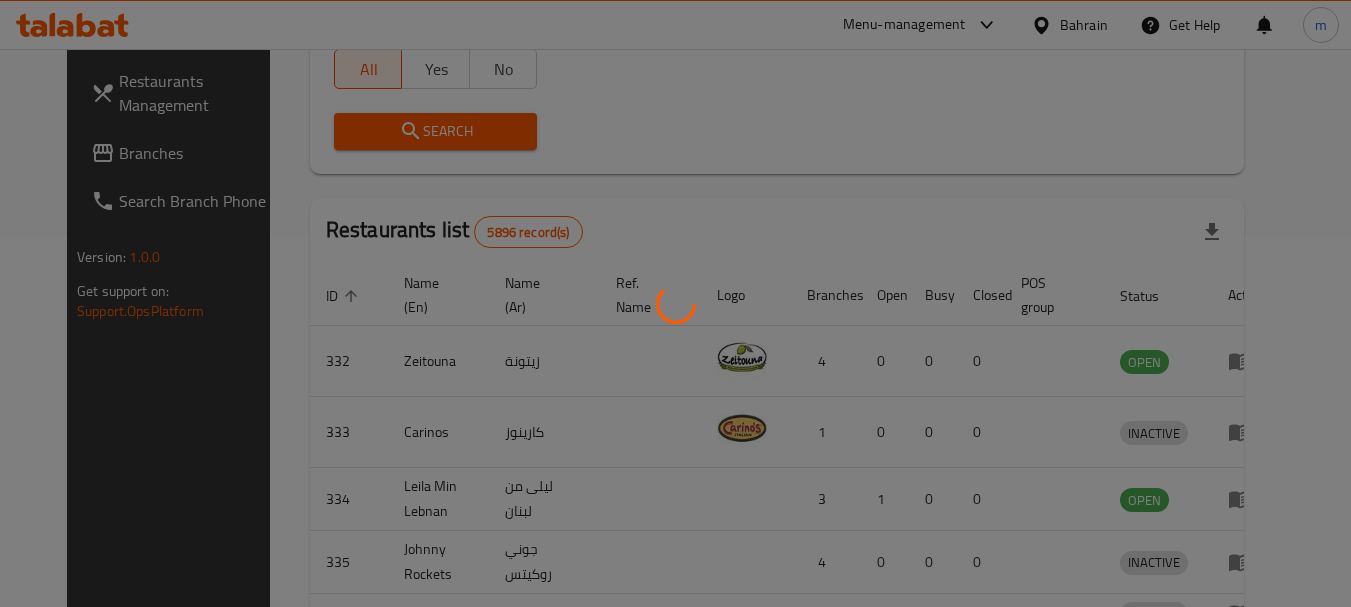 scroll, scrollTop: 285, scrollLeft: 0, axis: vertical 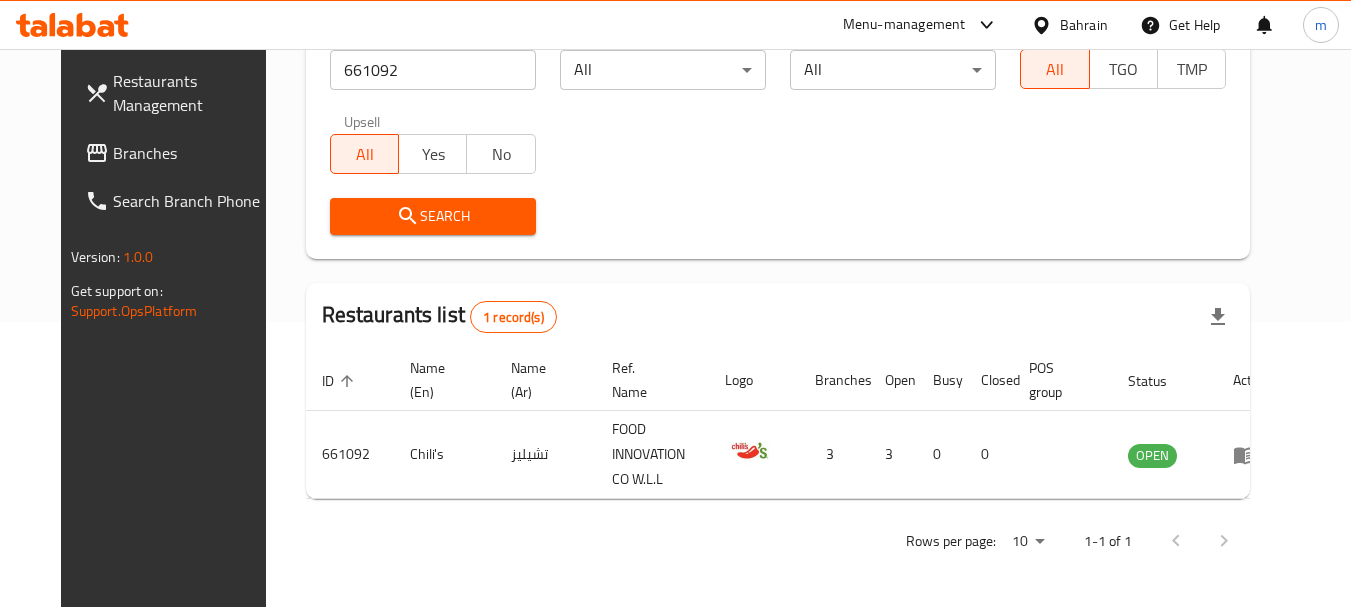 click on "Bahrain" at bounding box center (1084, 25) 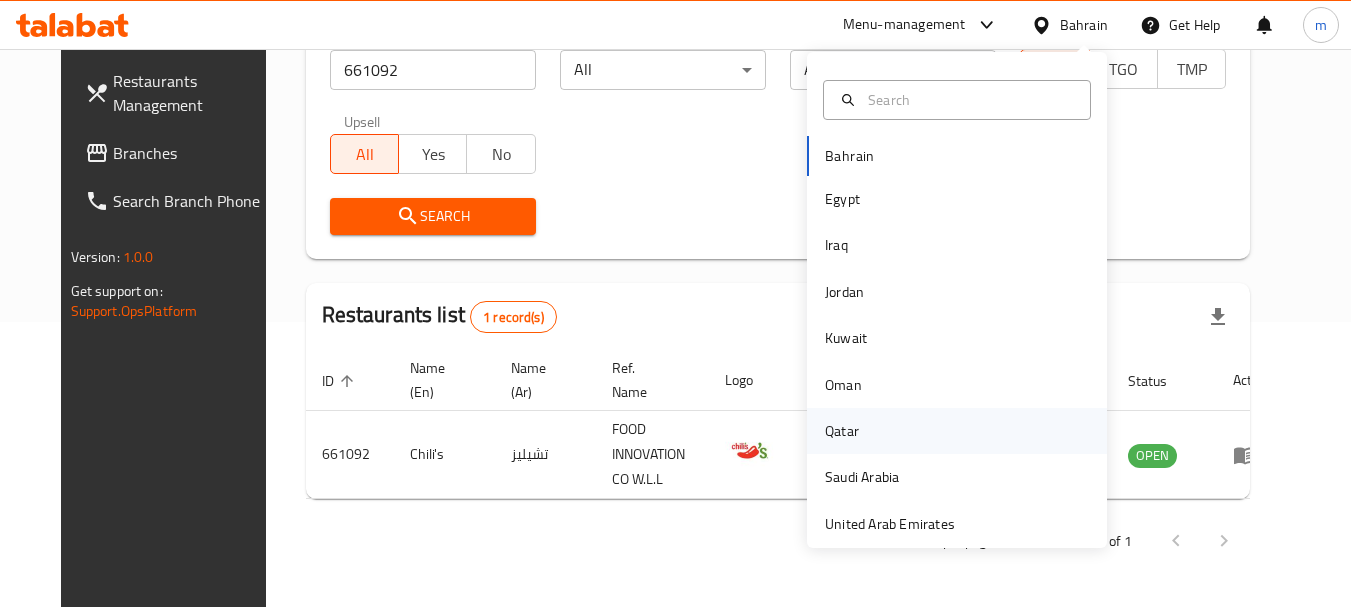 click on "Qatar" at bounding box center (842, 431) 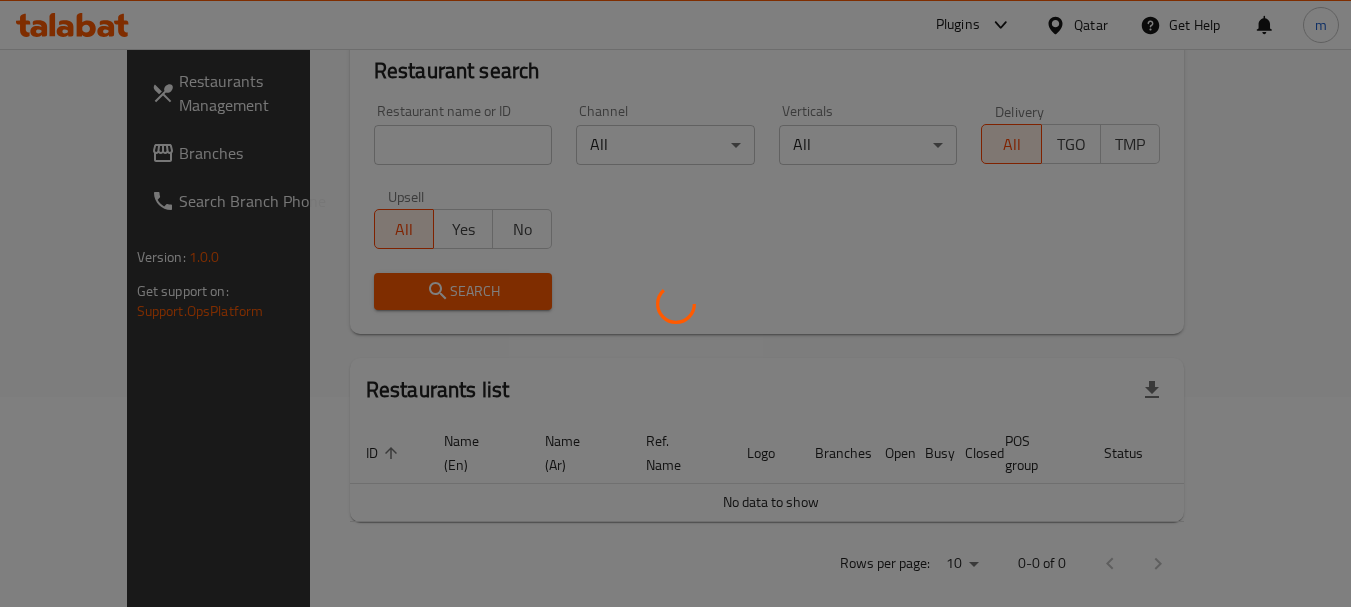 scroll, scrollTop: 285, scrollLeft: 0, axis: vertical 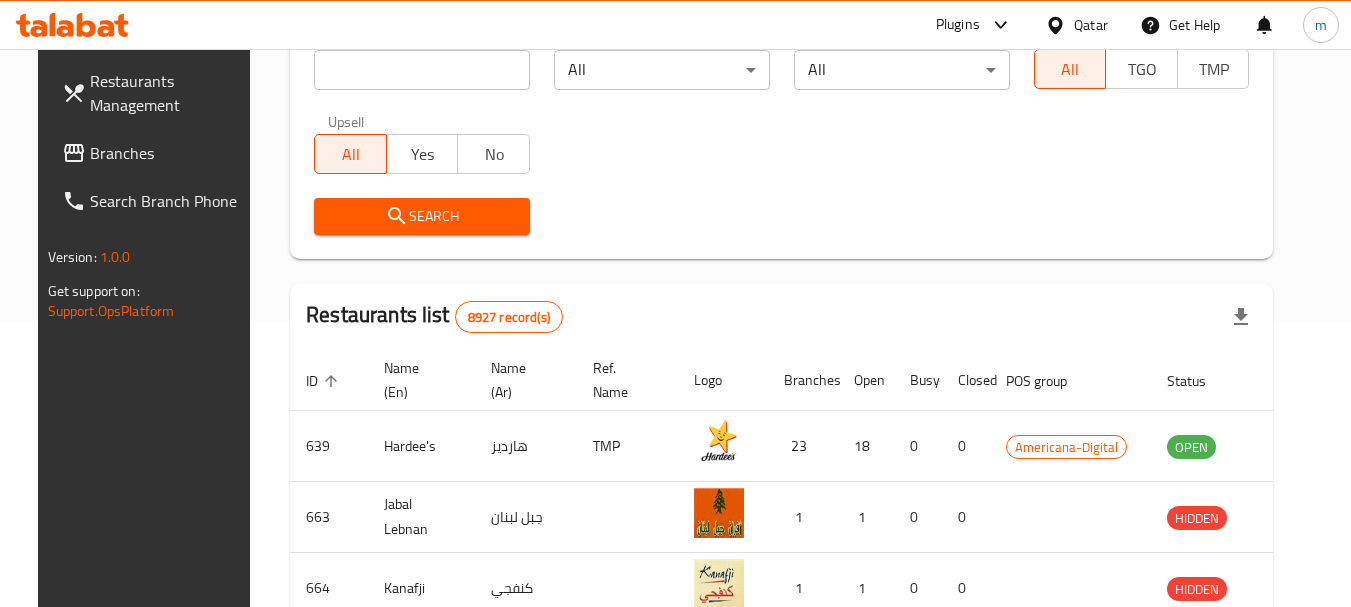 click on "Branches" at bounding box center [169, 153] 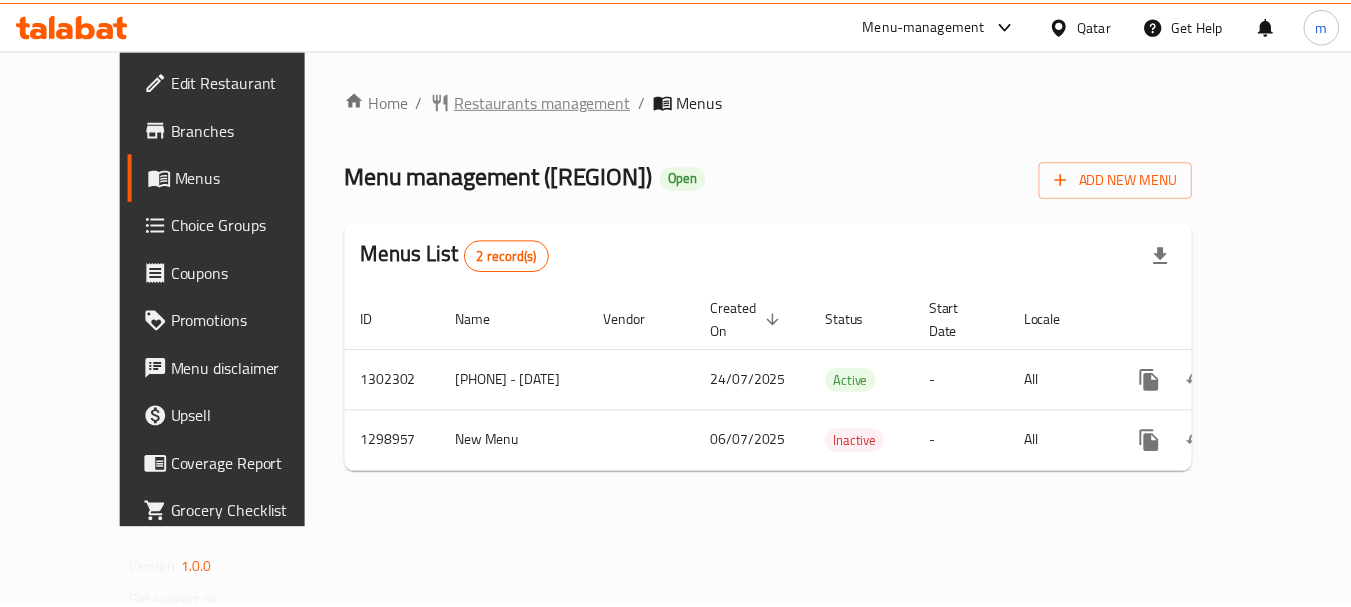 scroll, scrollTop: 0, scrollLeft: 0, axis: both 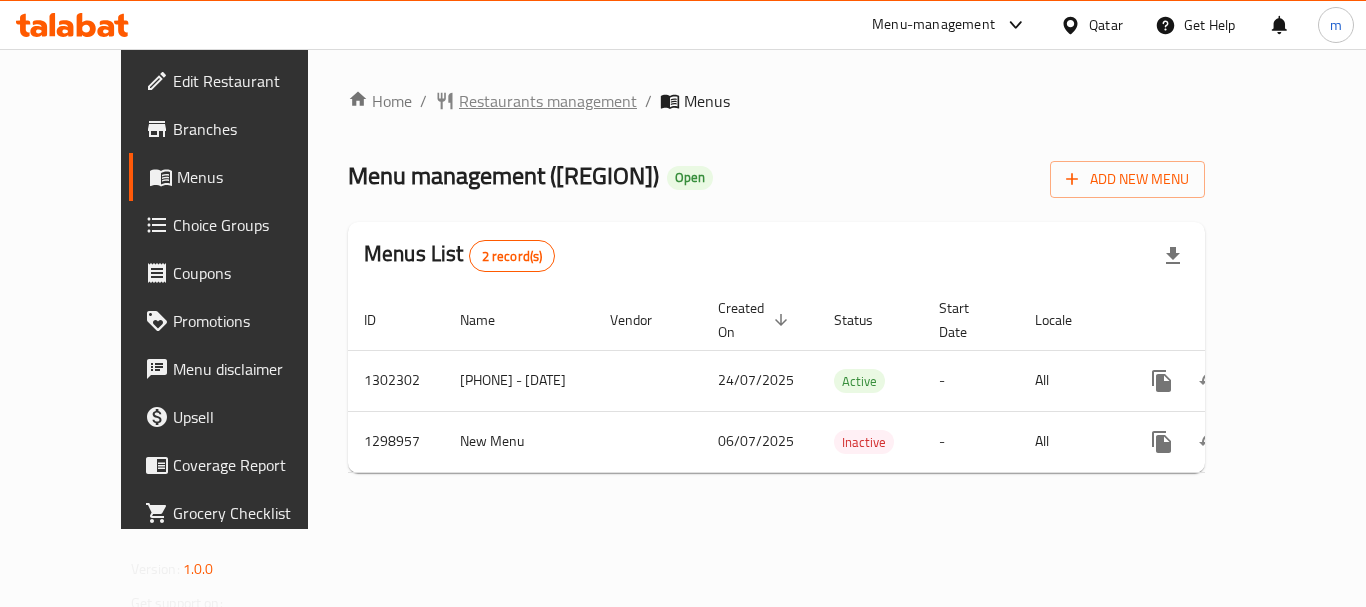 click on "Restaurants management" at bounding box center [548, 101] 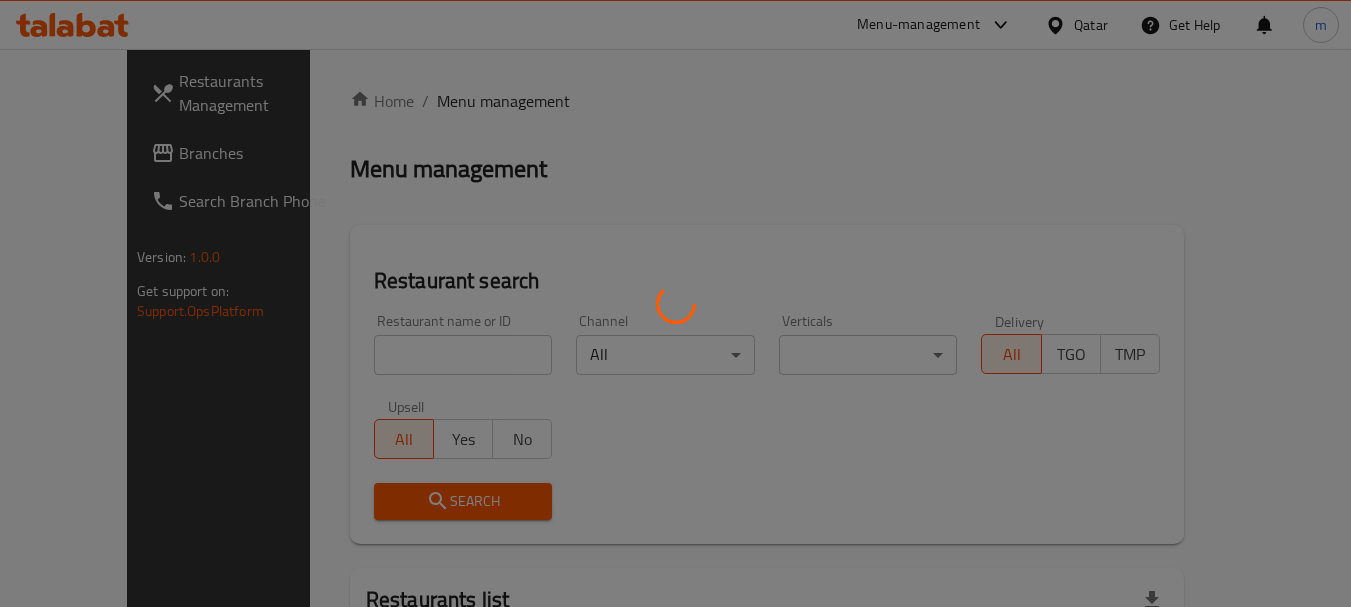 drag, startPoint x: 392, startPoint y: 358, endPoint x: 373, endPoint y: 357, distance: 19.026299 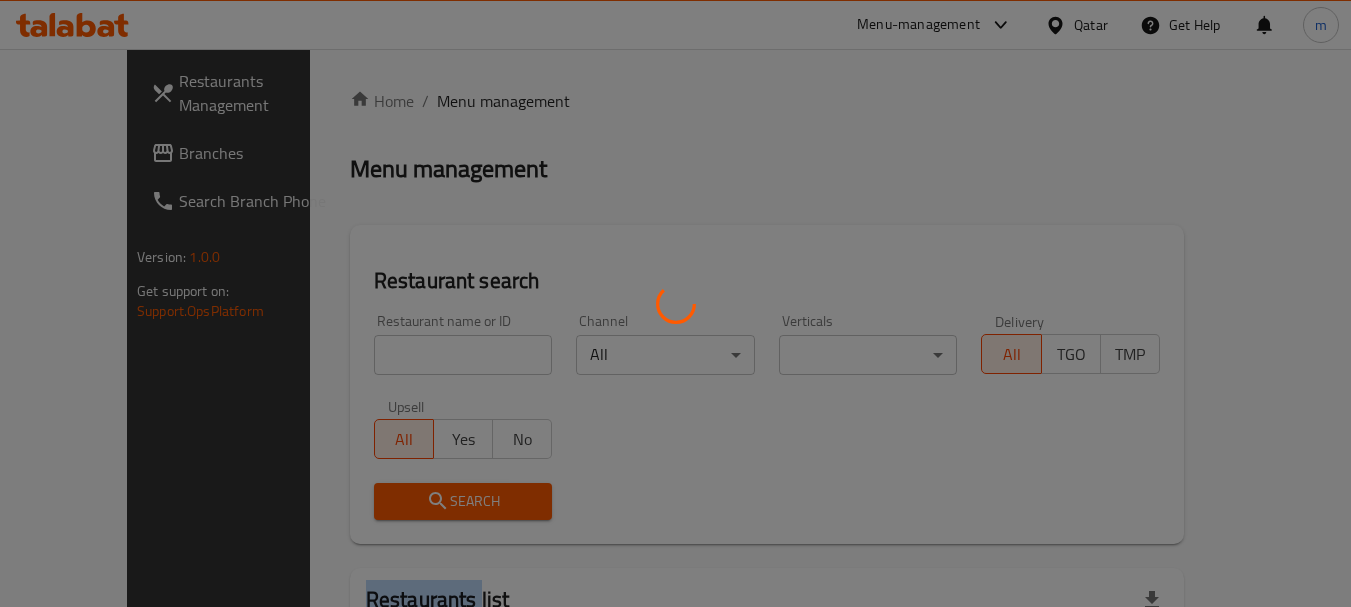 click at bounding box center [675, 303] 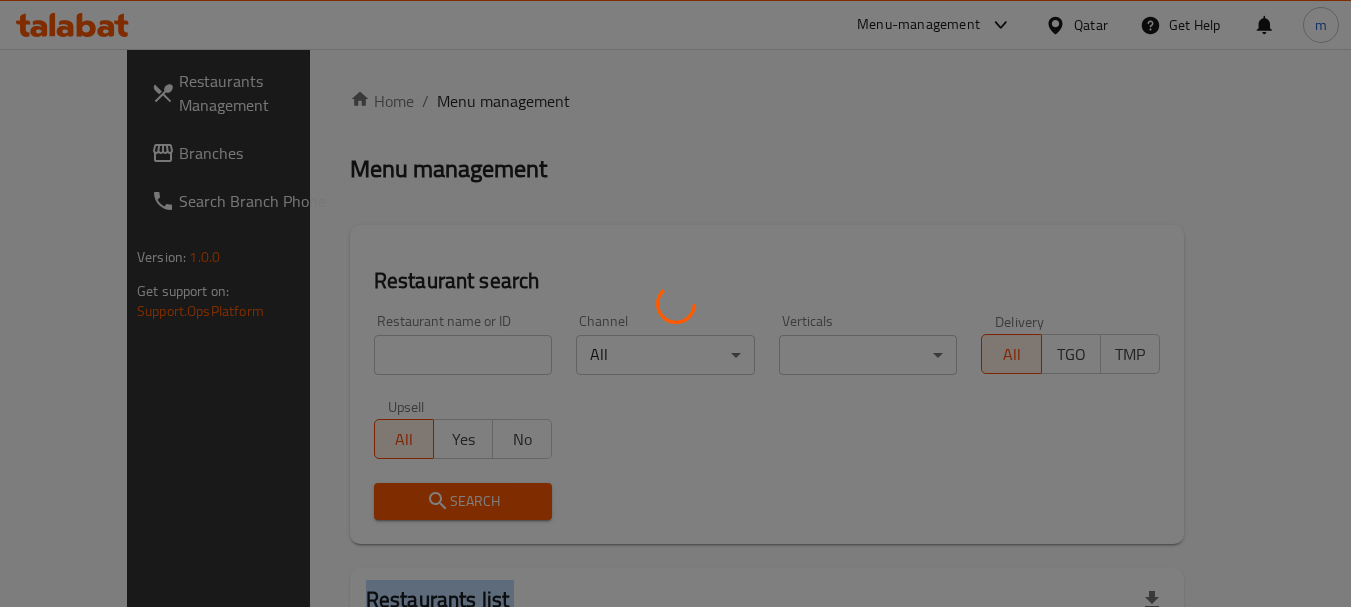 click at bounding box center (675, 303) 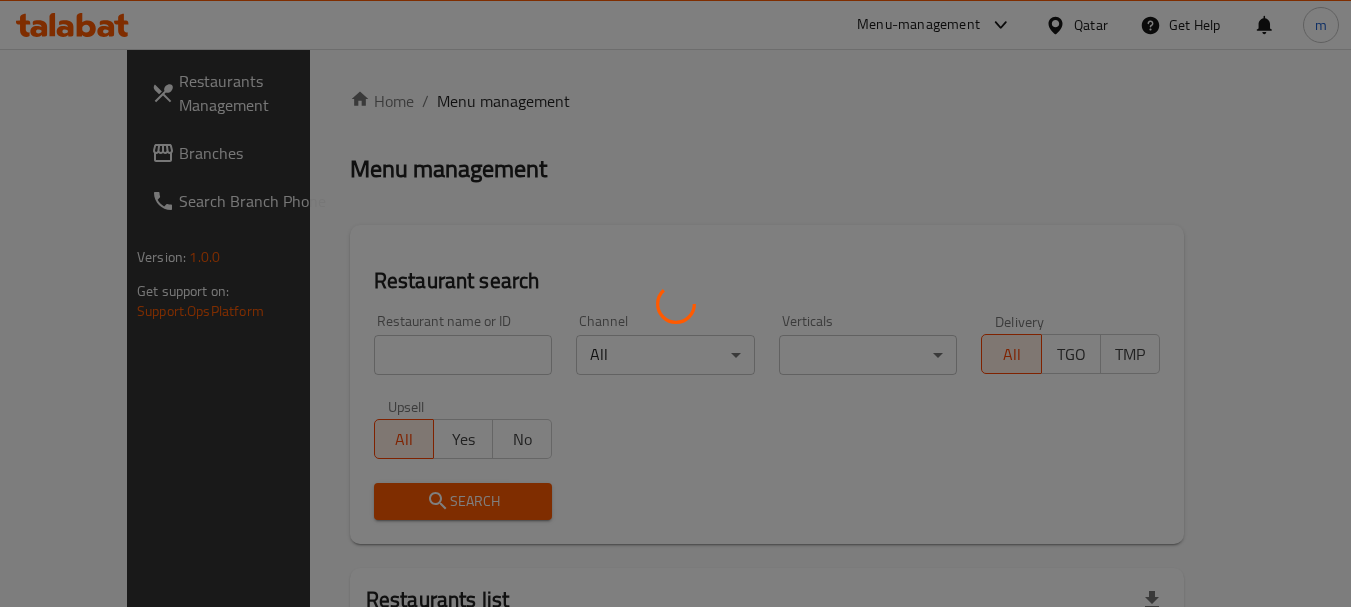 click at bounding box center [675, 303] 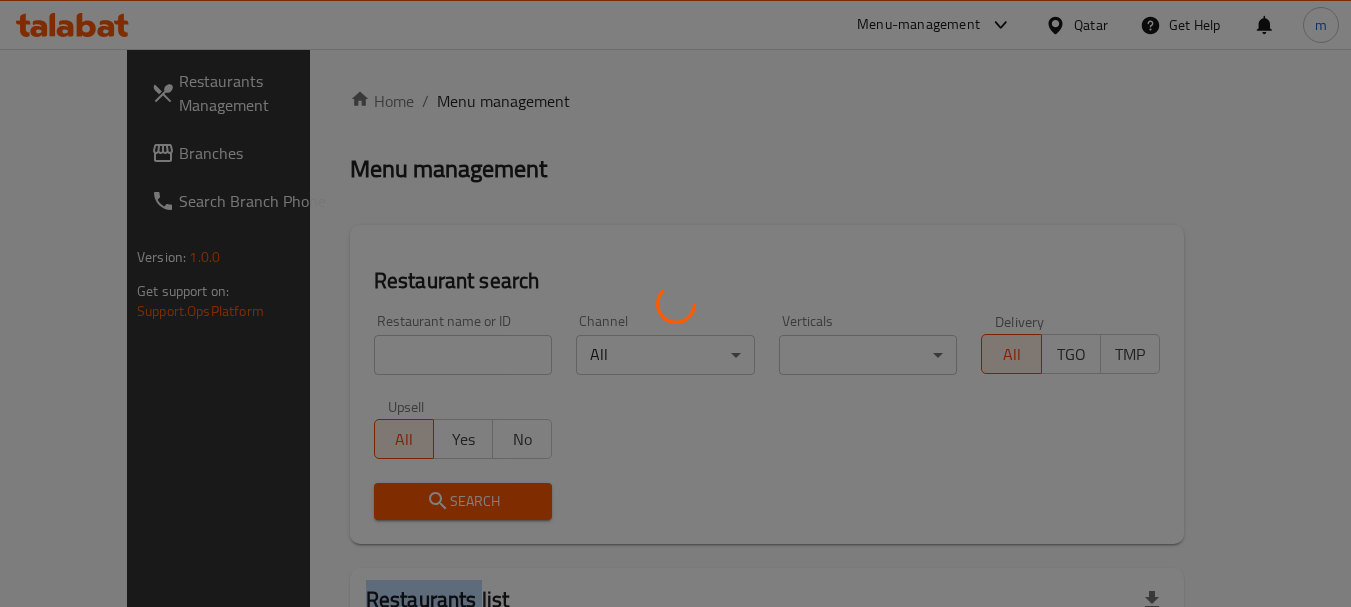 click at bounding box center [675, 303] 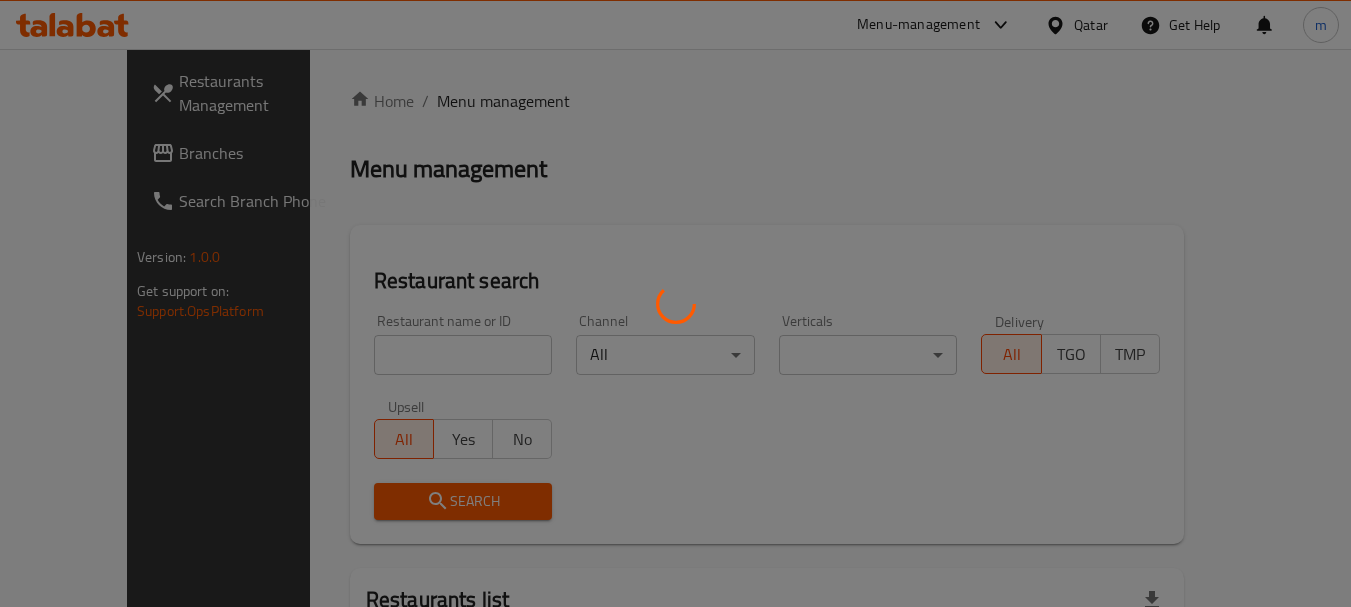 click at bounding box center [675, 303] 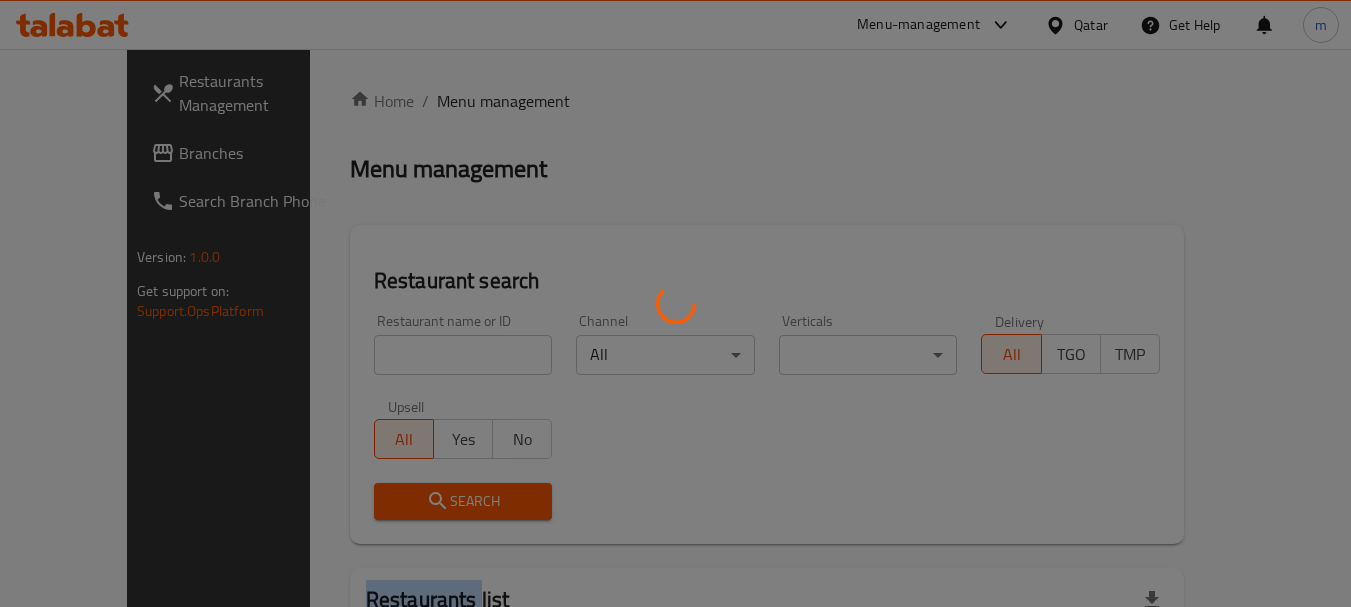 click at bounding box center (675, 303) 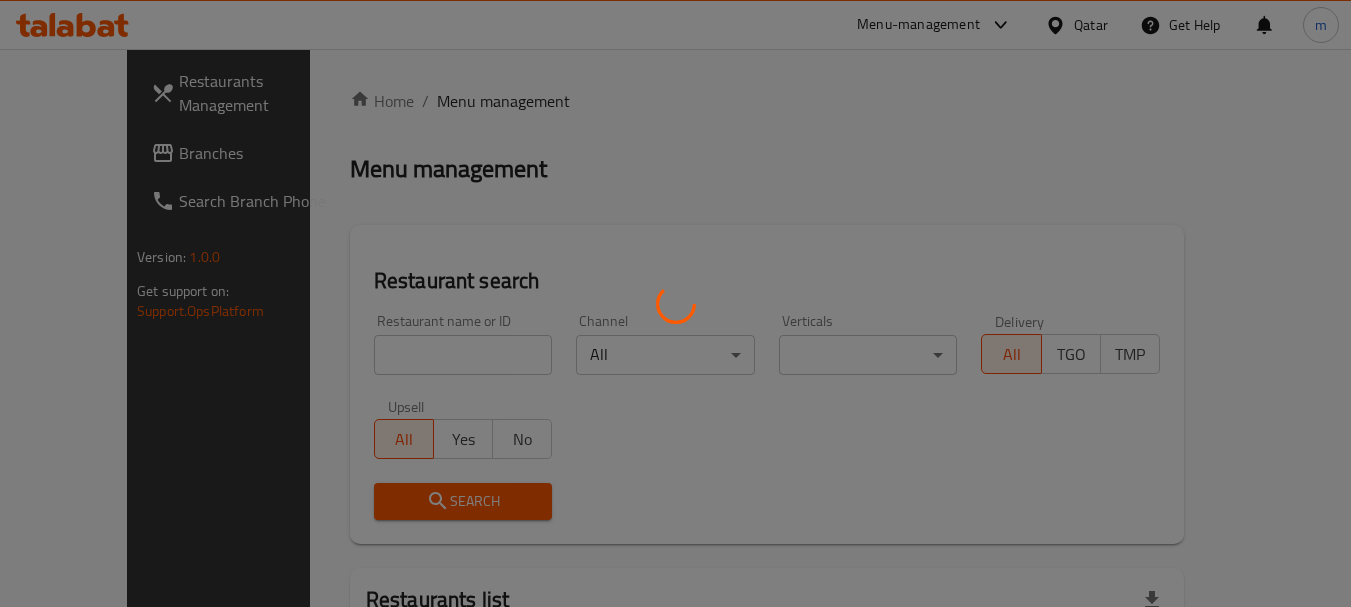 click at bounding box center [675, 303] 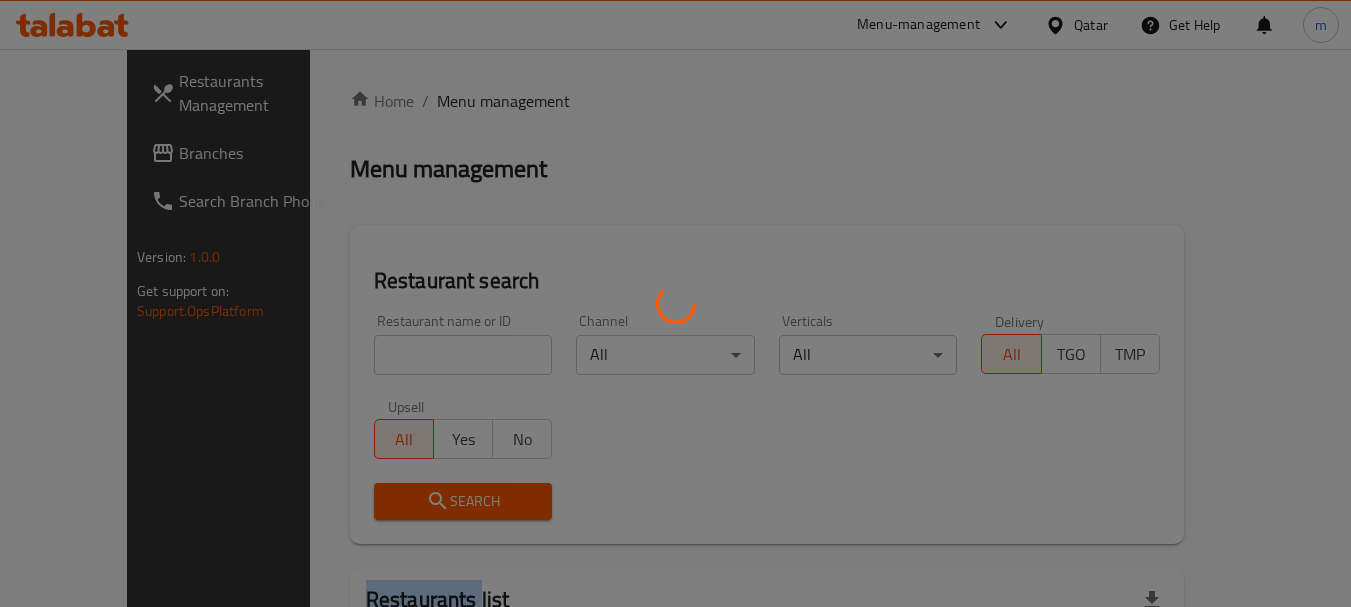 click at bounding box center [675, 303] 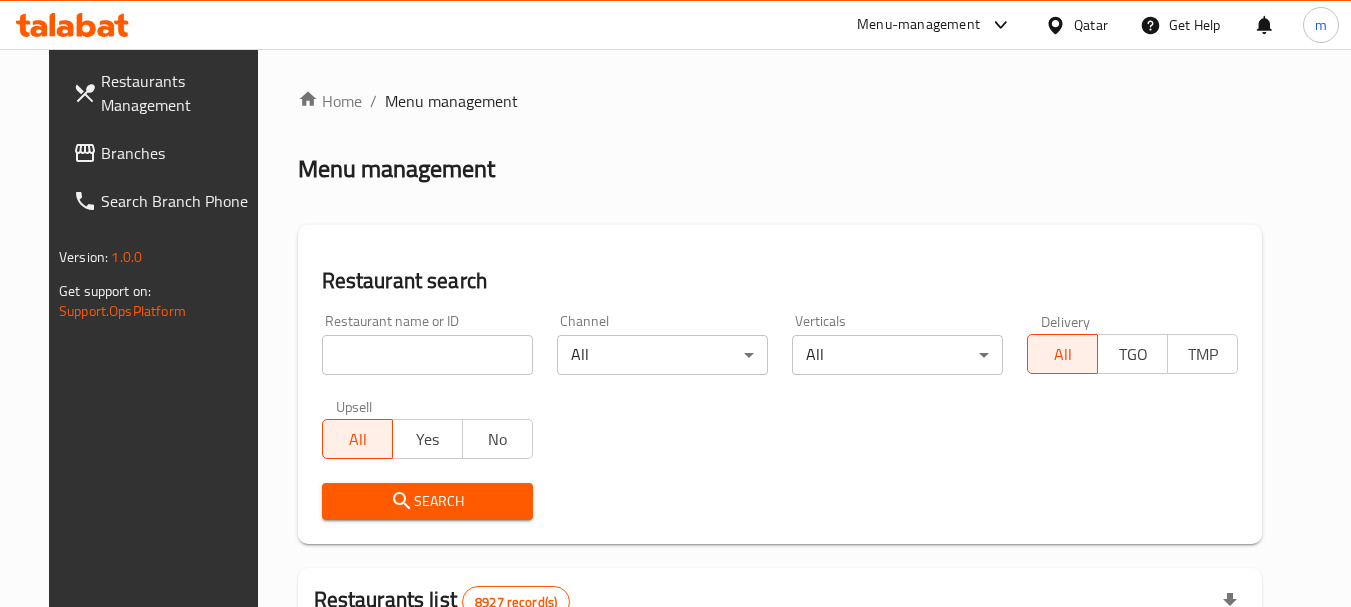 click at bounding box center (427, 355) 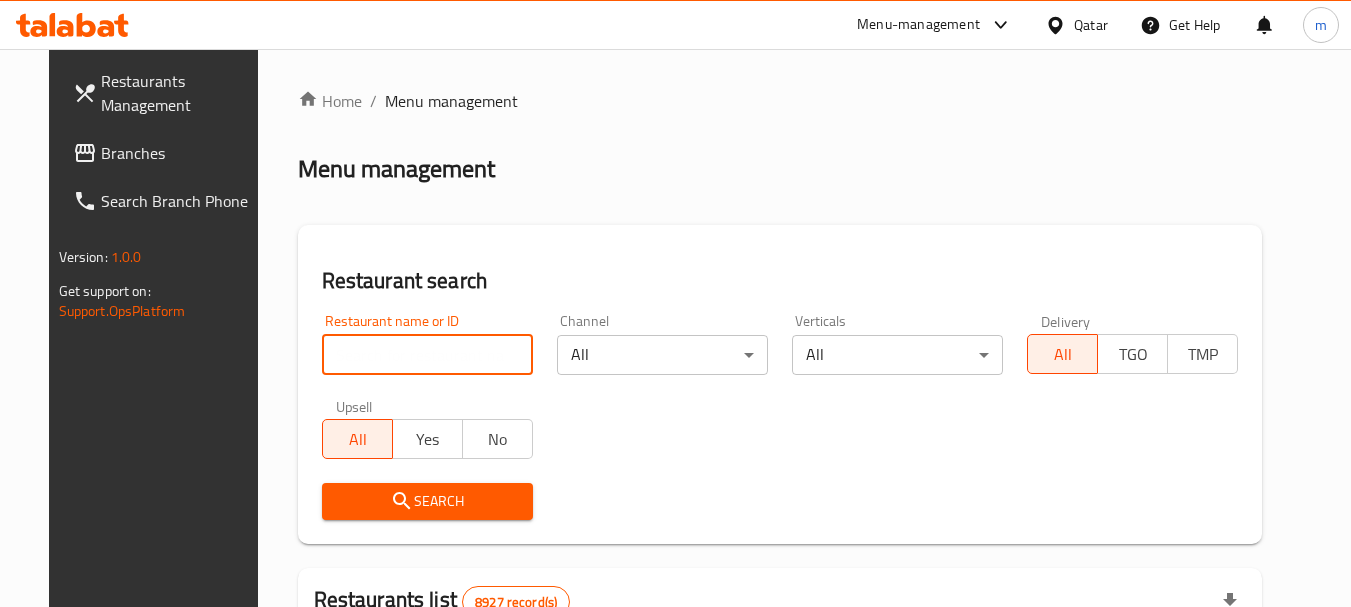 paste on "701041" 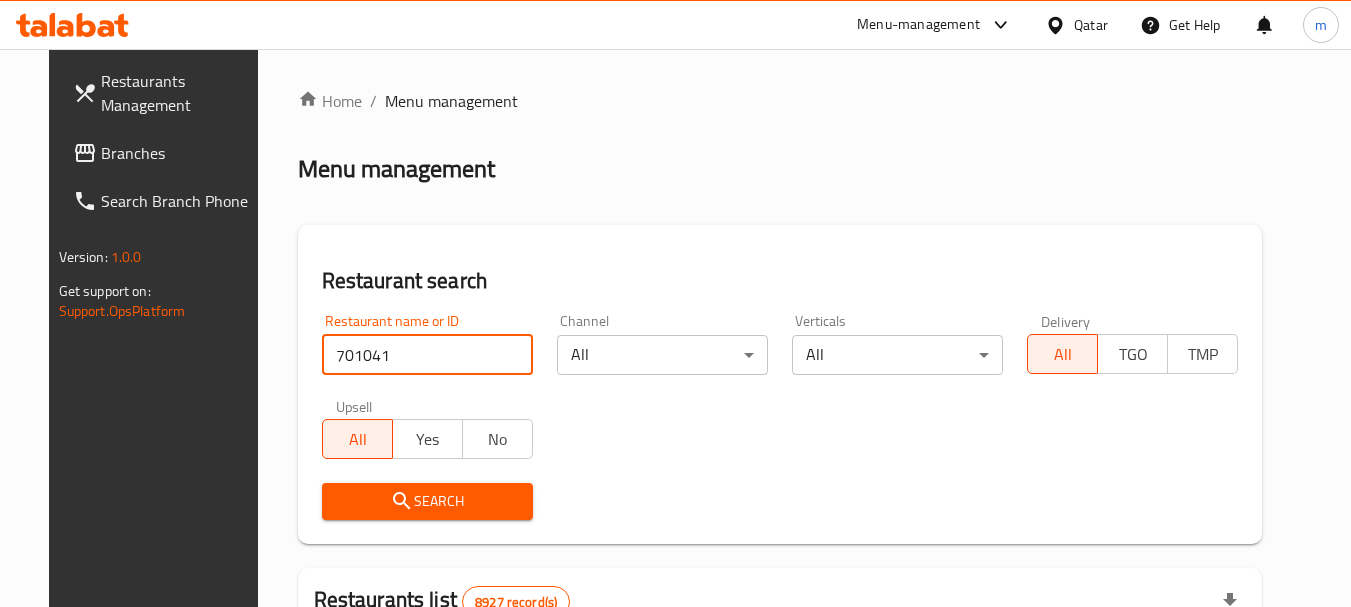 type on "701041" 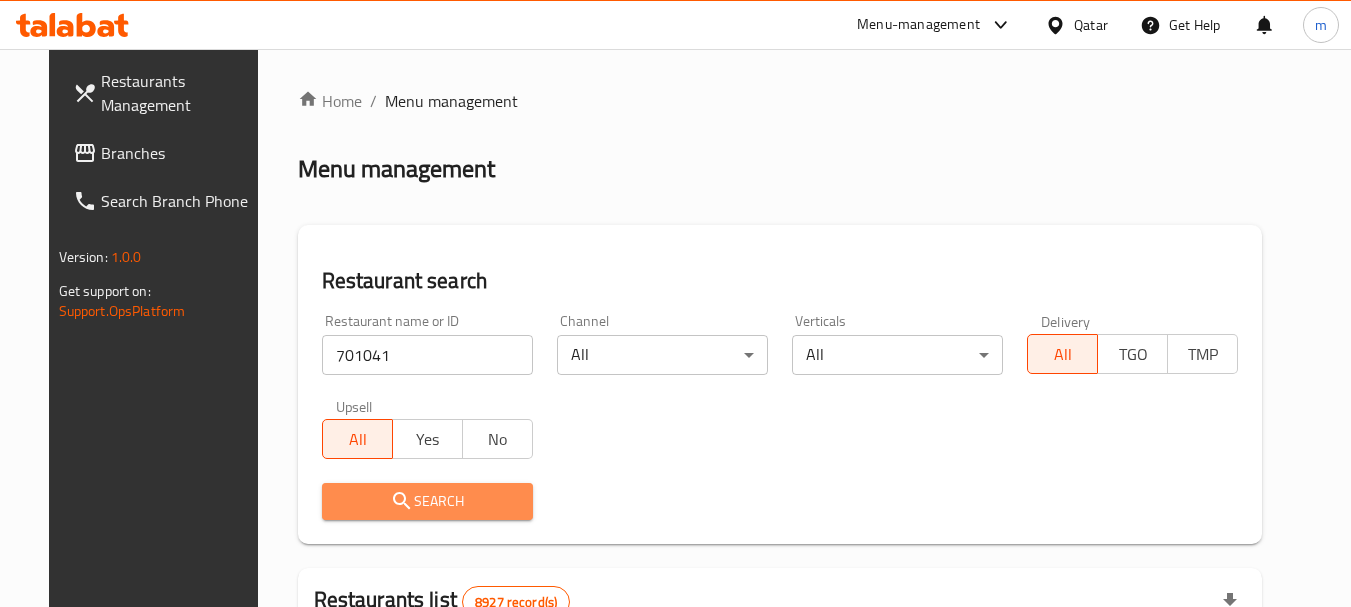 click on "Search" at bounding box center (427, 501) 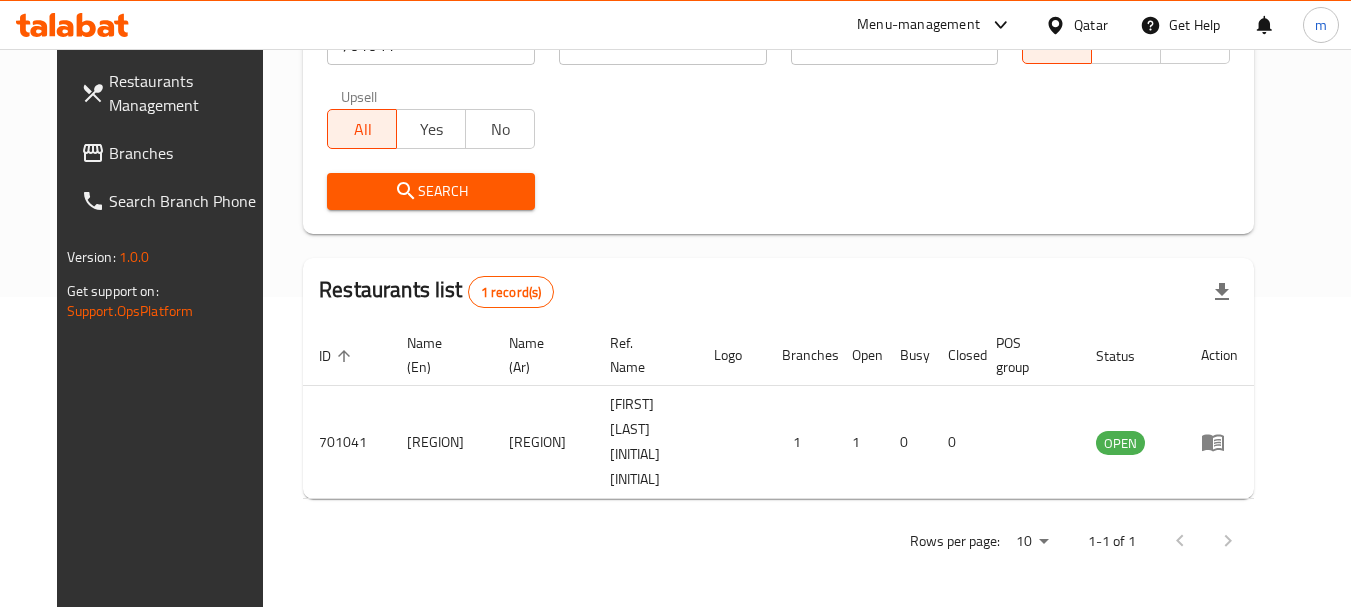 scroll, scrollTop: 268, scrollLeft: 0, axis: vertical 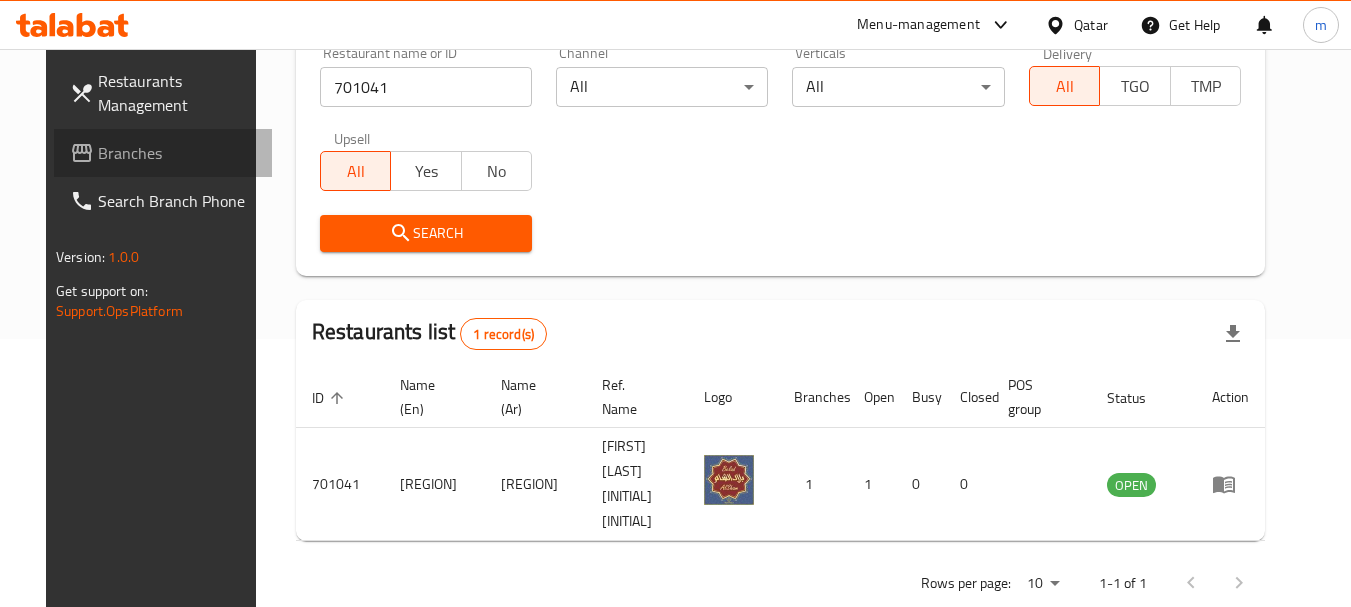 click on "Branches" at bounding box center (177, 153) 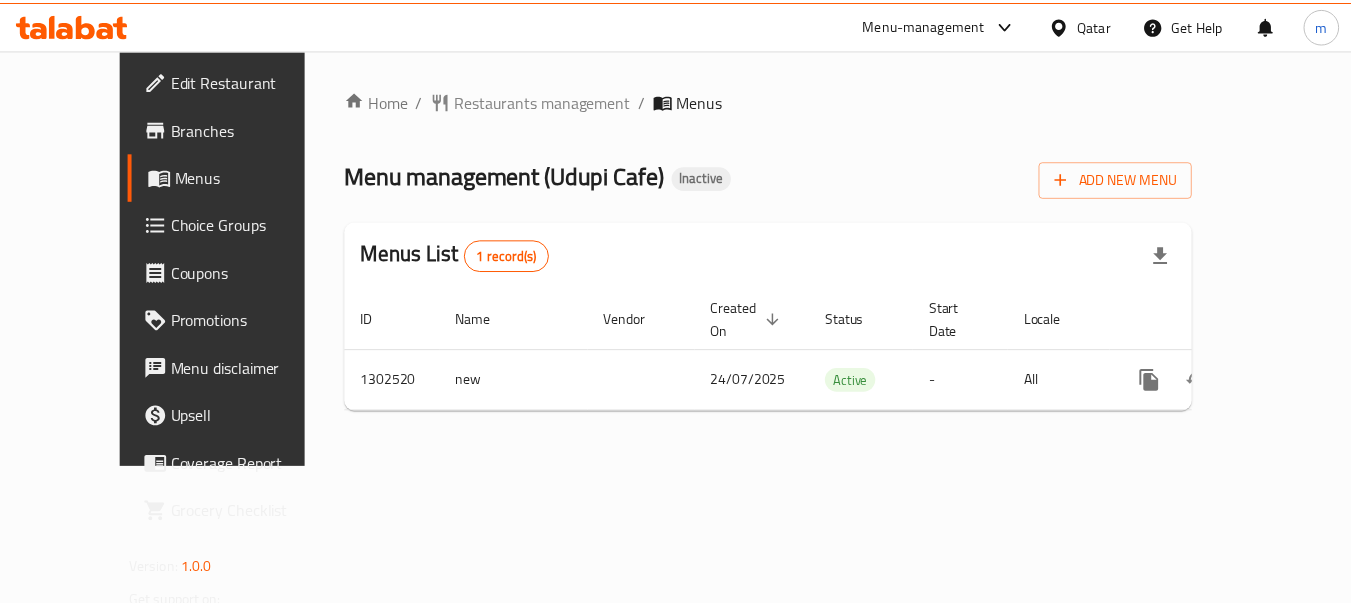 scroll, scrollTop: 0, scrollLeft: 0, axis: both 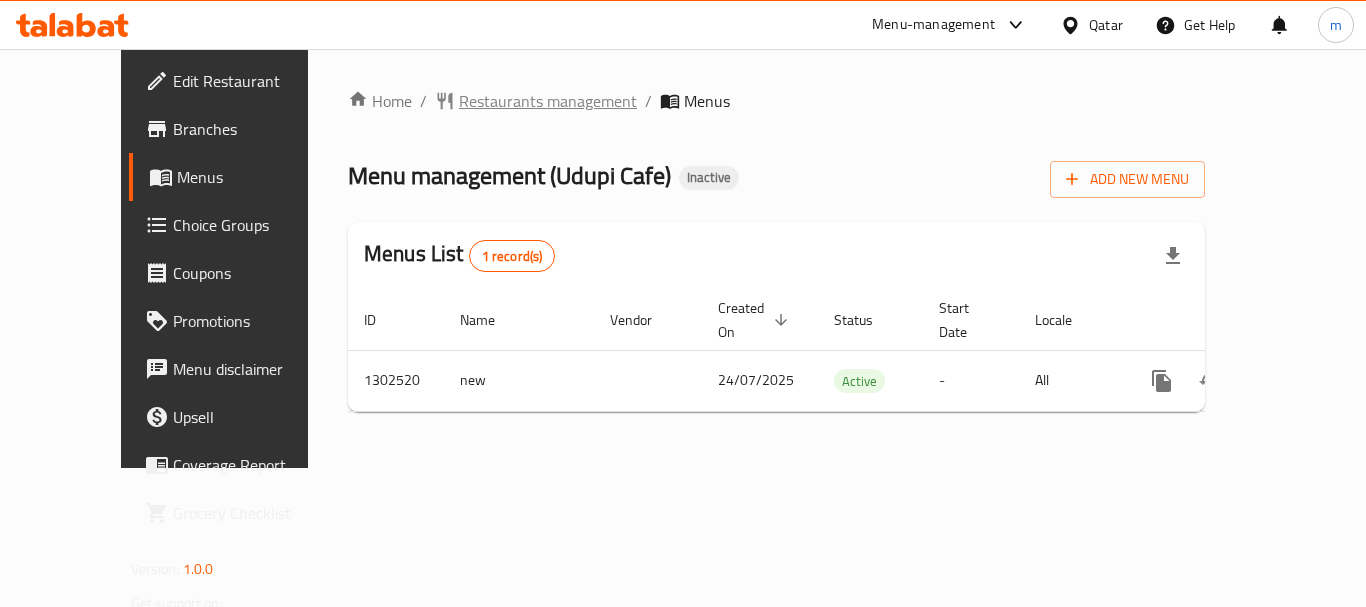 click on "Restaurants management" at bounding box center [548, 101] 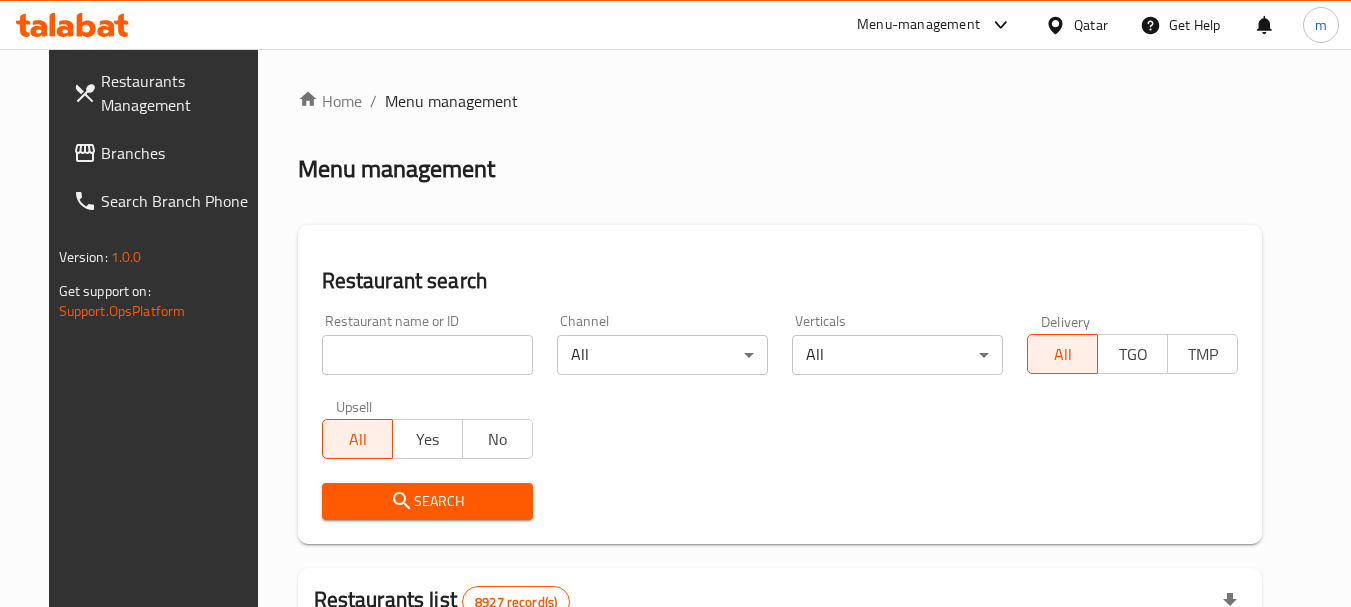 drag, startPoint x: 378, startPoint y: 341, endPoint x: 372, endPoint y: 357, distance: 17.088007 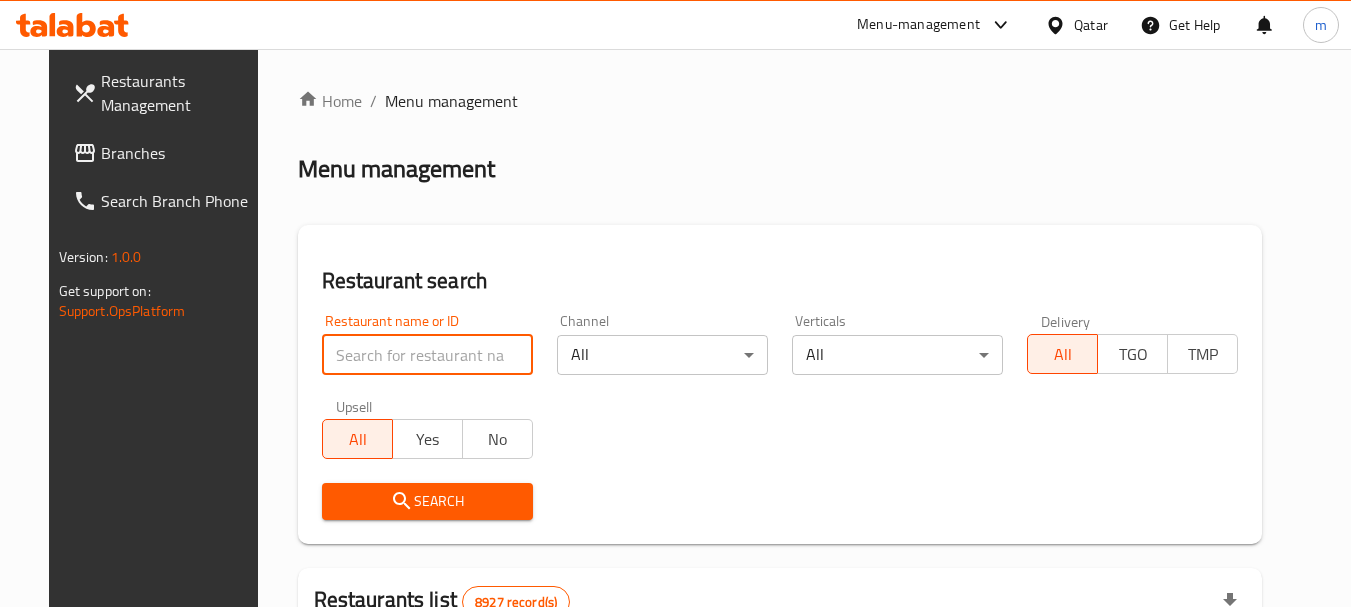 click at bounding box center [427, 355] 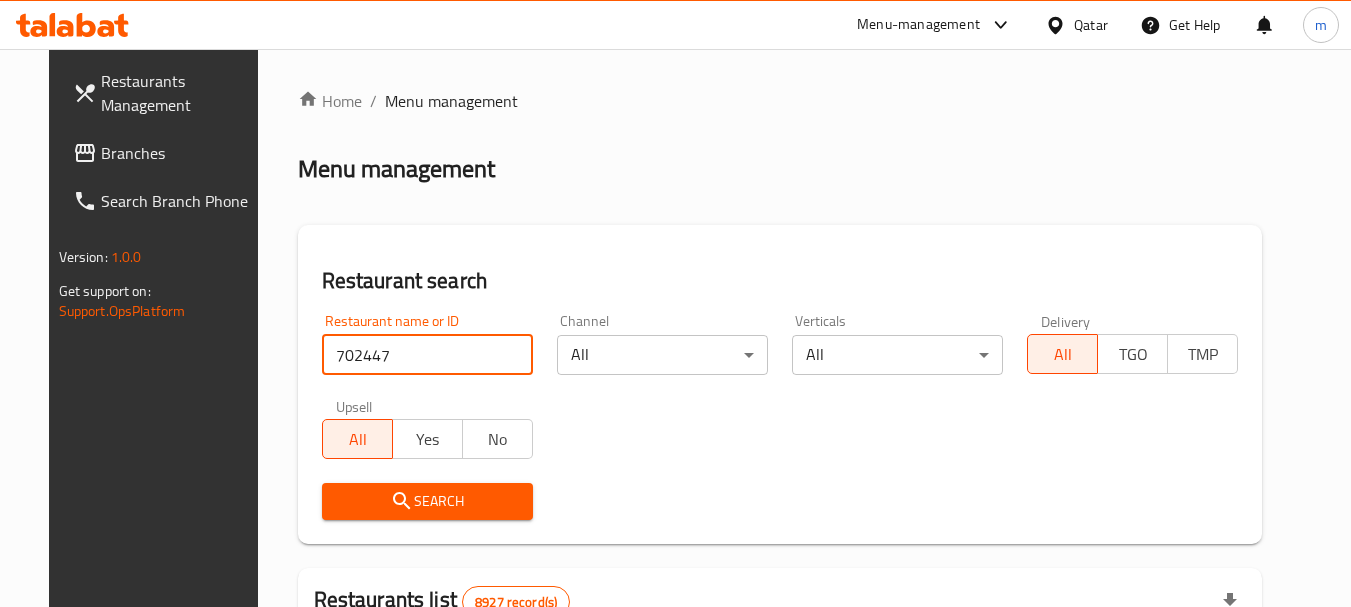 type on "702447" 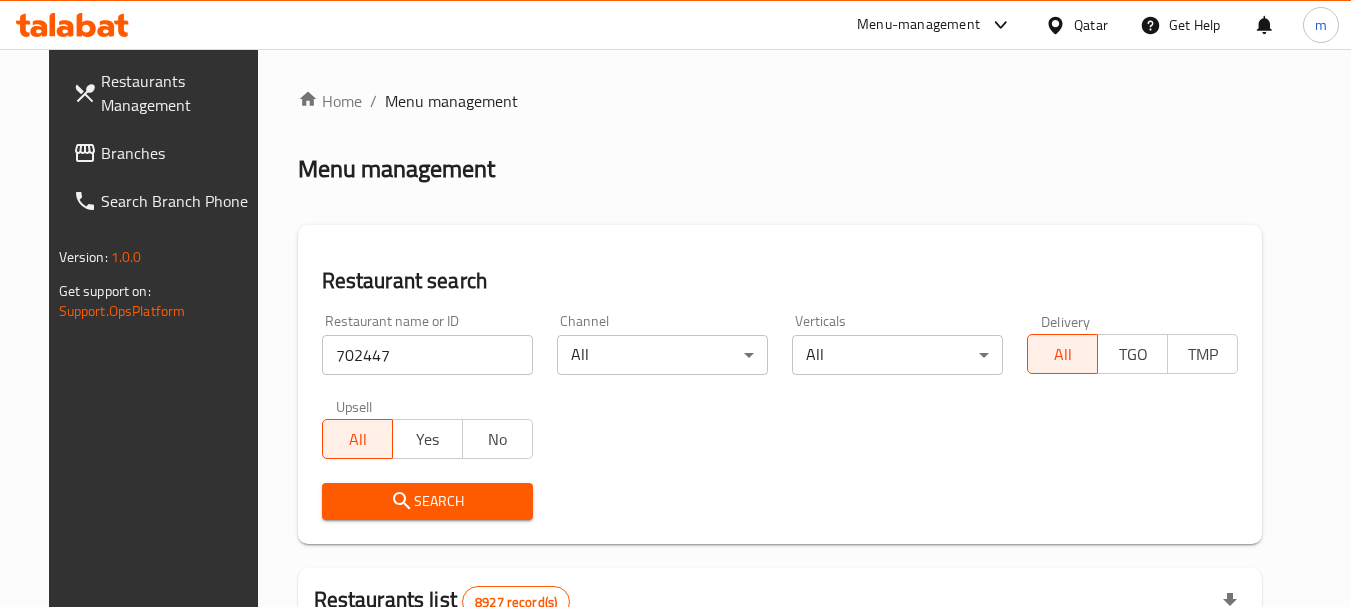 click on "Search" at bounding box center (427, 501) 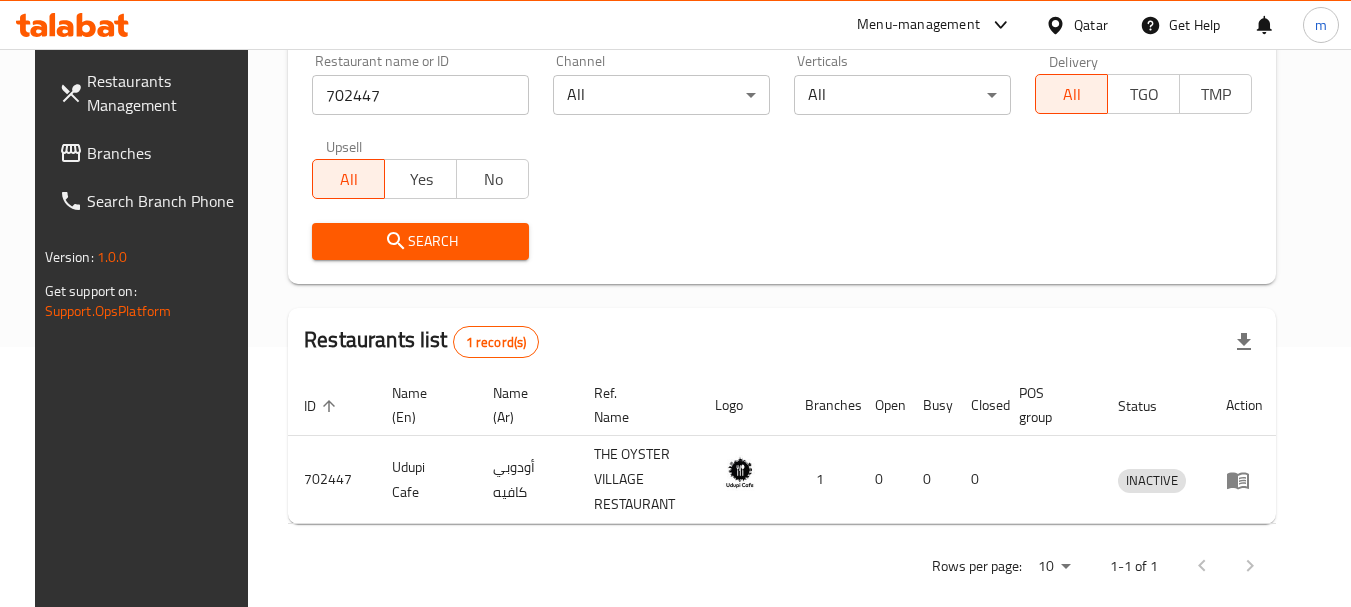 scroll, scrollTop: 285, scrollLeft: 0, axis: vertical 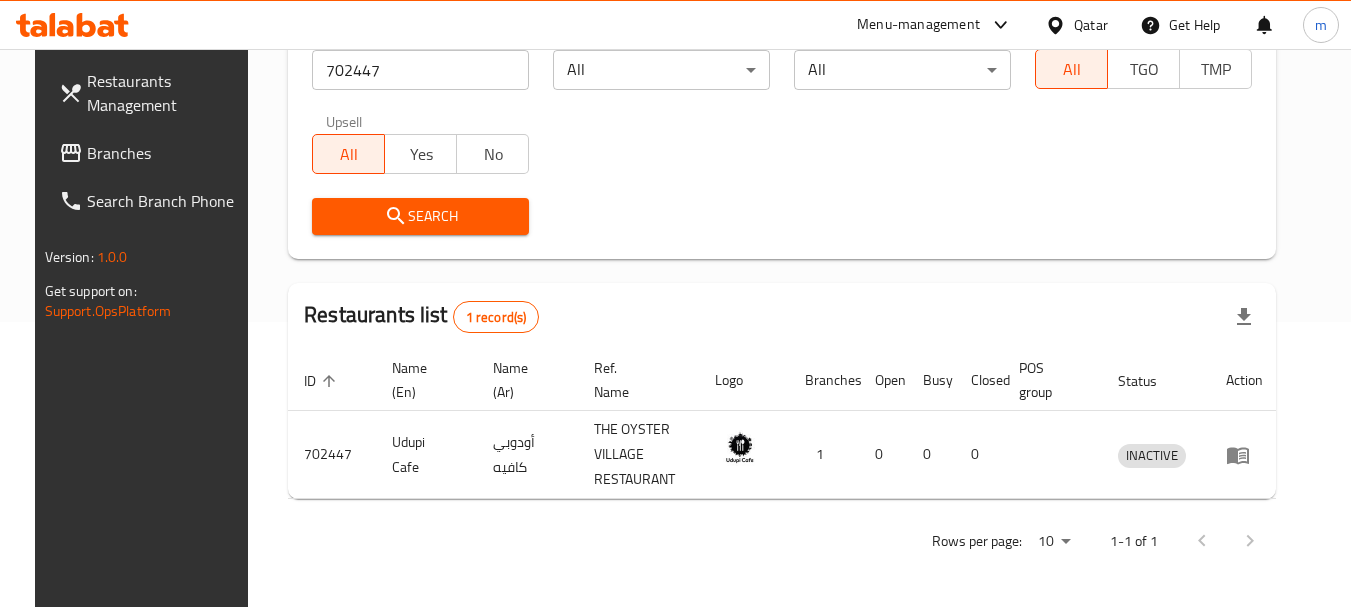 click on "Qatar" at bounding box center (1091, 25) 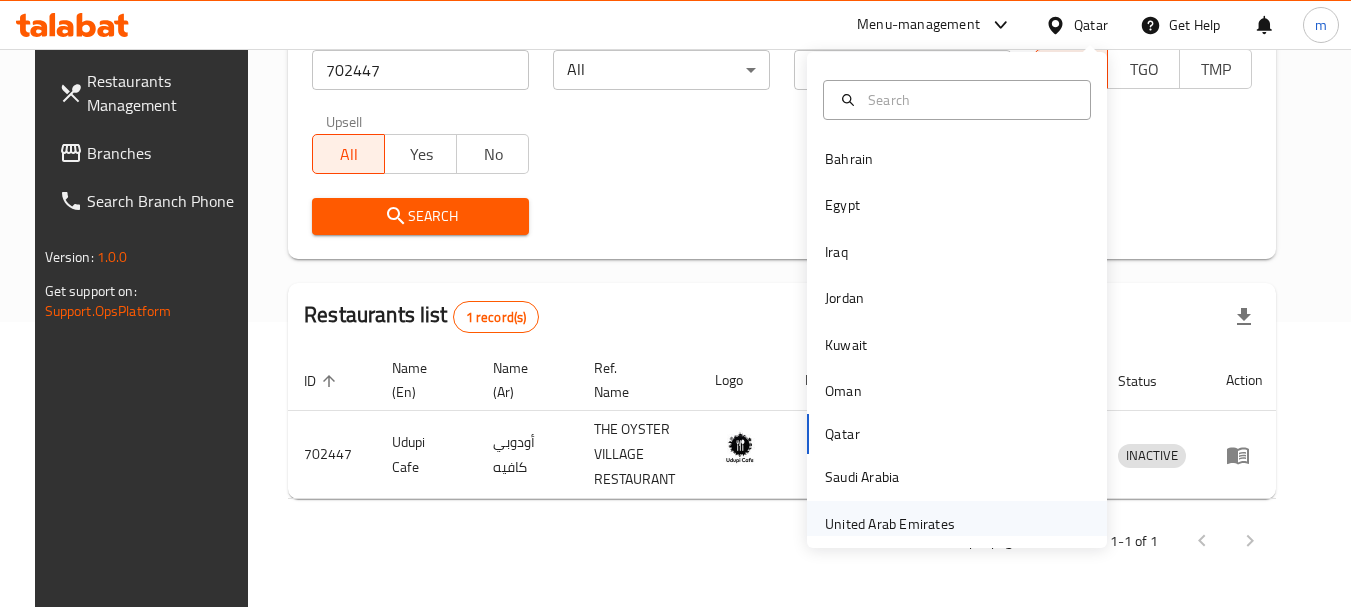 click on "United Arab Emirates" at bounding box center (890, 524) 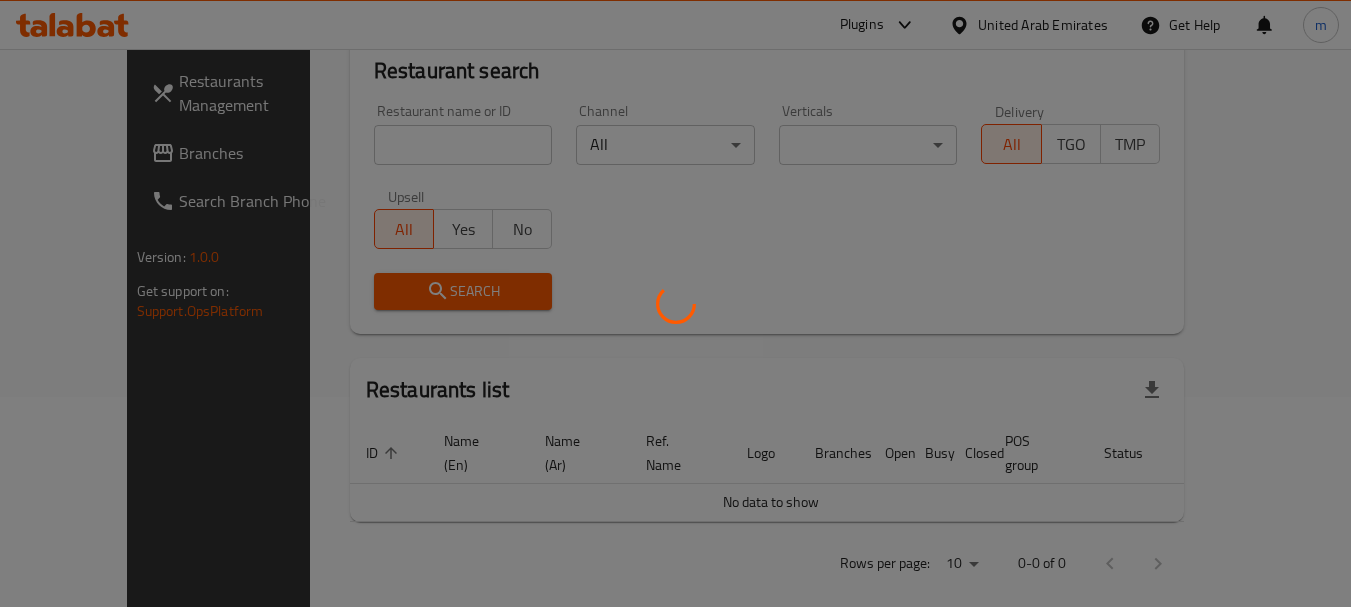 scroll, scrollTop: 285, scrollLeft: 0, axis: vertical 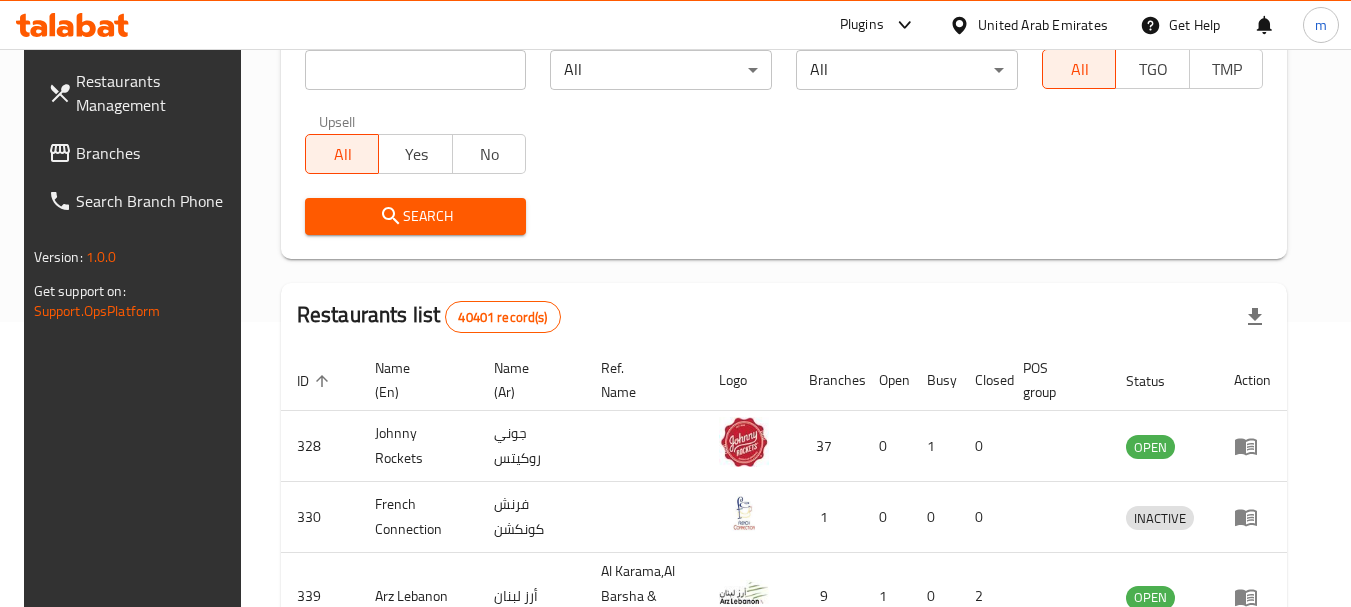 click on "Branches" at bounding box center (155, 153) 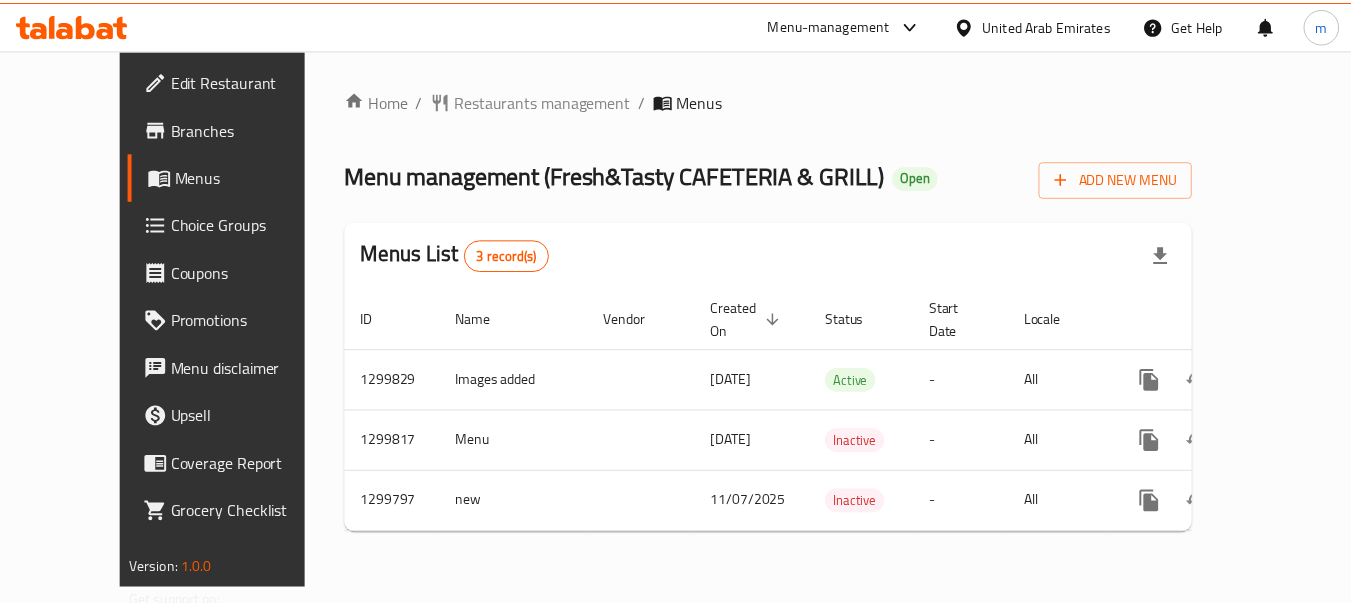 scroll, scrollTop: 0, scrollLeft: 0, axis: both 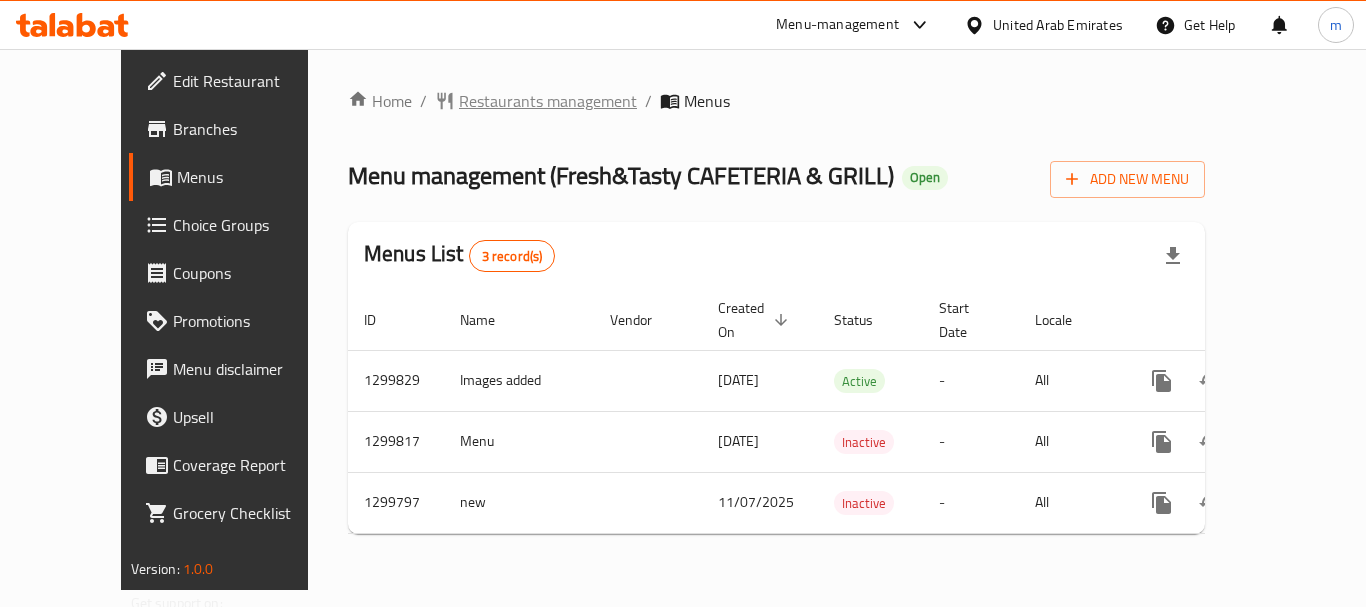 click on "Restaurants management" at bounding box center (548, 101) 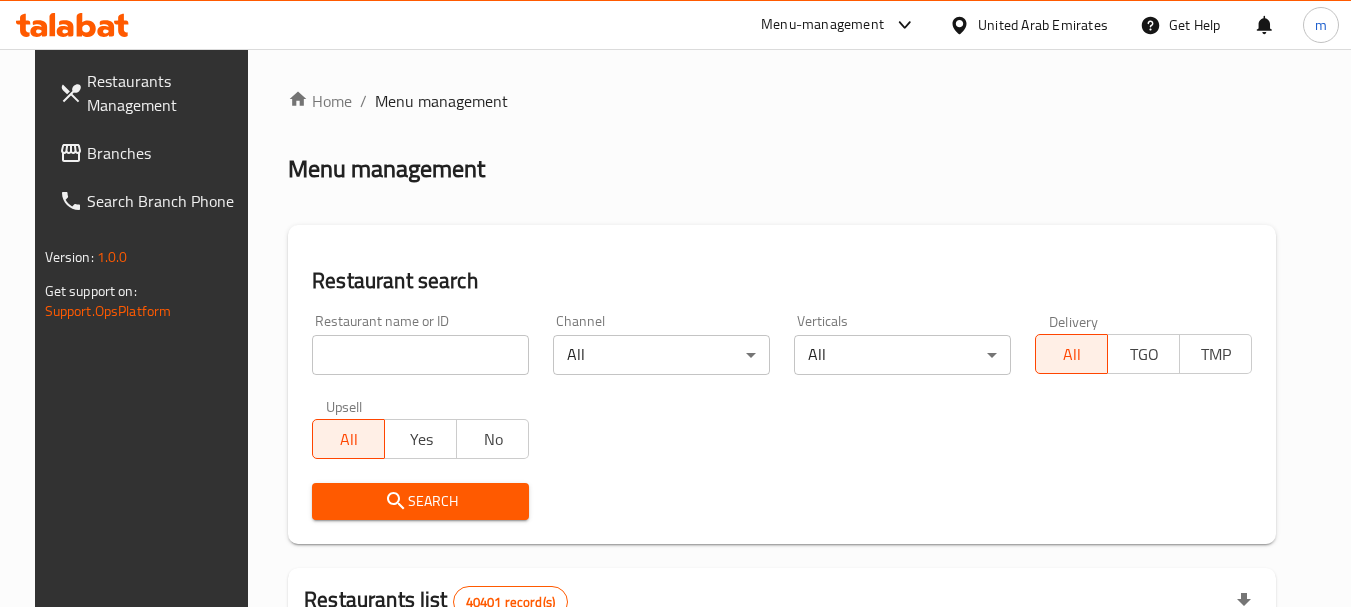 click on "Home / Menu management Menu management Restaurant search Restaurant name or ID Restaurant name or ID Channel All ​ Verticals All ​ Delivery All TGO TMP Upsell All Yes No   Search Restaurants list   40401 record(s) ID sorted ascending Name (En) Name (Ar) Ref. Name Logo Branches Open Busy Closed POS group Status Action 328 Johnny Rockets جوني روكيتس 37 0 1 0 OPEN 330 French Connection فرنش كونكشن 1 0 0 0 INACTIVE 339 Arz Lebanon أرز لبنان Al Karama,Al Barsha ​ Mirdif 9 1 0 2 OPEN 340 Mega Wraps ميجا رابس 3 0 0 0 INACTIVE 342 Sandella's Flatbread Cafe سانديلاز فلات براد 7 0 0 0 INACTIVE 343 Dragon Hut كوخ التنين 1 0 0 0 INACTIVE 348 Thai Kitchen المطبخ التايلندى 1 0 0 0 INACTIVE 349 Mughal  موغل 1 0 0 0 HIDDEN 350 HOT N COOL (Old) هوت و كول 1 0 0 0 INACTIVE 355 Al Habasha  الحبشة 11 1 0 0 HIDDEN Rows per page: 10 1-10 of 40401" at bounding box center [782, 717] 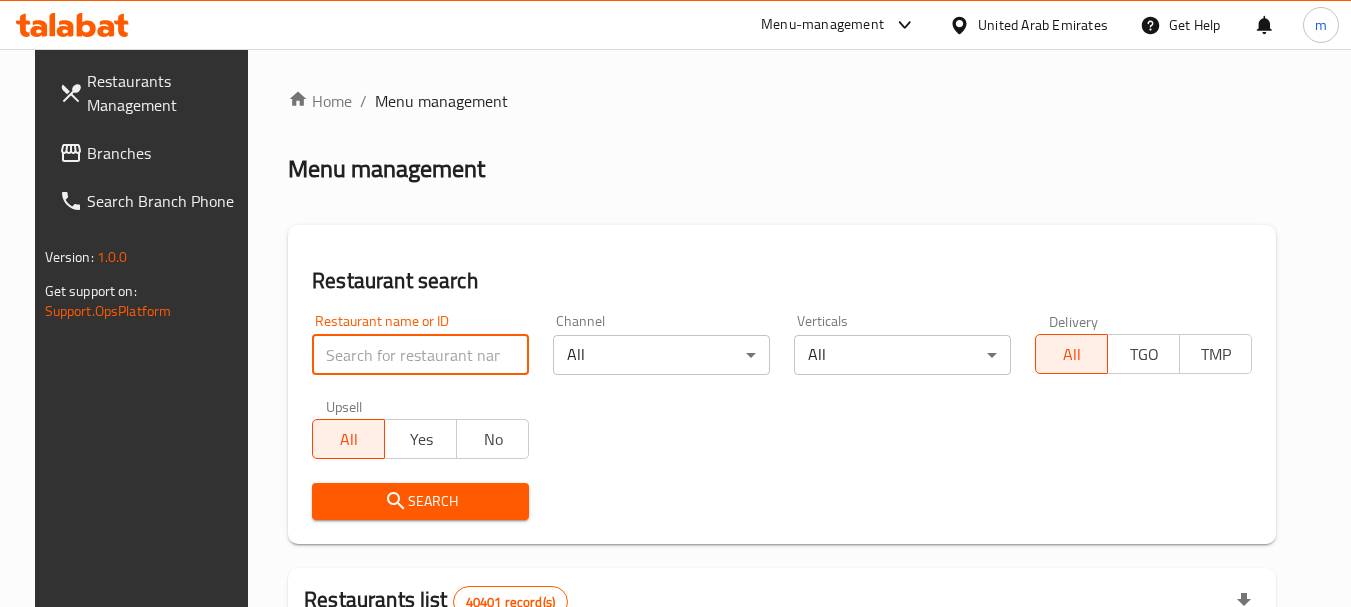 click at bounding box center (420, 355) 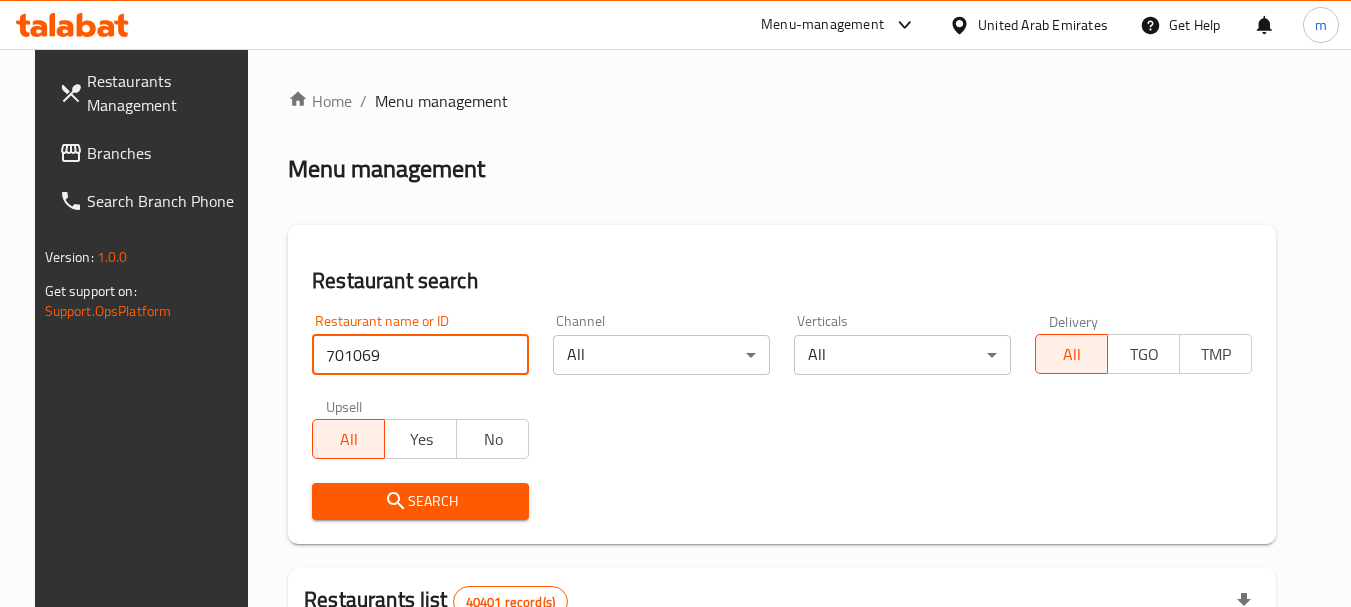 type on "701069" 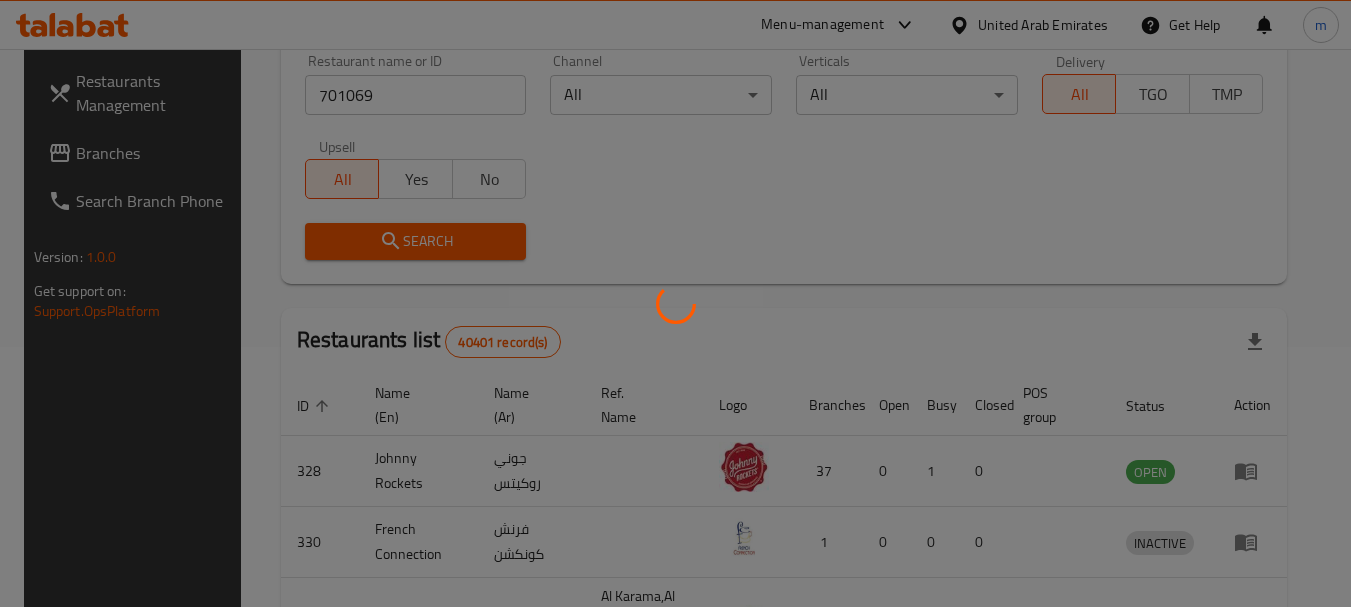 scroll, scrollTop: 285, scrollLeft: 0, axis: vertical 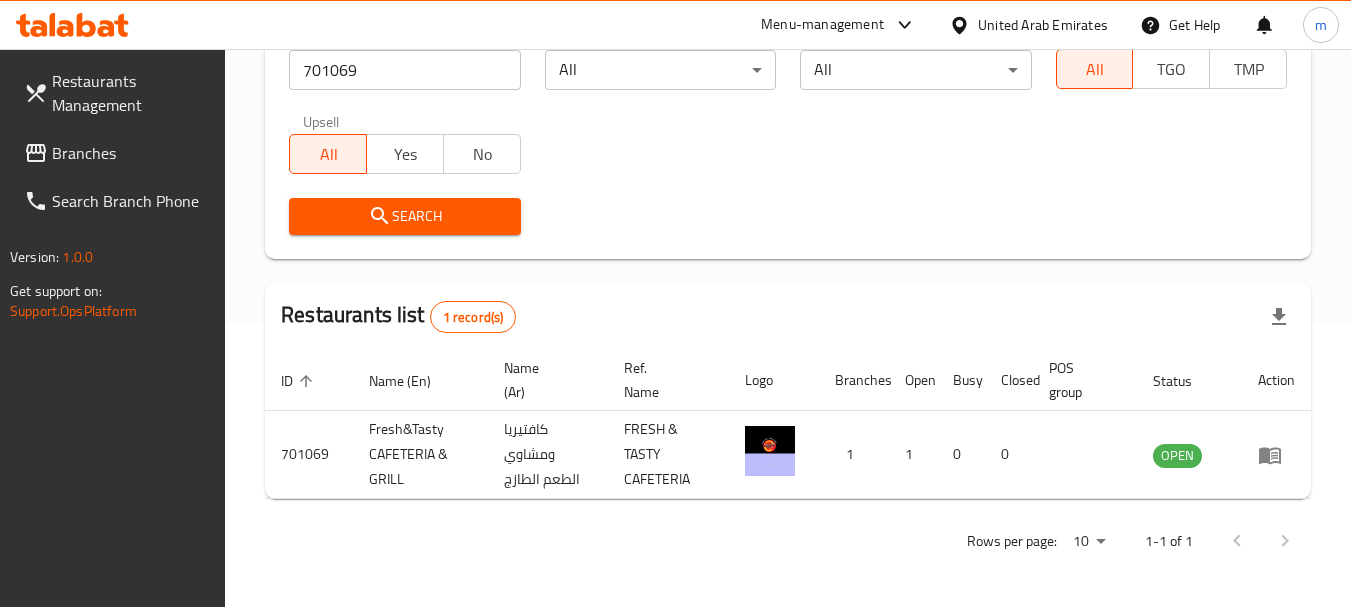 drag, startPoint x: 40, startPoint y: 153, endPoint x: 81, endPoint y: 151, distance: 41.04875 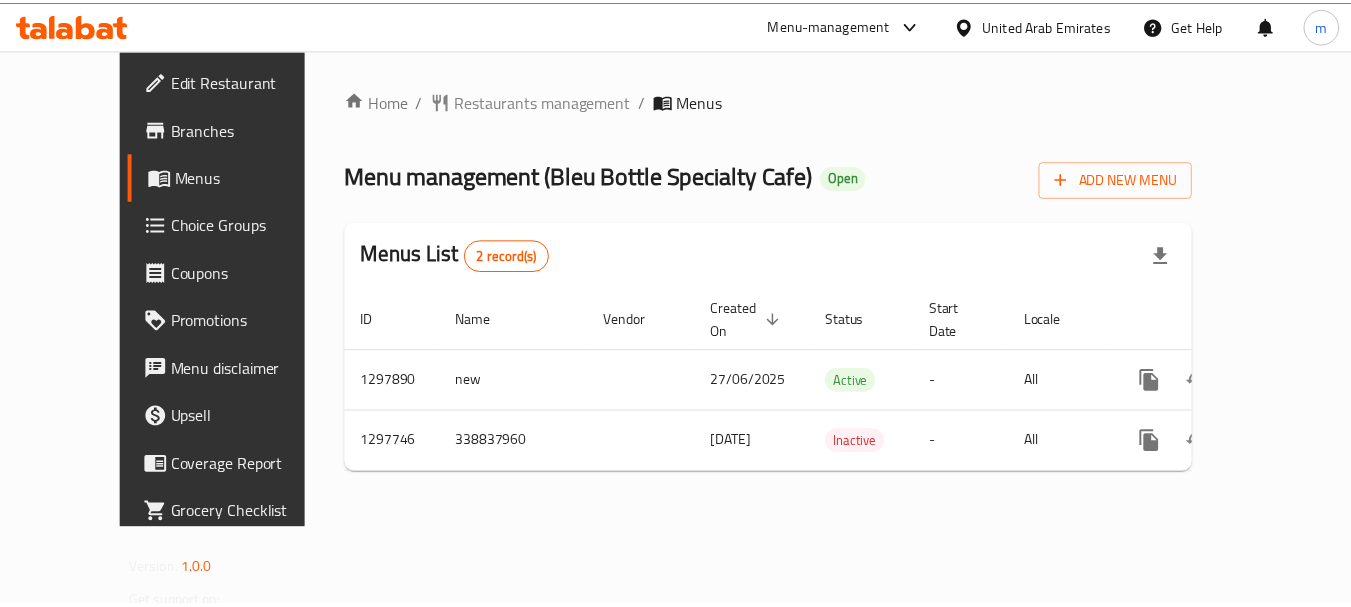 scroll, scrollTop: 0, scrollLeft: 0, axis: both 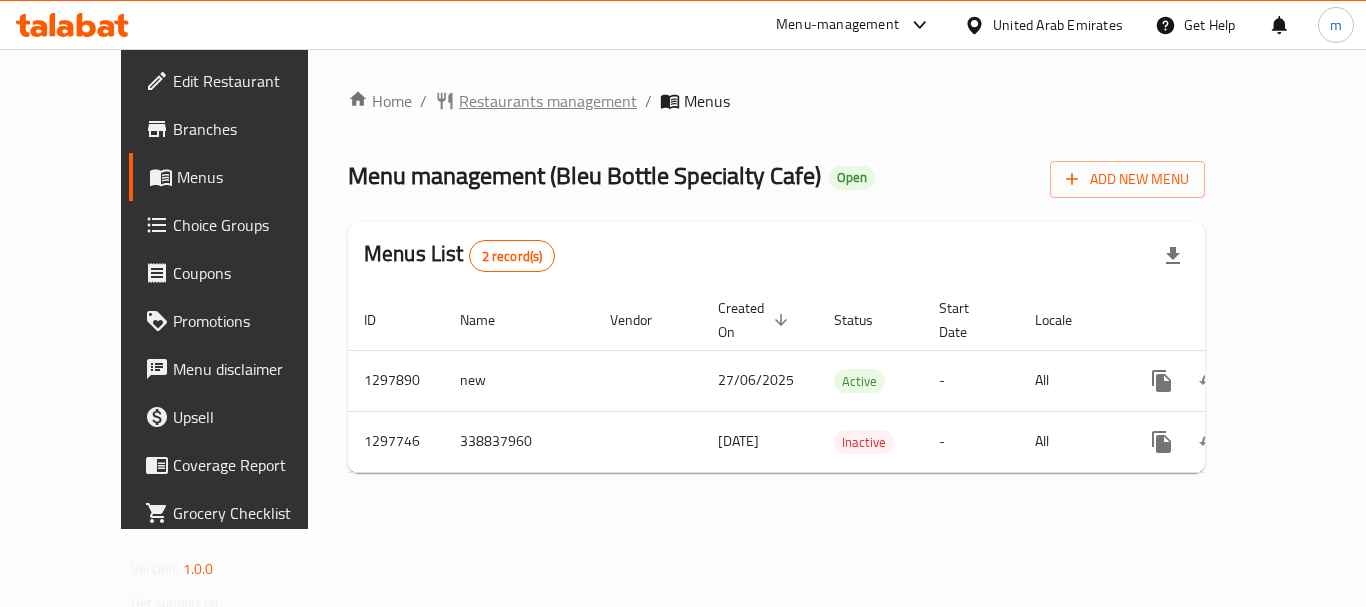 click on "Restaurants management" at bounding box center [548, 101] 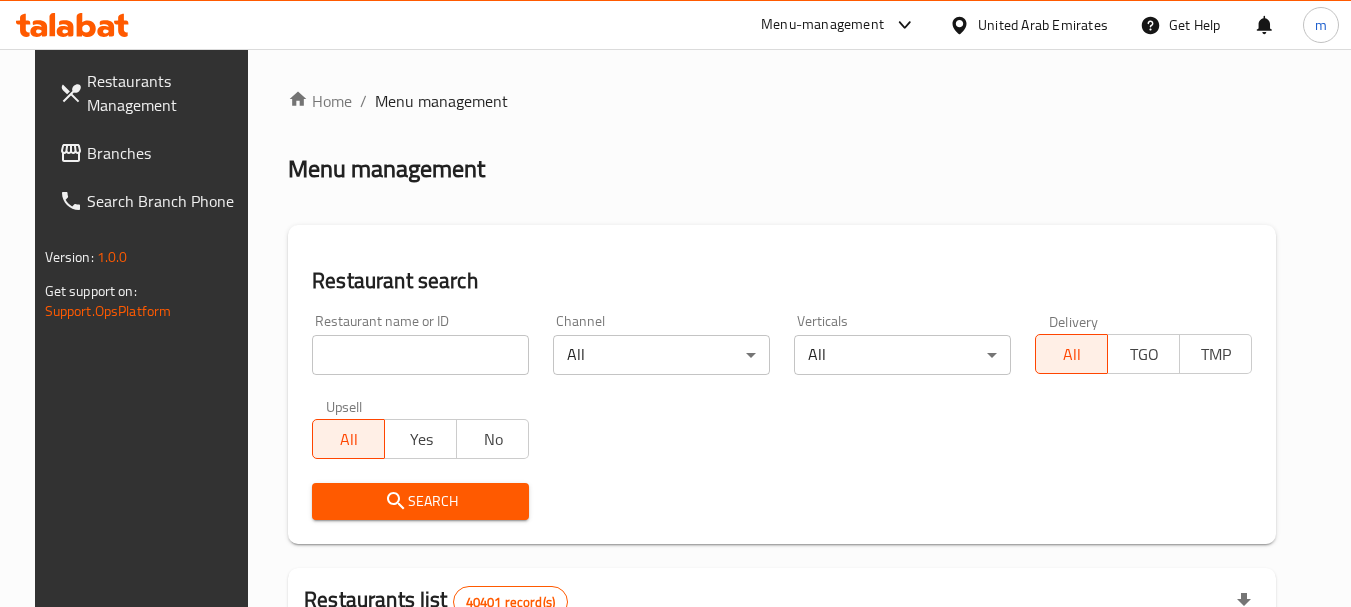click at bounding box center (420, 355) 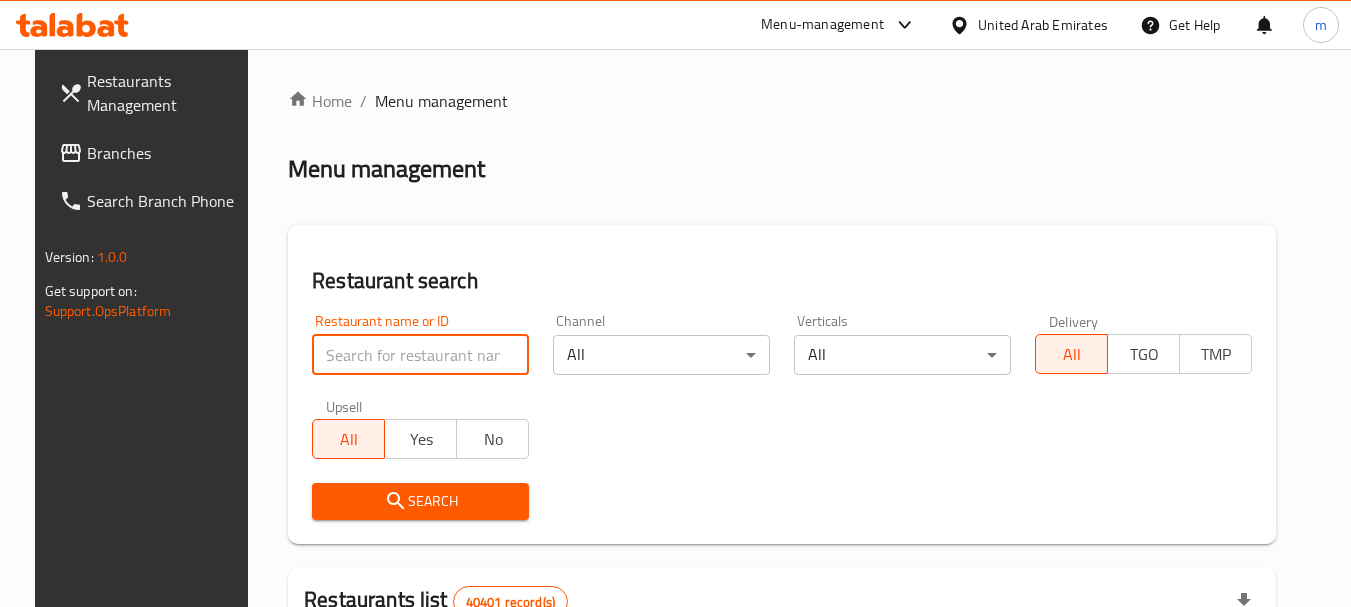 click at bounding box center [420, 355] 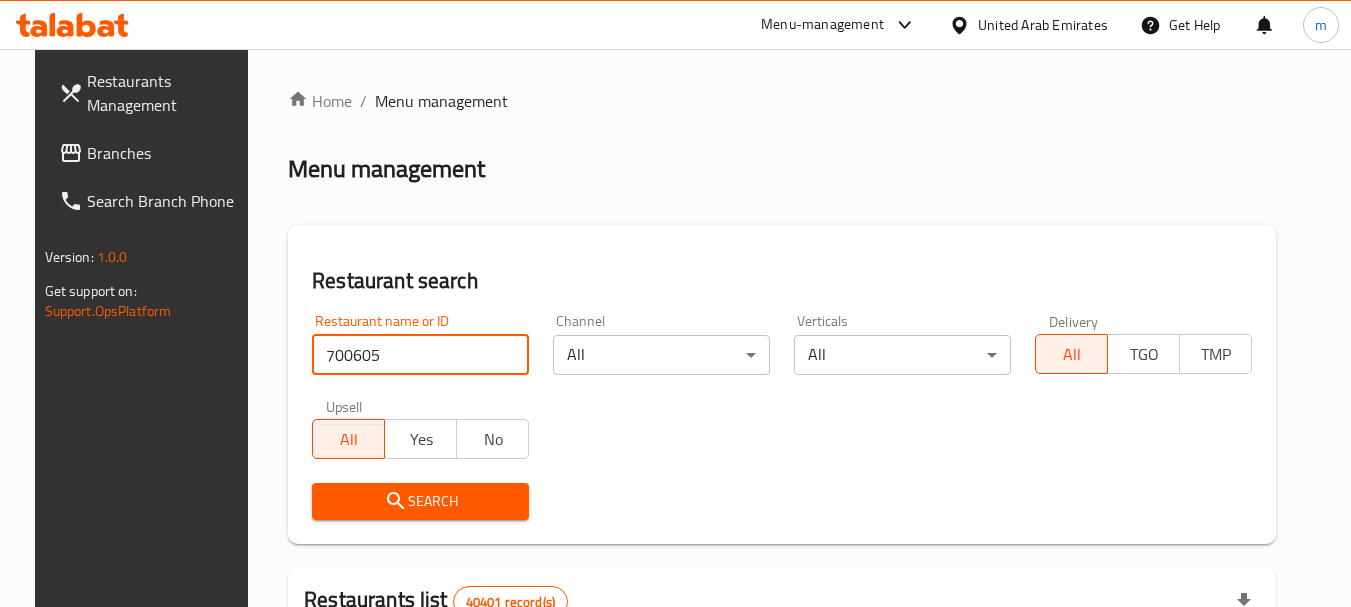 type on "700605" 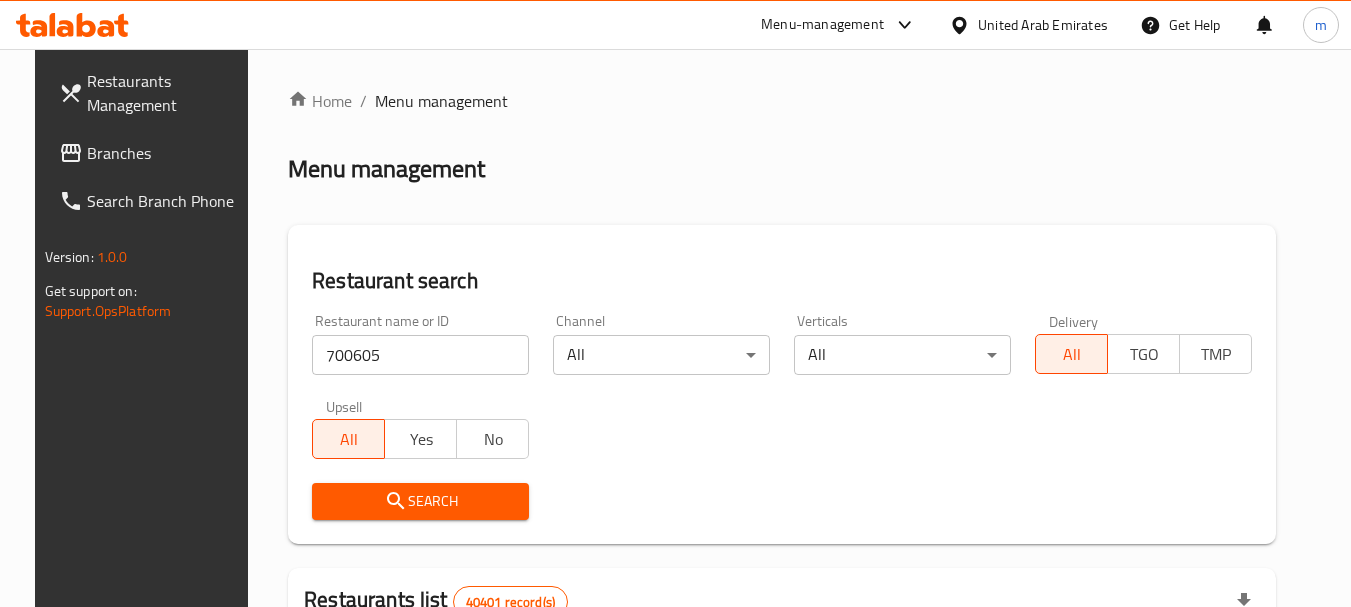 click on "Search" at bounding box center (420, 501) 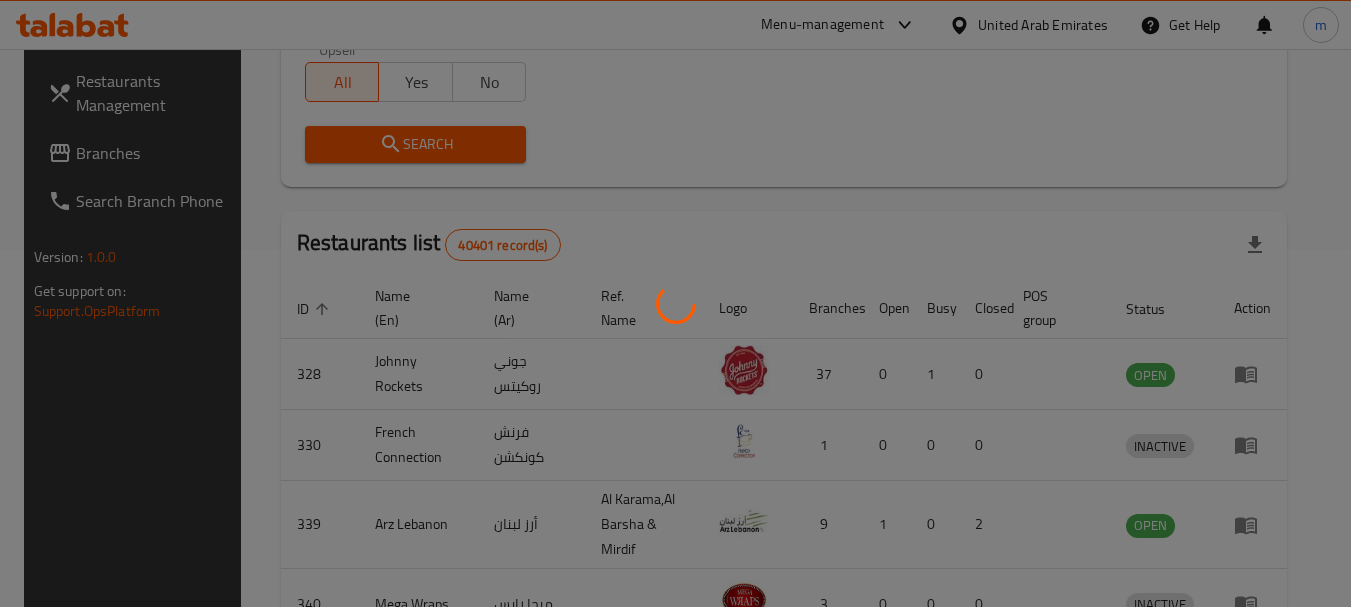 scroll, scrollTop: 285, scrollLeft: 0, axis: vertical 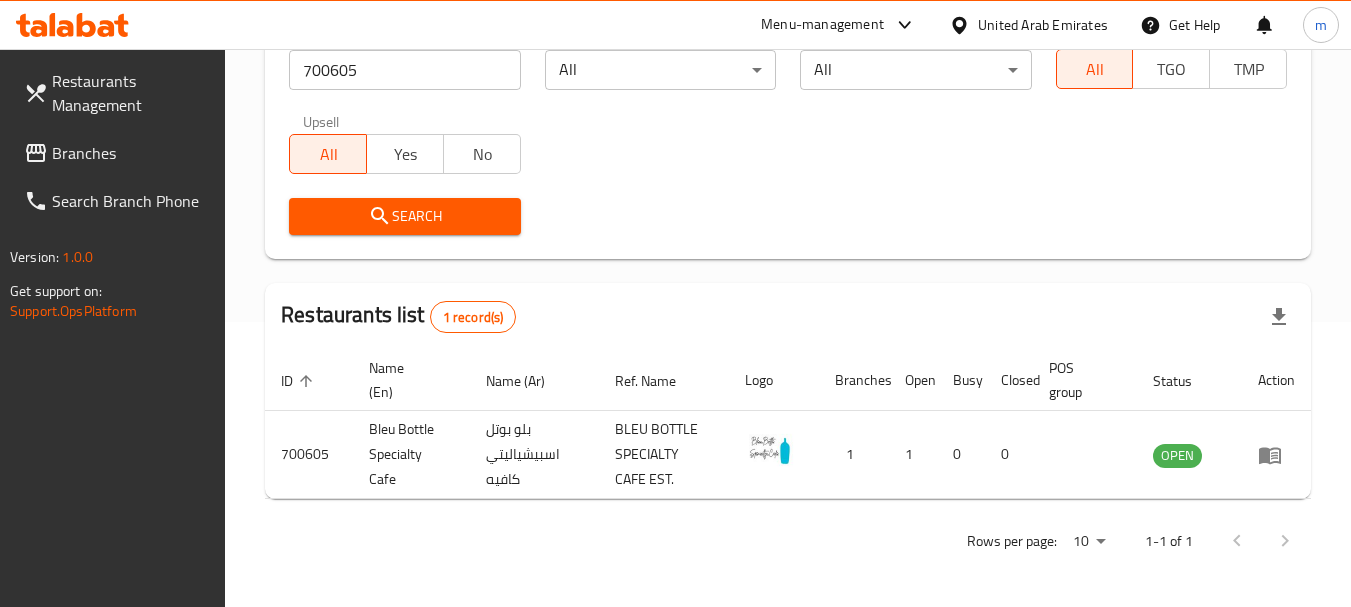 click on "Branches" at bounding box center (131, 153) 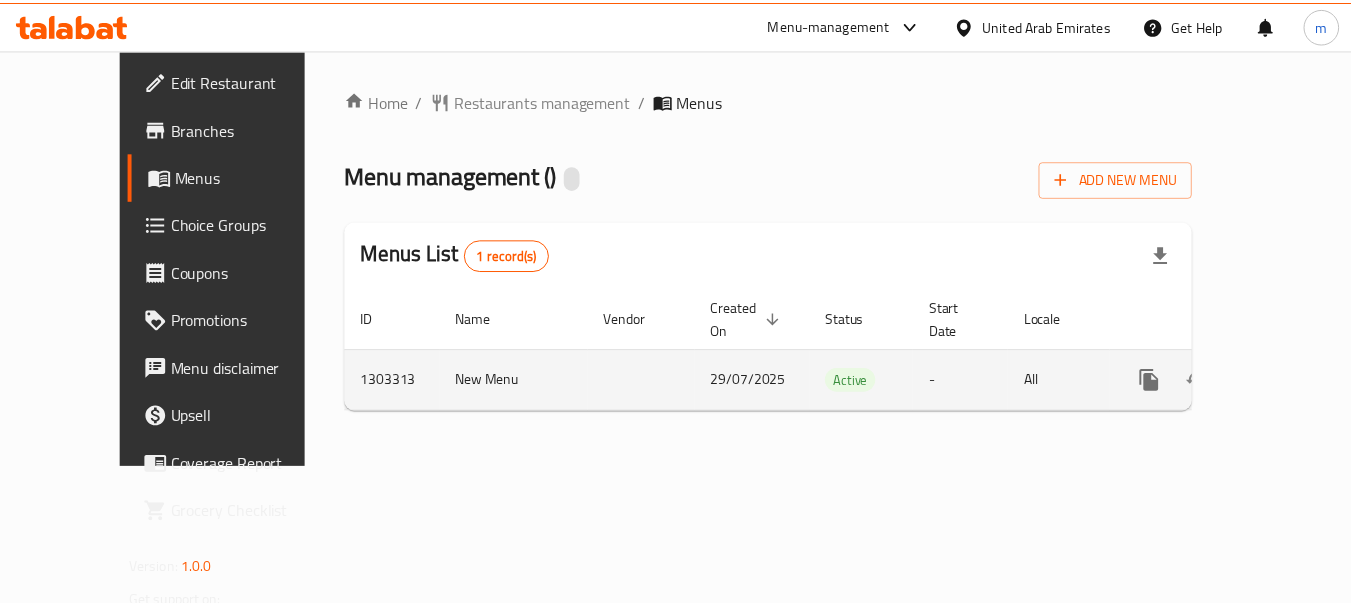 scroll, scrollTop: 0, scrollLeft: 0, axis: both 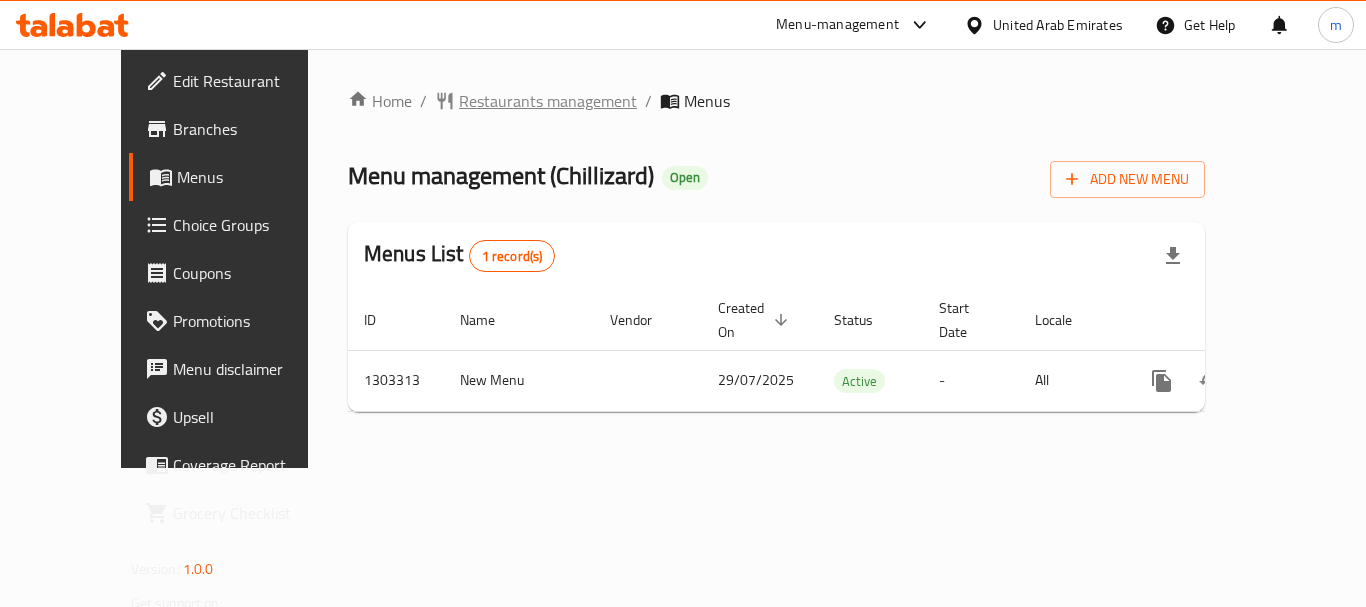 click on "Restaurants management" at bounding box center (548, 101) 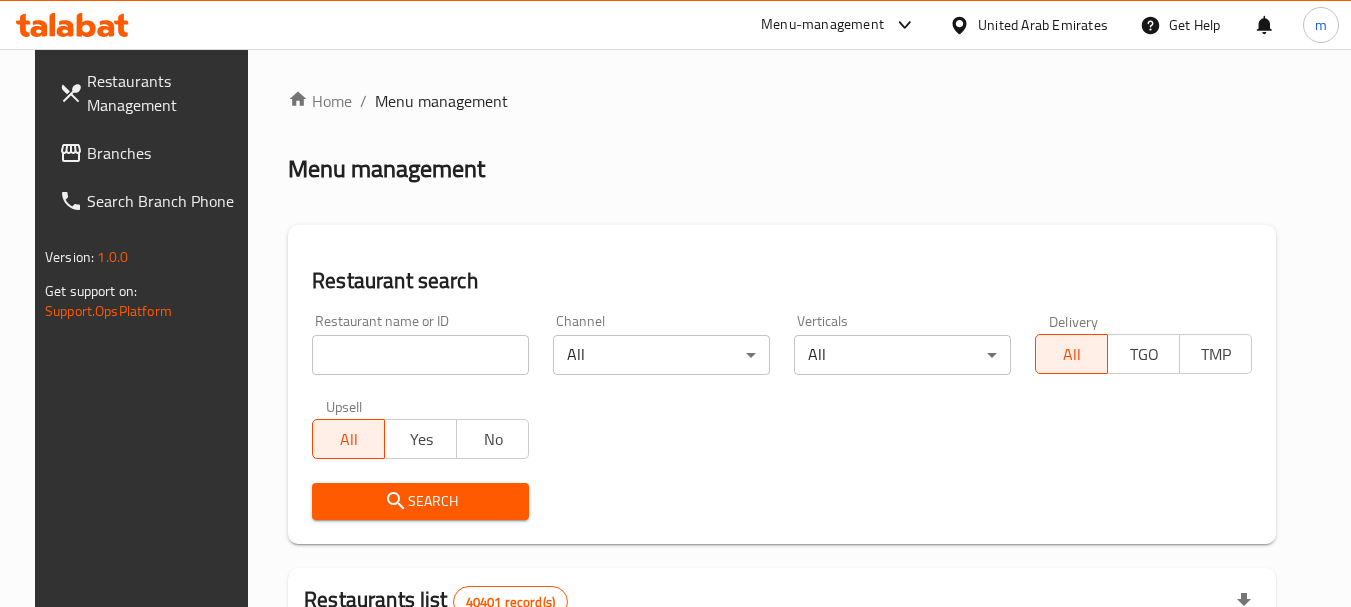 click at bounding box center [675, 303] 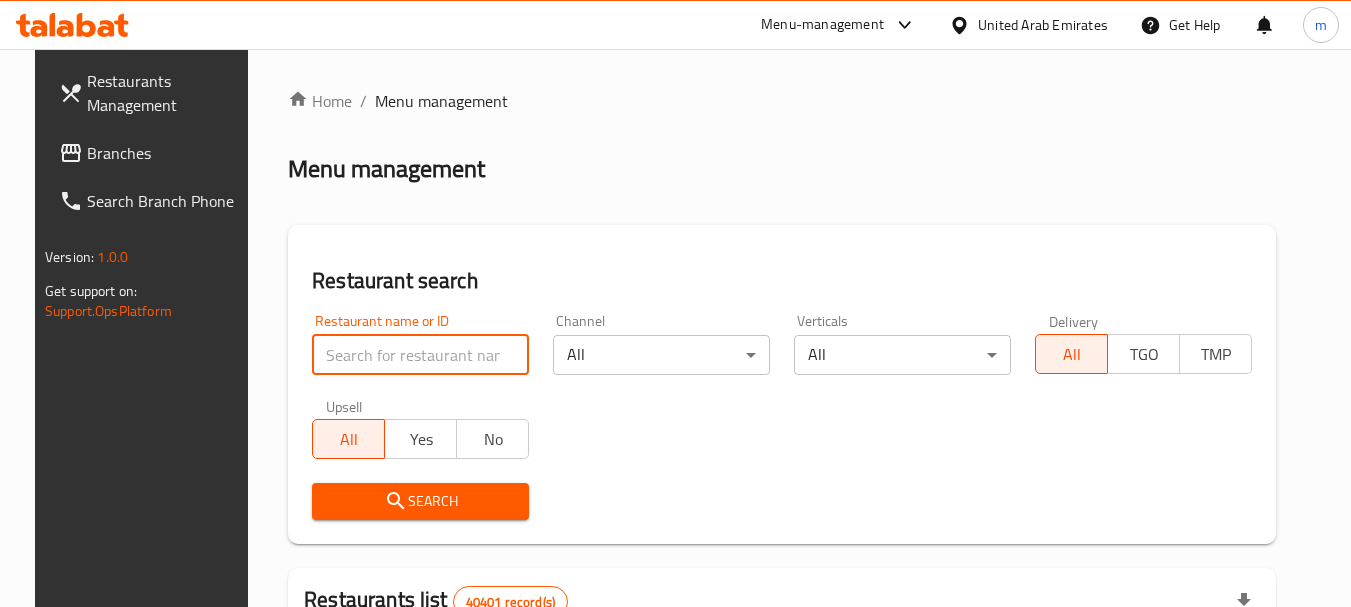 click at bounding box center (420, 355) 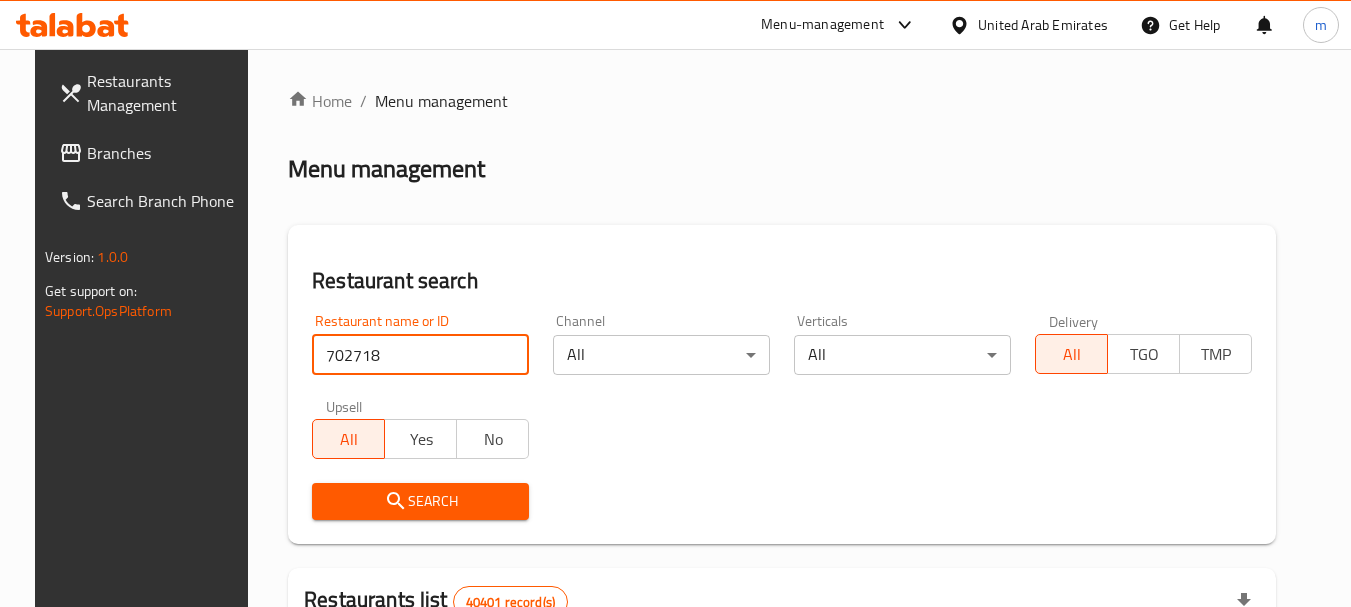 type on "702718" 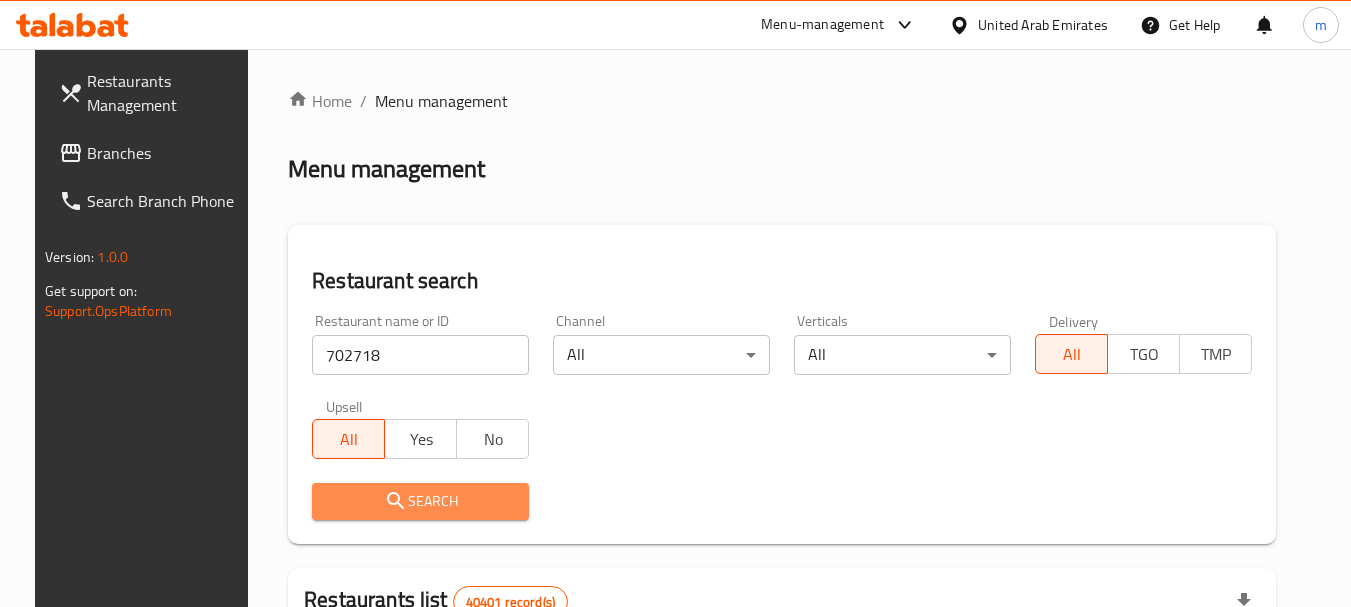 click 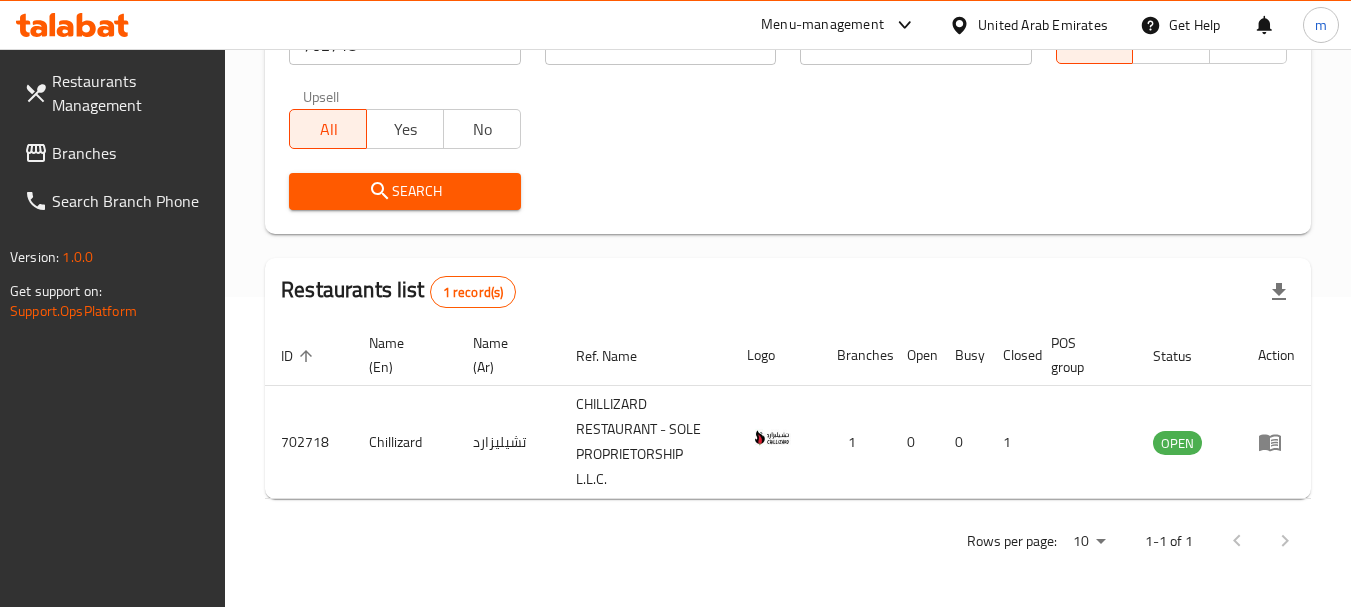 scroll, scrollTop: 310, scrollLeft: 0, axis: vertical 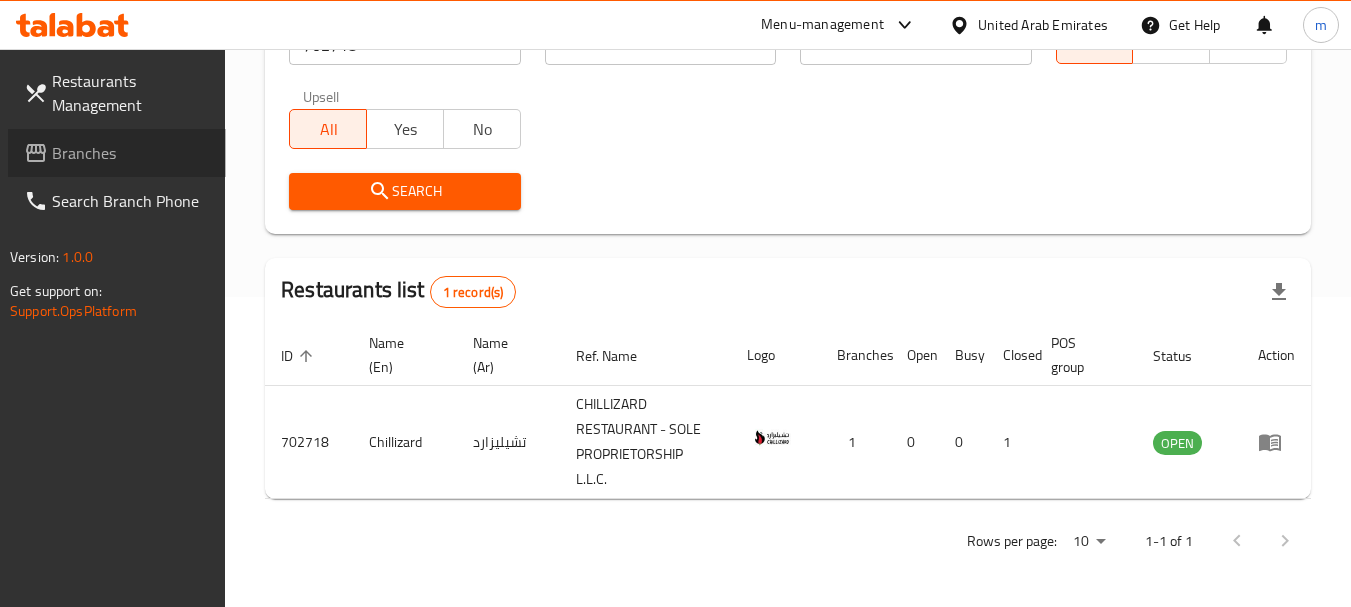 click on "Branches" at bounding box center (131, 153) 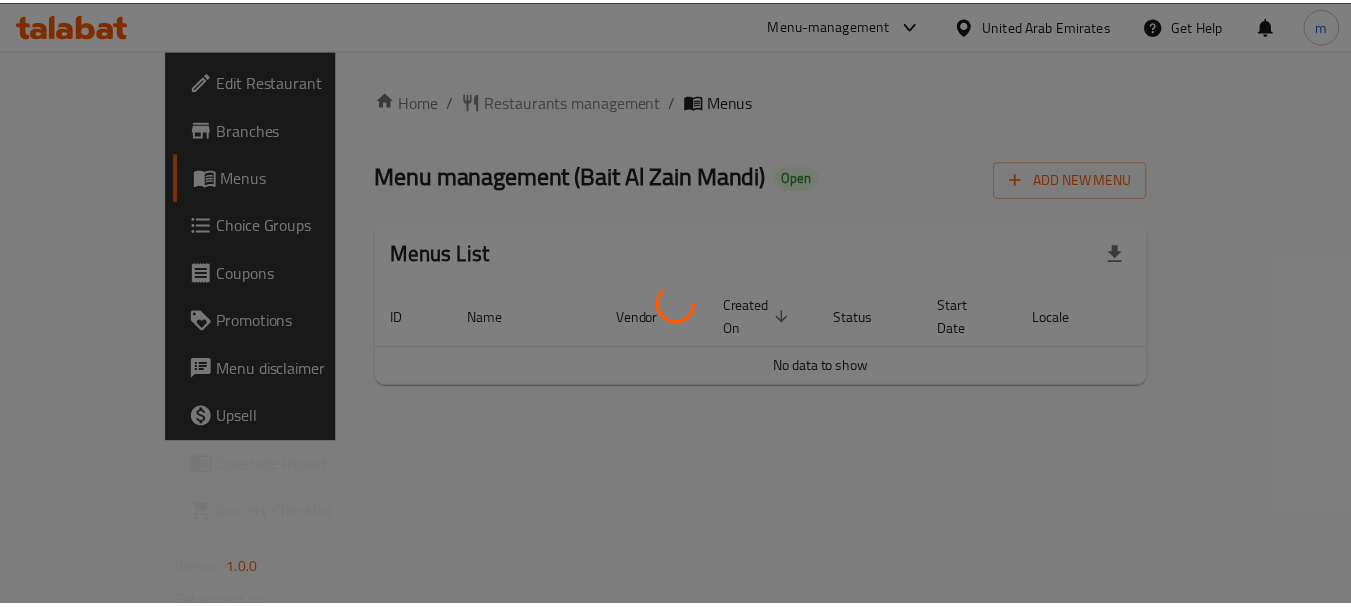 scroll, scrollTop: 0, scrollLeft: 0, axis: both 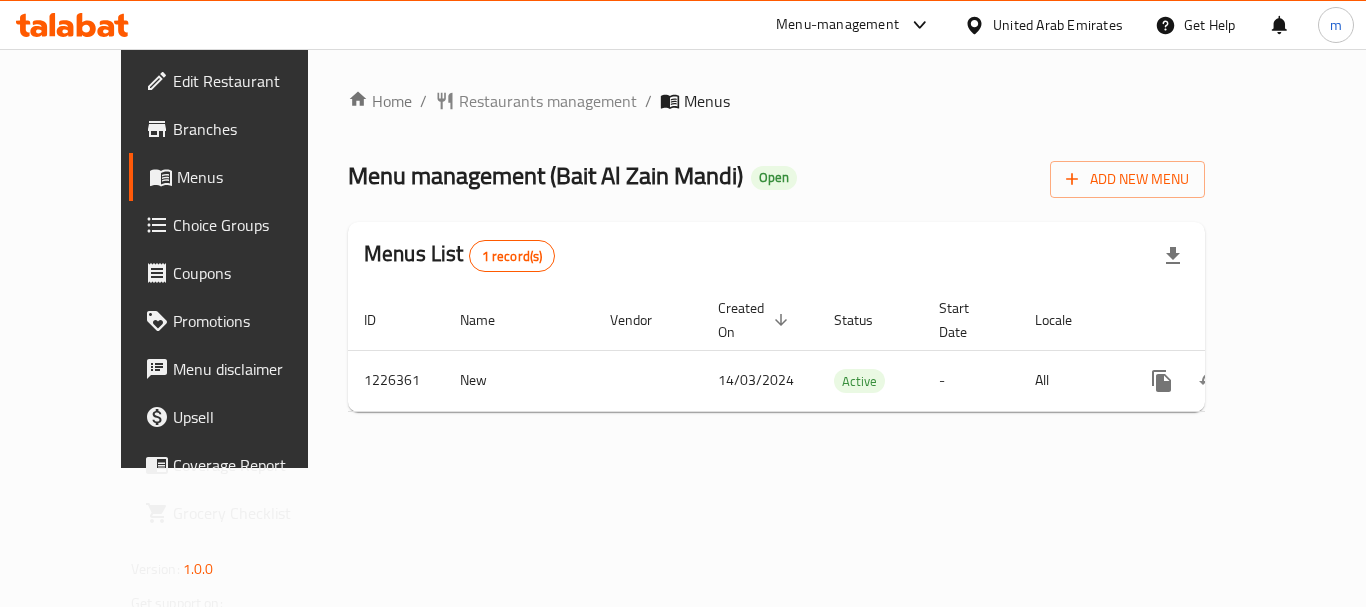 click at bounding box center [683, 303] 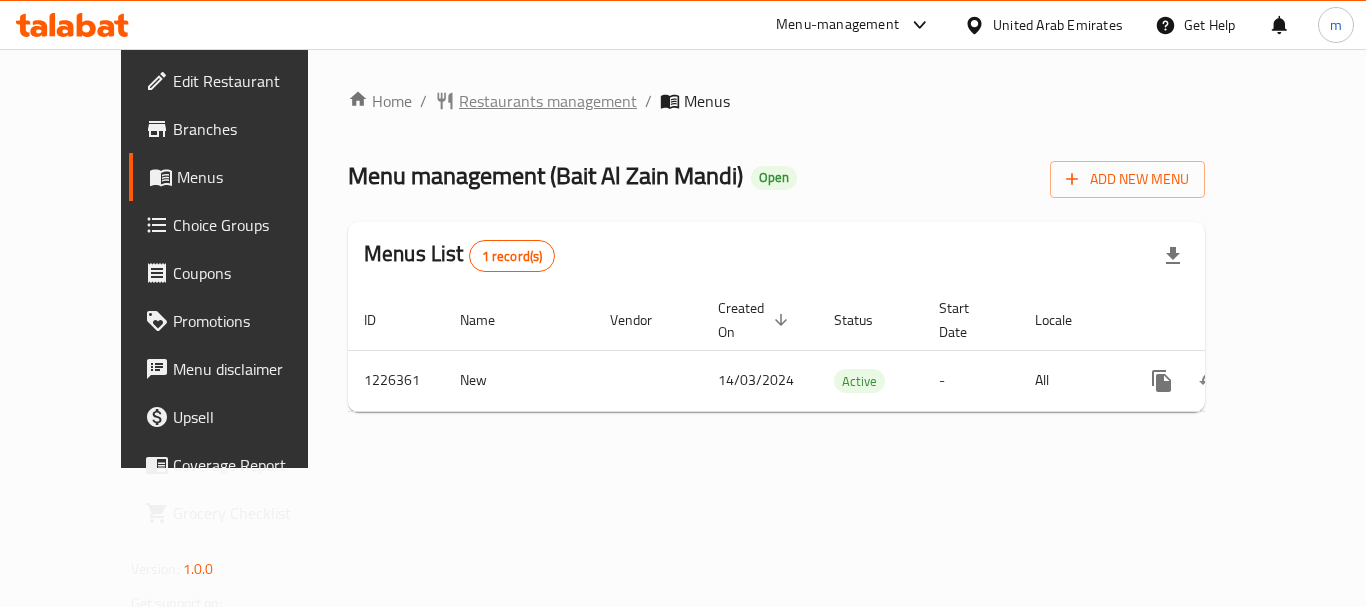click on "Restaurants management" at bounding box center [548, 101] 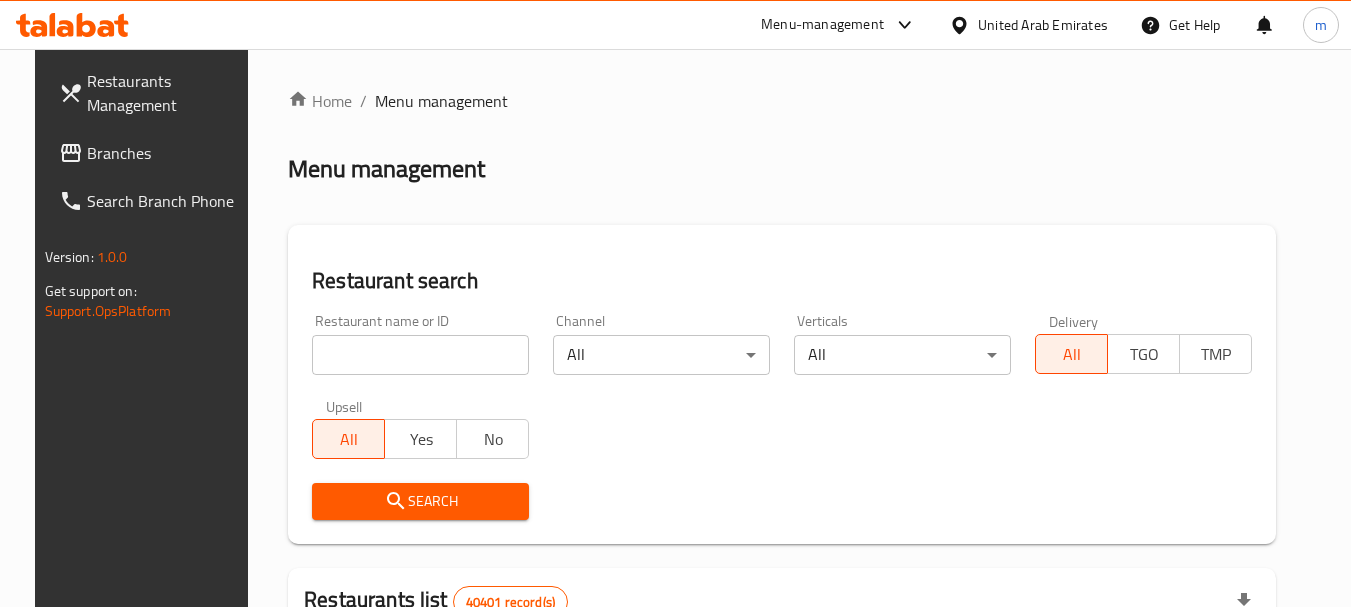 click on "Home / Menu management Menu management Restaurant search Restaurant name or ID Restaurant name or ID Channel All ​ Verticals All ​ Delivery All TGO TMP Upsell All Yes No   Search Restaurants list   40401 record(s) ID sorted ascending Name (En) Name (Ar) Ref. Name Logo Branches Open Busy Closed POS group Status Action 328 [BRAND] جوني روكيتس 37 0 1 0 OPEN 330 [BRAND] فرنش كونكشن 1 0 0 0 INACTIVE 339 [BRAND] أرز لبنان Al Karama,[CITY] ​&[CITY] 9 1 0 2 OPEN 340 [BRAND] ميجا رابس 3 0 0 0 INACTIVE 342 [BRAND] سانديلاز فلات براد 7 0 0 0 INACTIVE 343 [BRAND] كوخ التنين 1 0 0 0 INACTIVE 348 [BRAND] المطبخ التايلندى 1 0 0 0 INACTIVE 349 [BRAND] موغل 1 0 0 0 HIDDEN 350 [BRAND] (Old) هوت و كول 1 0 0 0 INACTIVE 355 [BRAND] الحبشة 11 1 0 0 HIDDEN Rows per page: 10 1-10 of 40401" at bounding box center (782, 717) 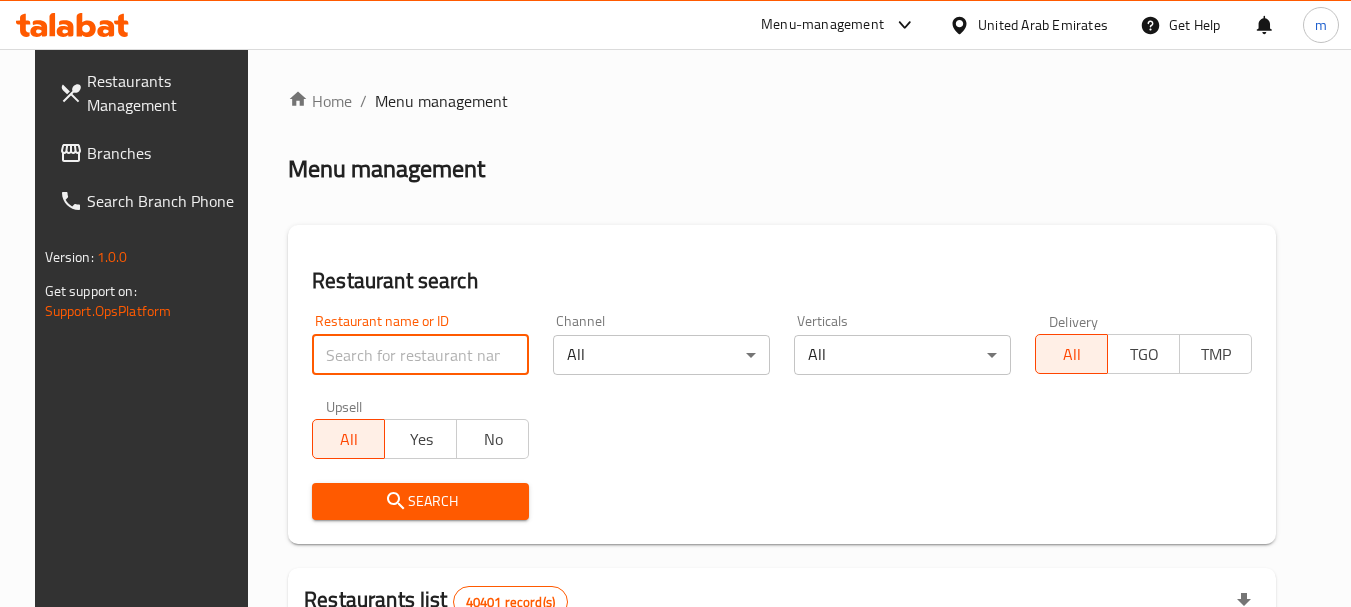 paste on "675664" 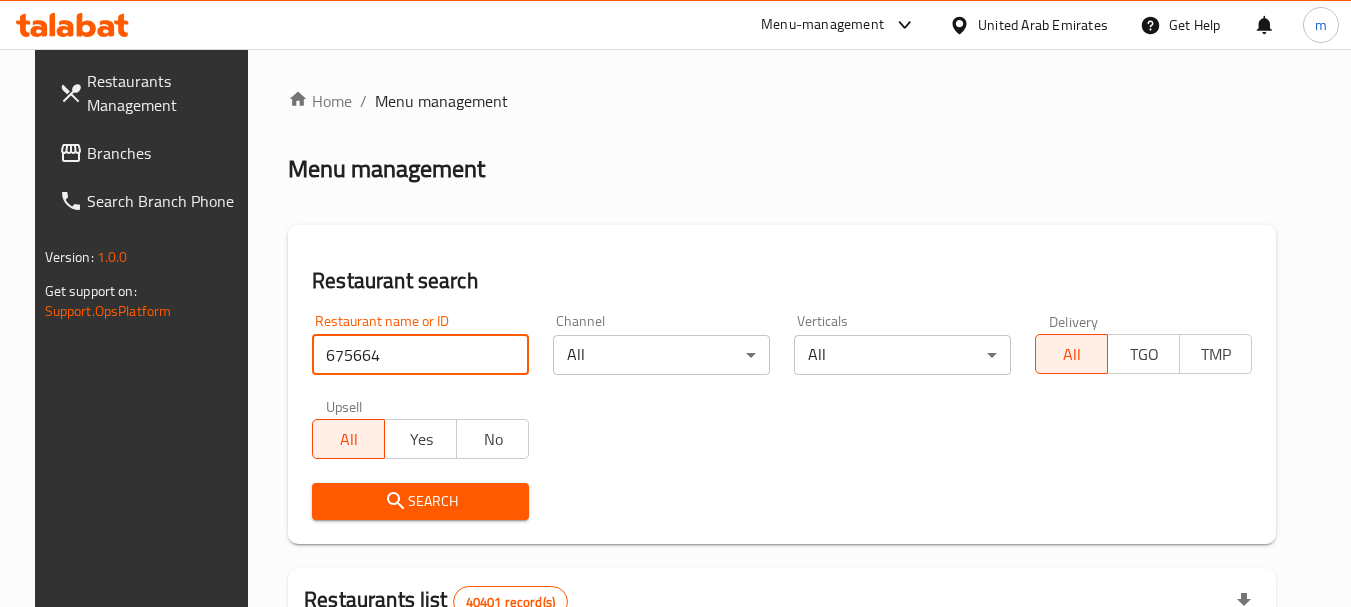 type on "675664" 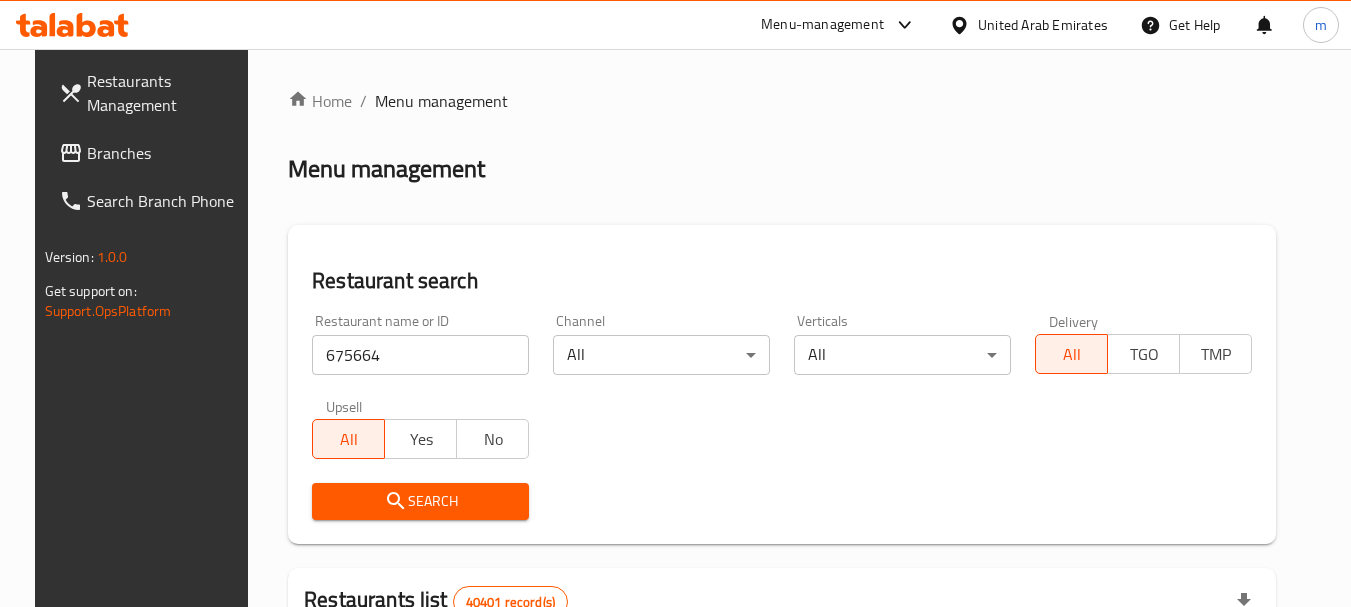 click on "Search" at bounding box center (420, 501) 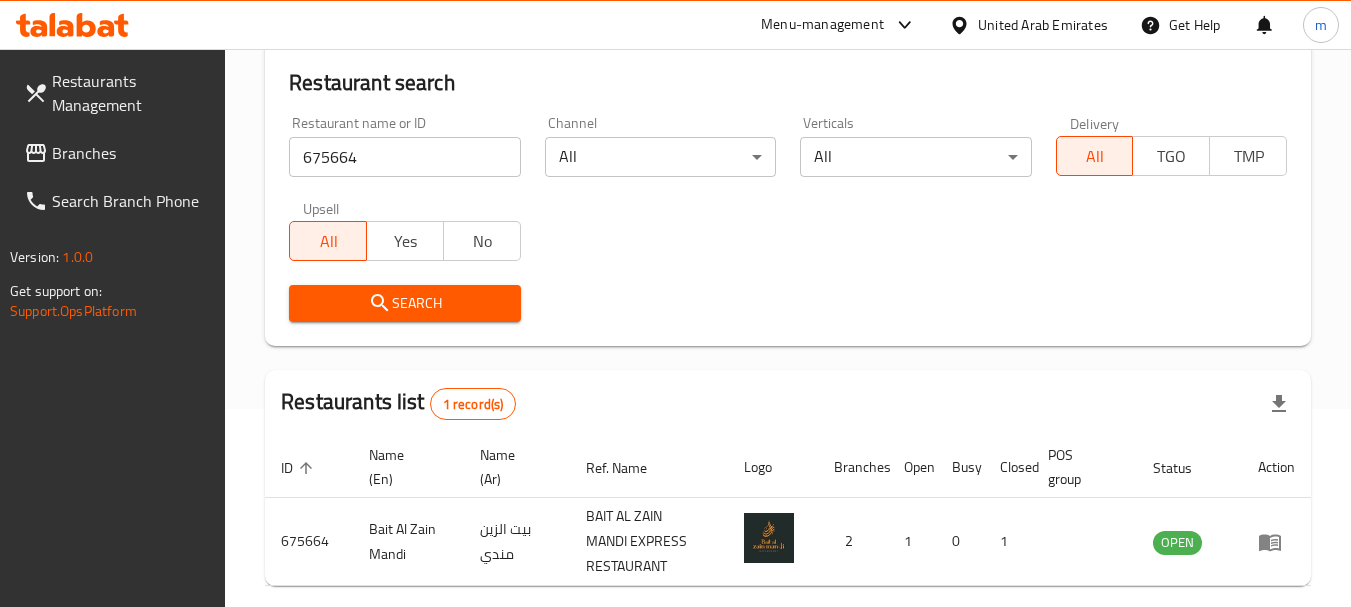 scroll, scrollTop: 285, scrollLeft: 0, axis: vertical 